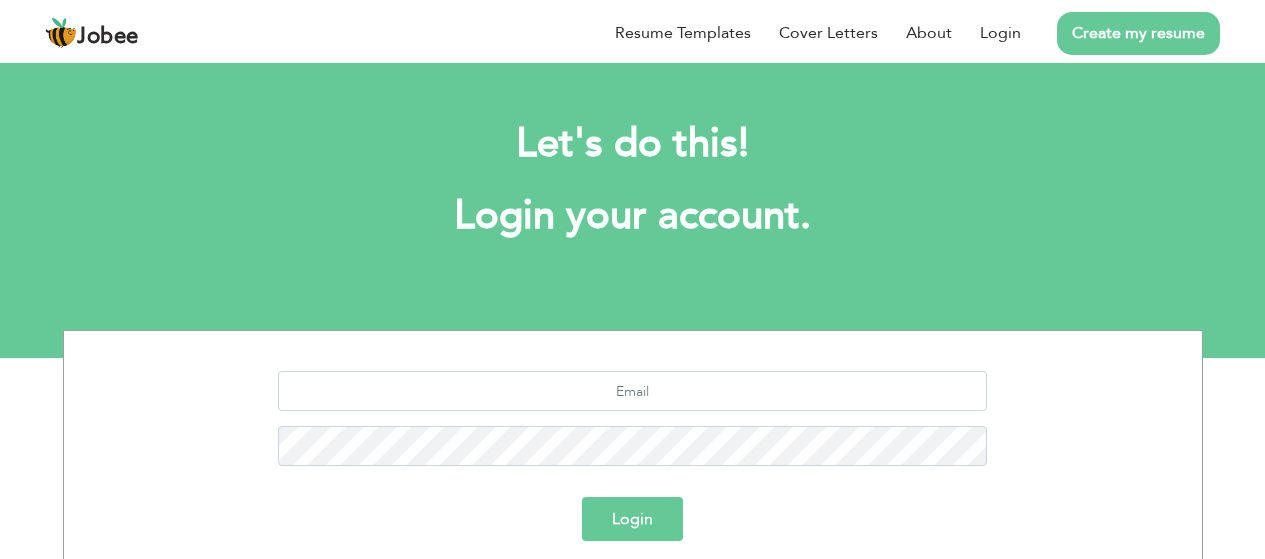 scroll, scrollTop: 0, scrollLeft: 0, axis: both 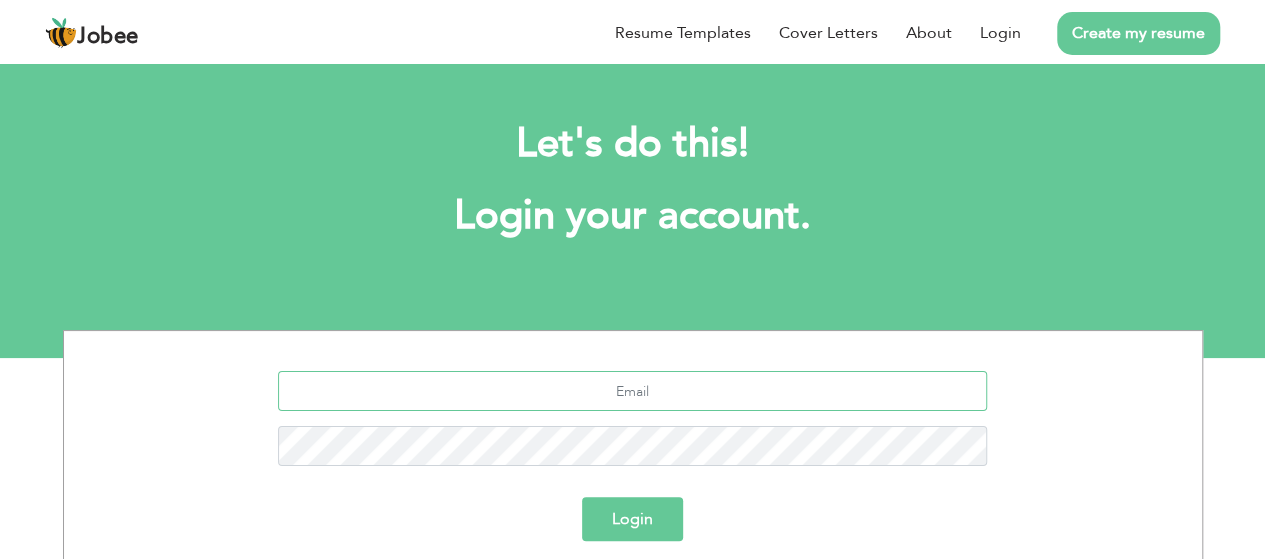 click at bounding box center (632, 391) 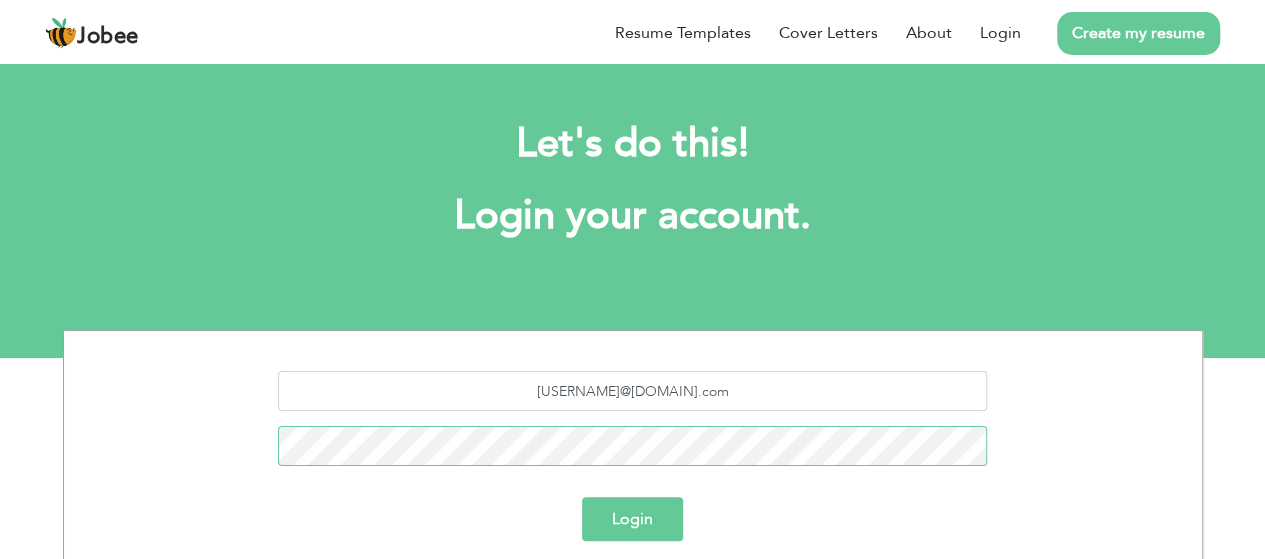click on "Login" at bounding box center [632, 519] 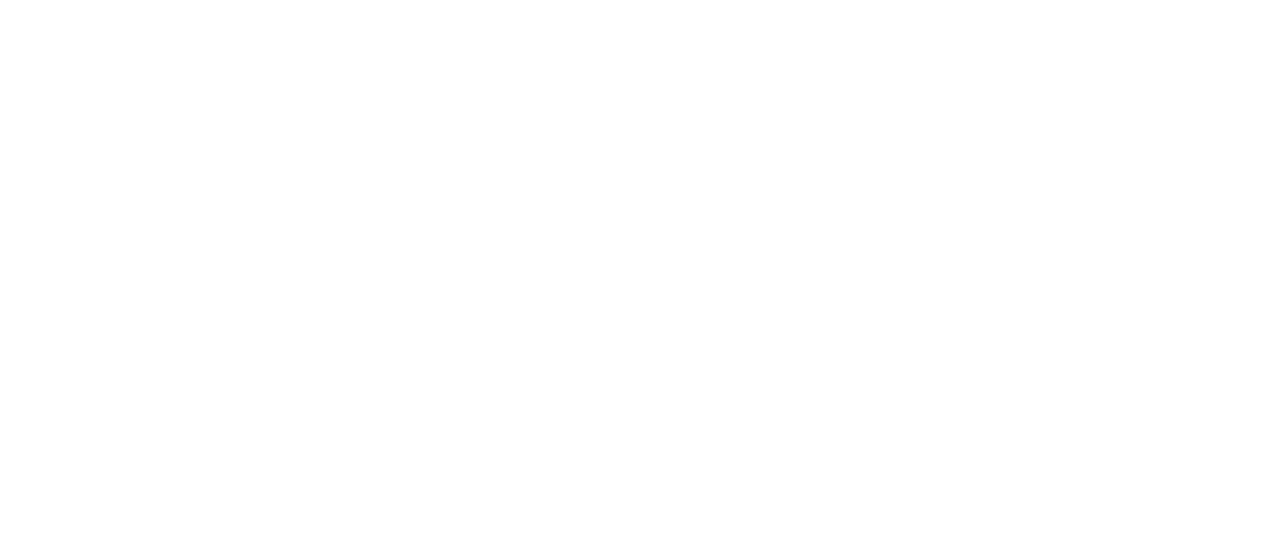 scroll, scrollTop: 0, scrollLeft: 0, axis: both 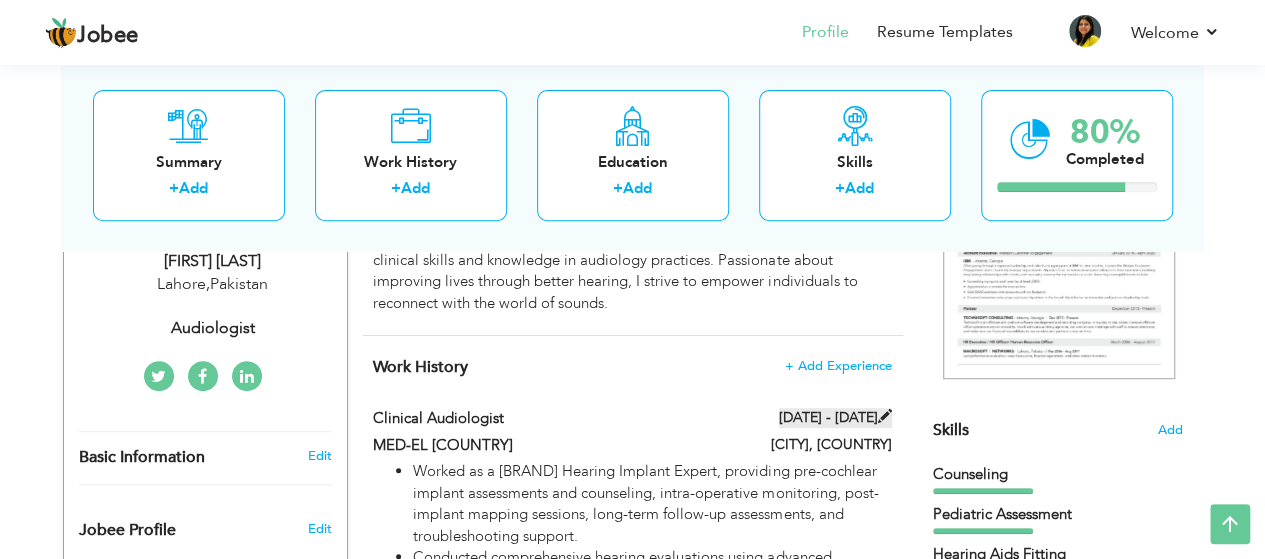 click on "08/2019 - 03/2025" at bounding box center [835, 418] 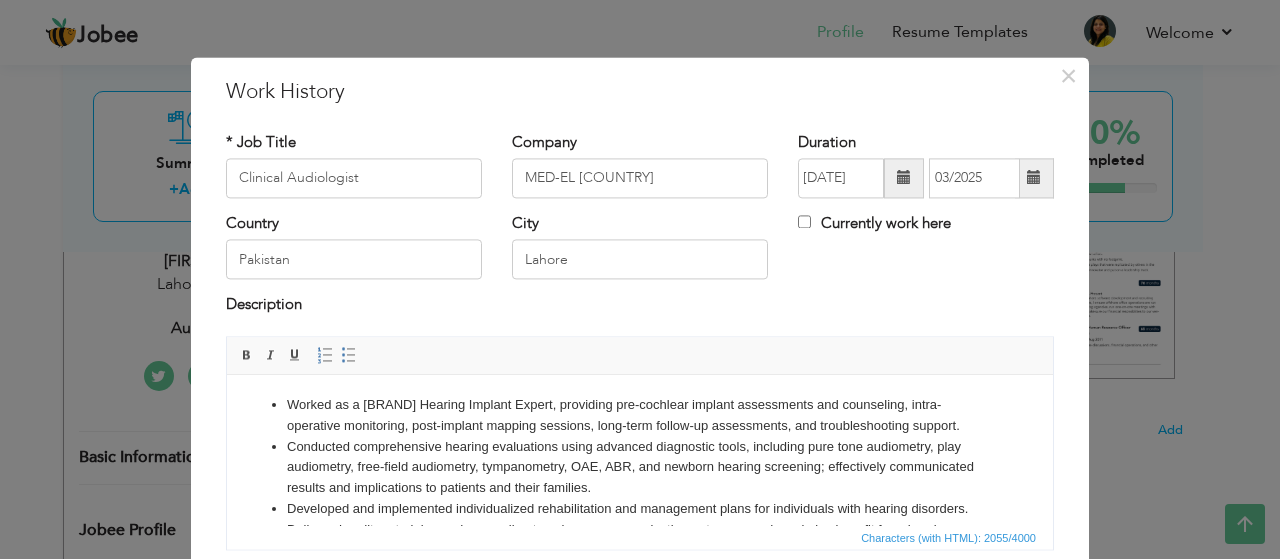 click at bounding box center [1034, 178] 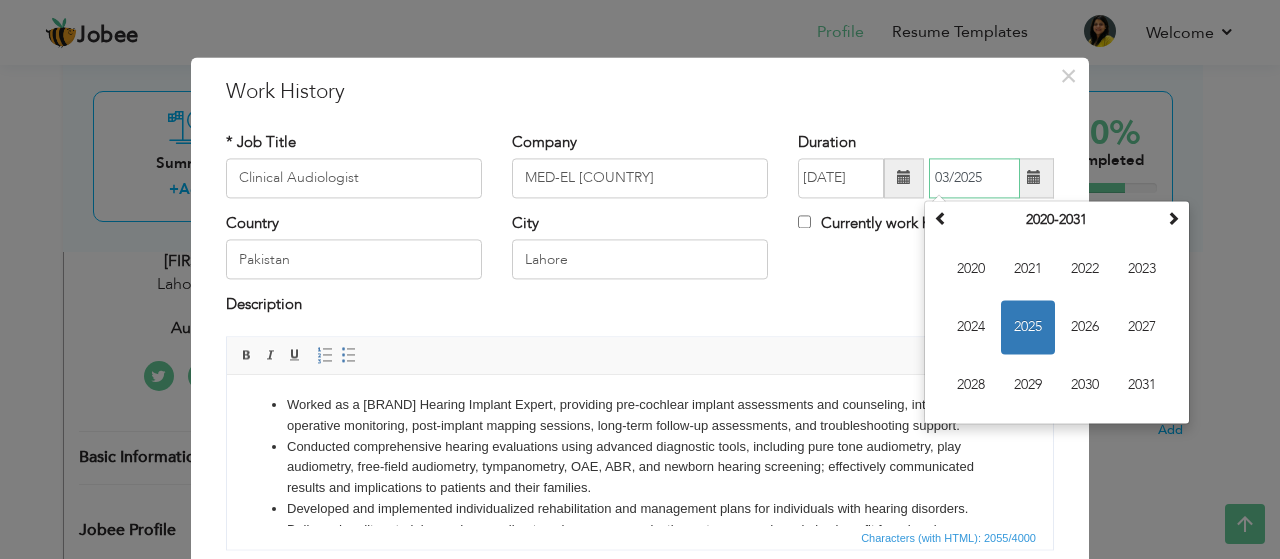 click on "2025" at bounding box center (1028, 327) 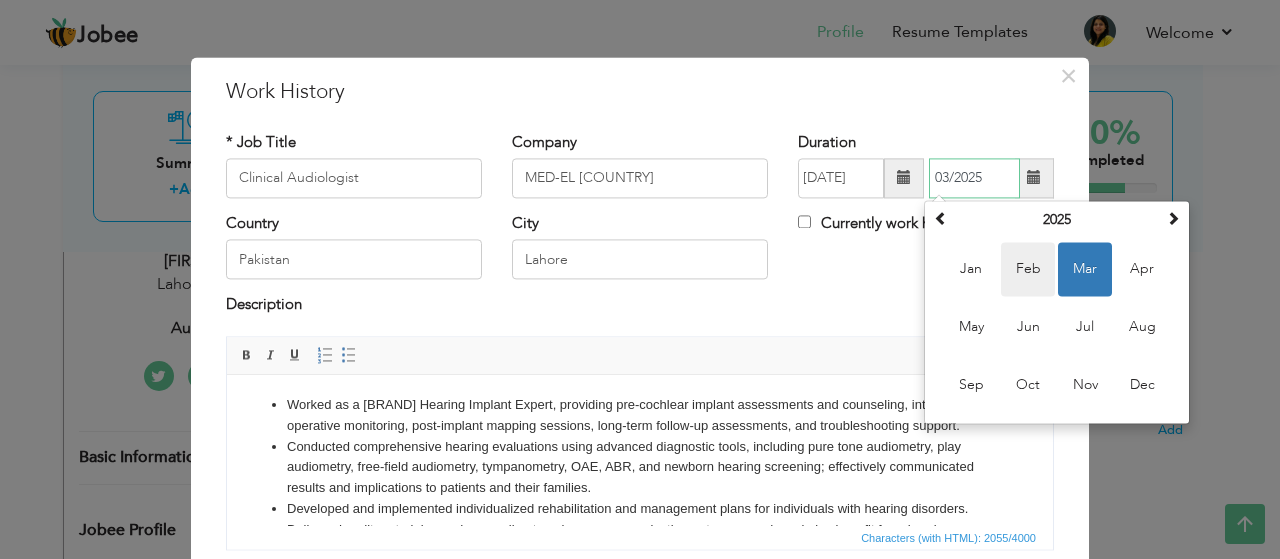 click on "Feb" at bounding box center (1028, 269) 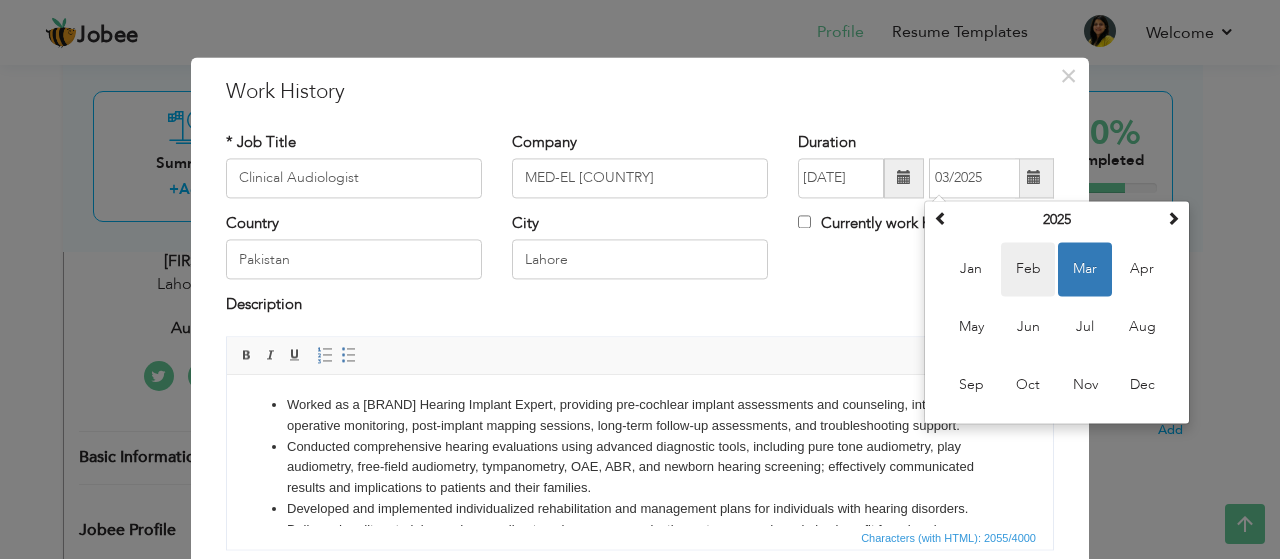 type on "02/2025" 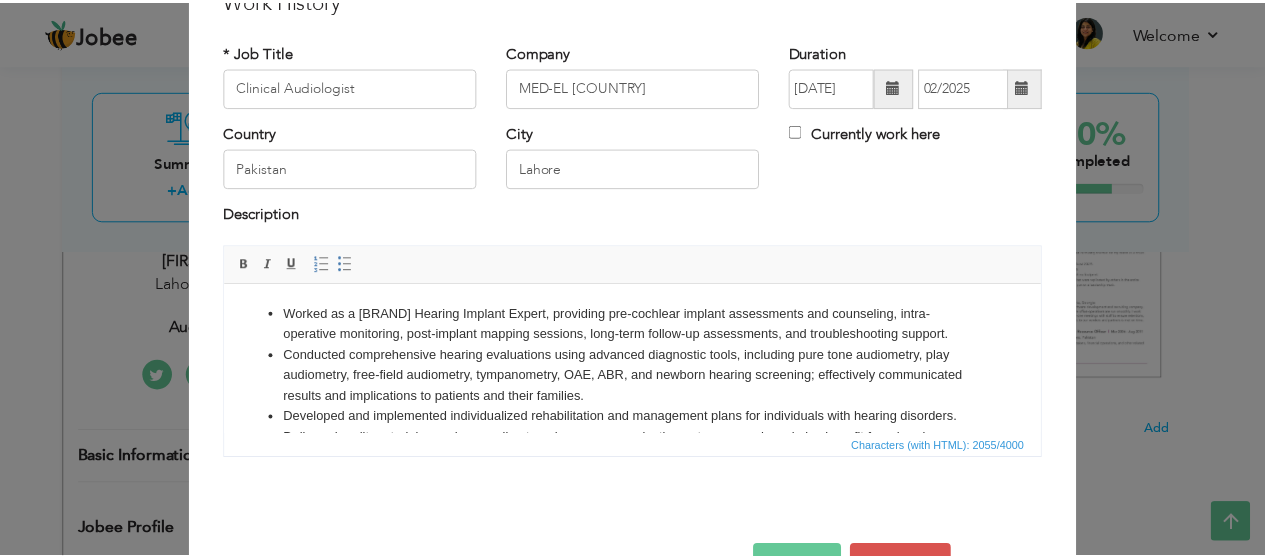 scroll, scrollTop: 151, scrollLeft: 0, axis: vertical 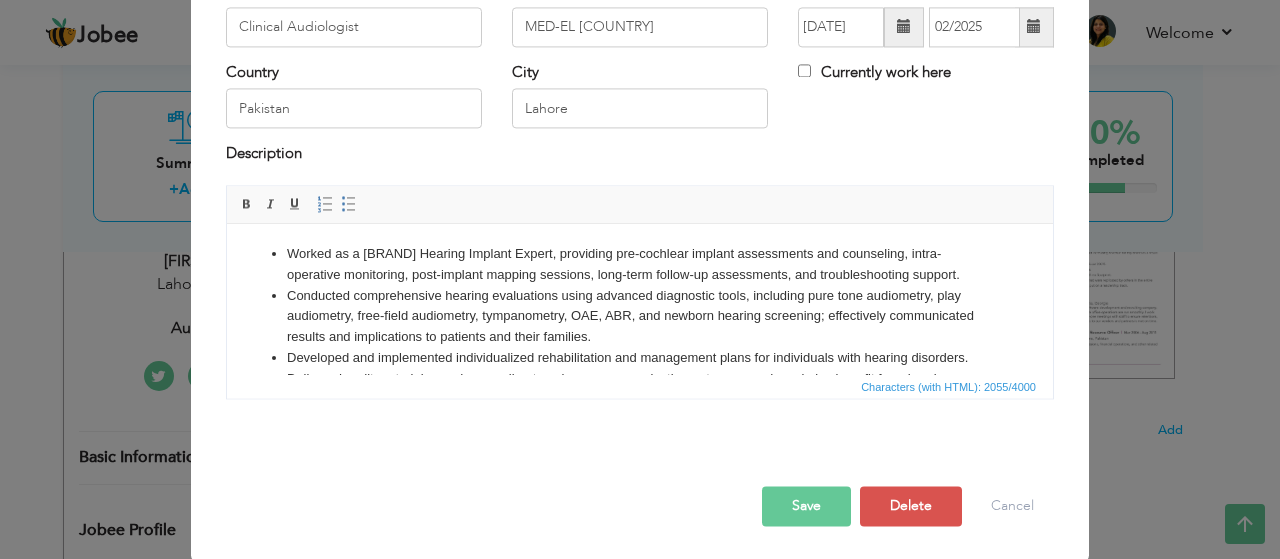 click on "Save" at bounding box center [806, 506] 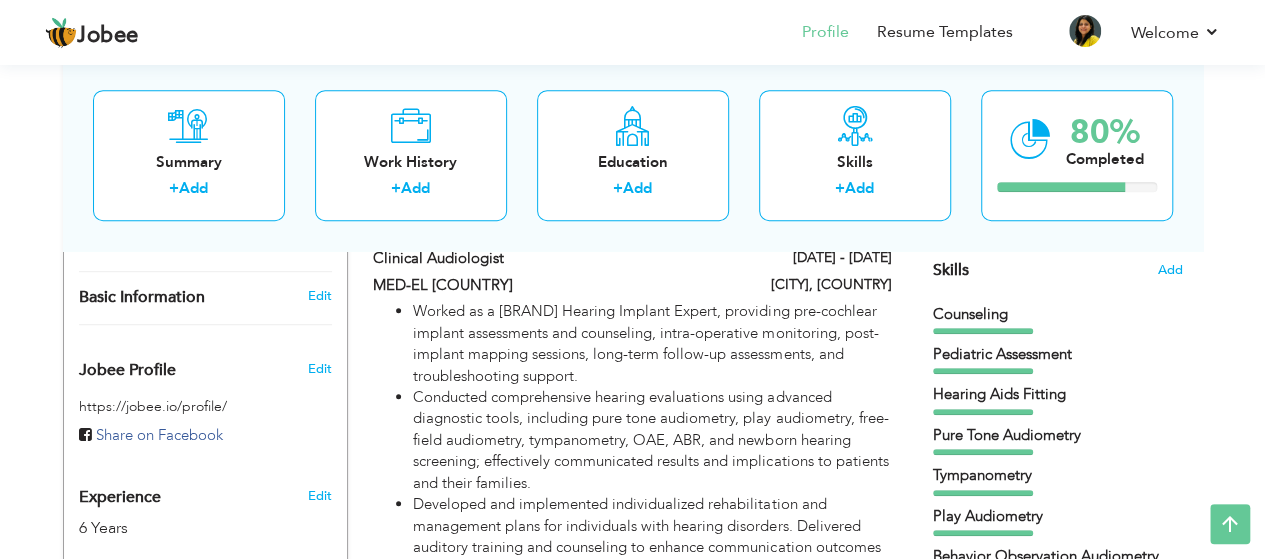 scroll, scrollTop: 513, scrollLeft: 0, axis: vertical 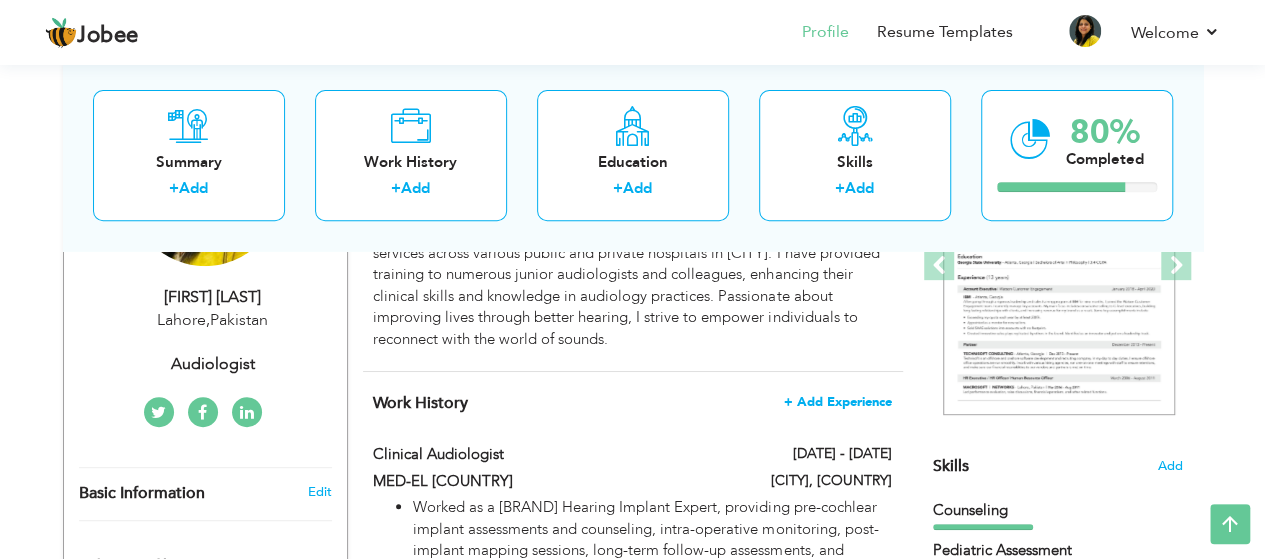 click on "+ Add Experience" at bounding box center (838, 402) 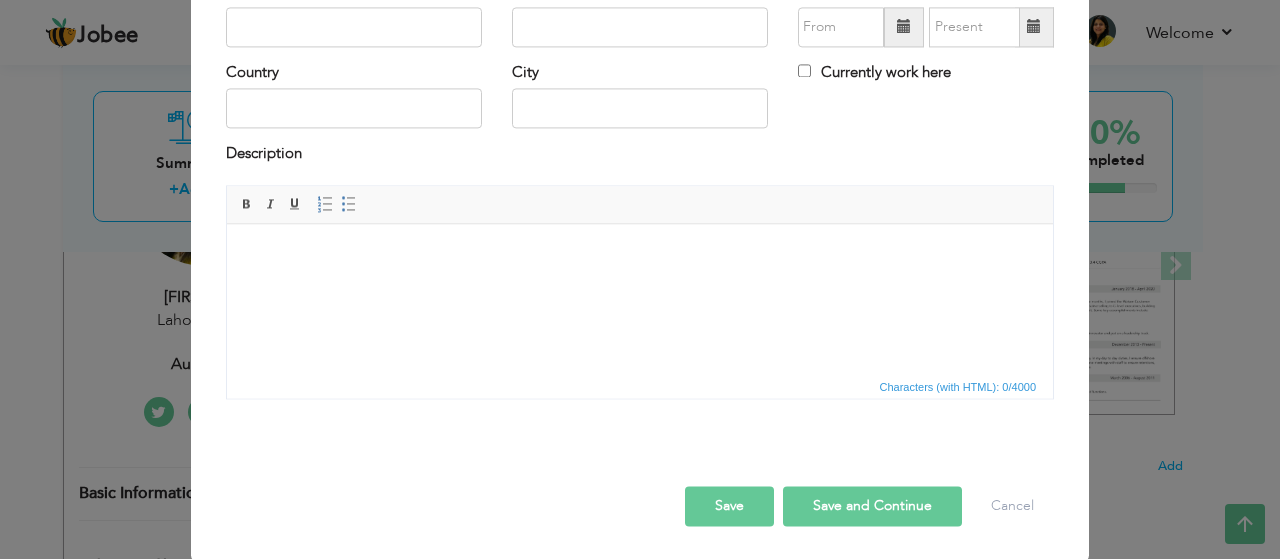 scroll, scrollTop: 0, scrollLeft: 0, axis: both 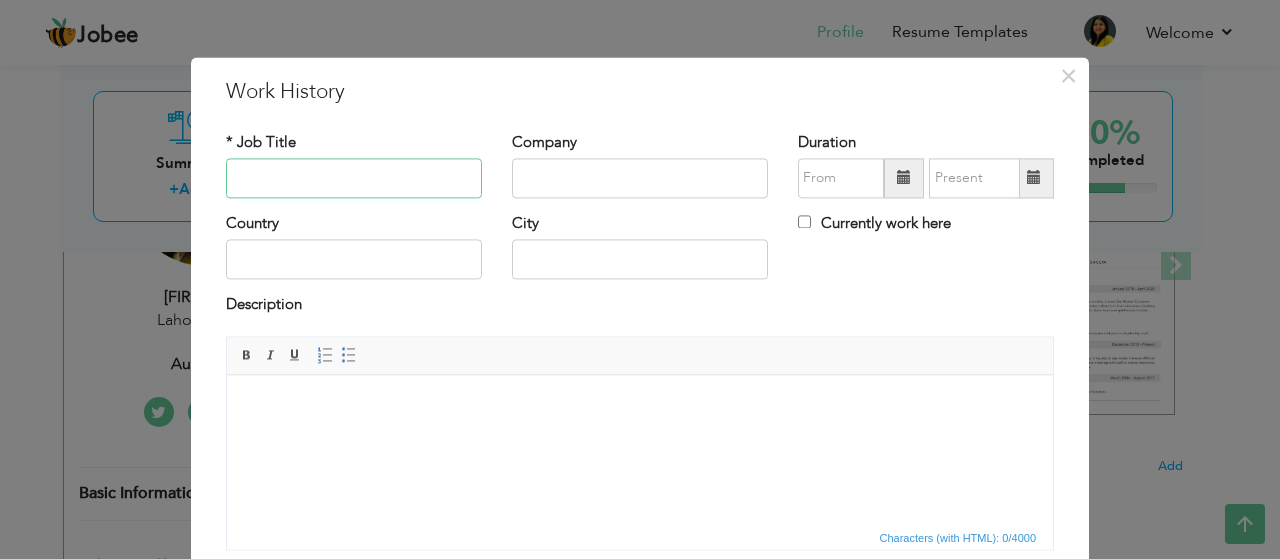click at bounding box center [354, 178] 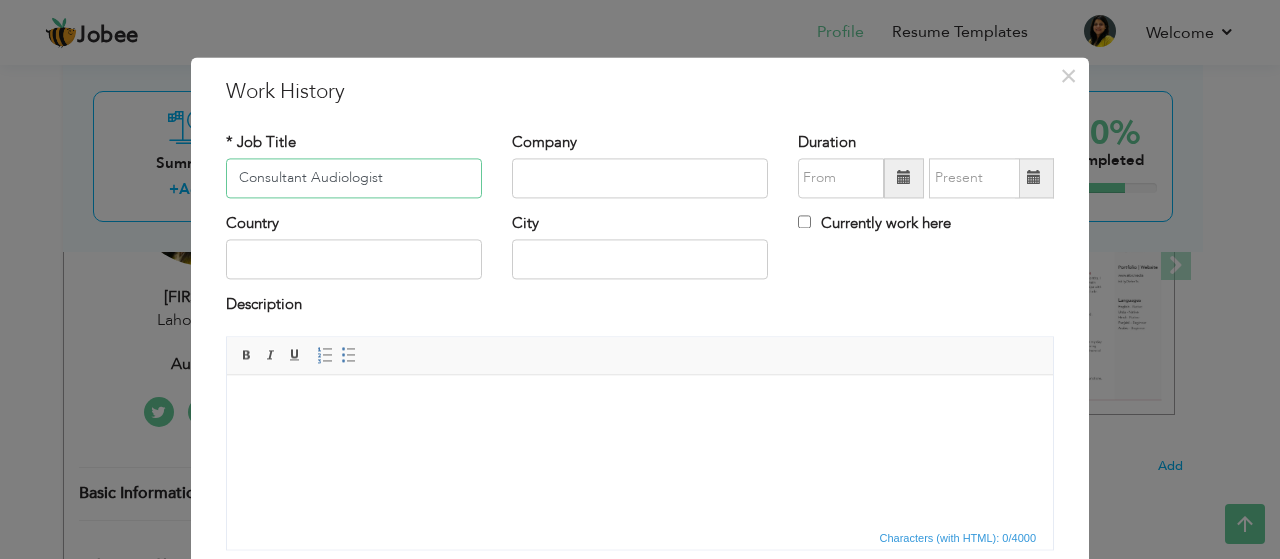 type on "Consultant Audiologist" 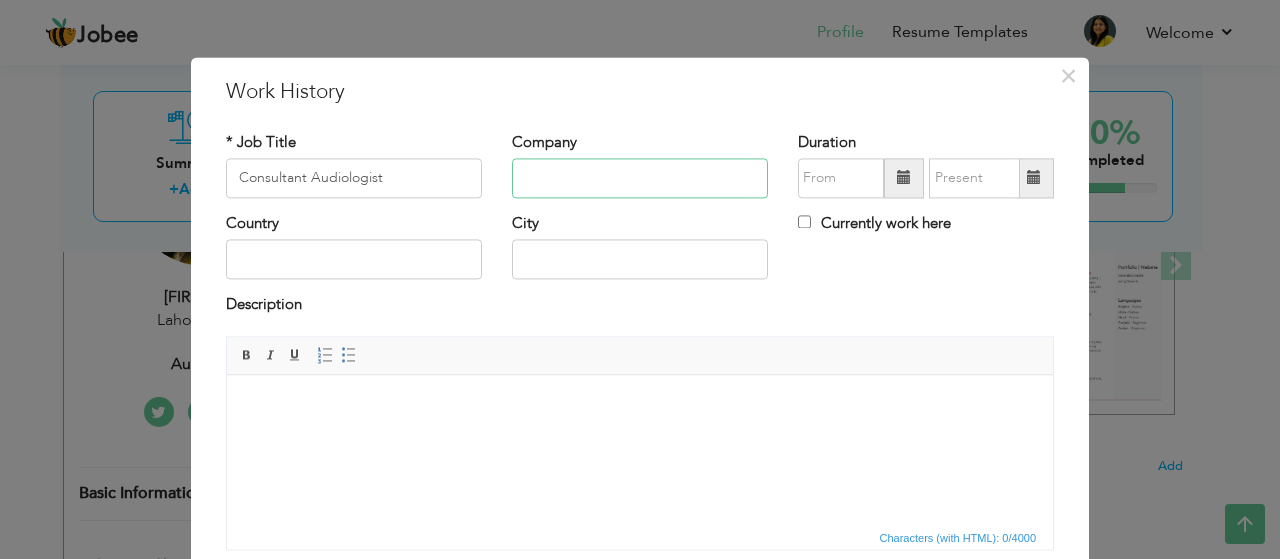 click at bounding box center [640, 178] 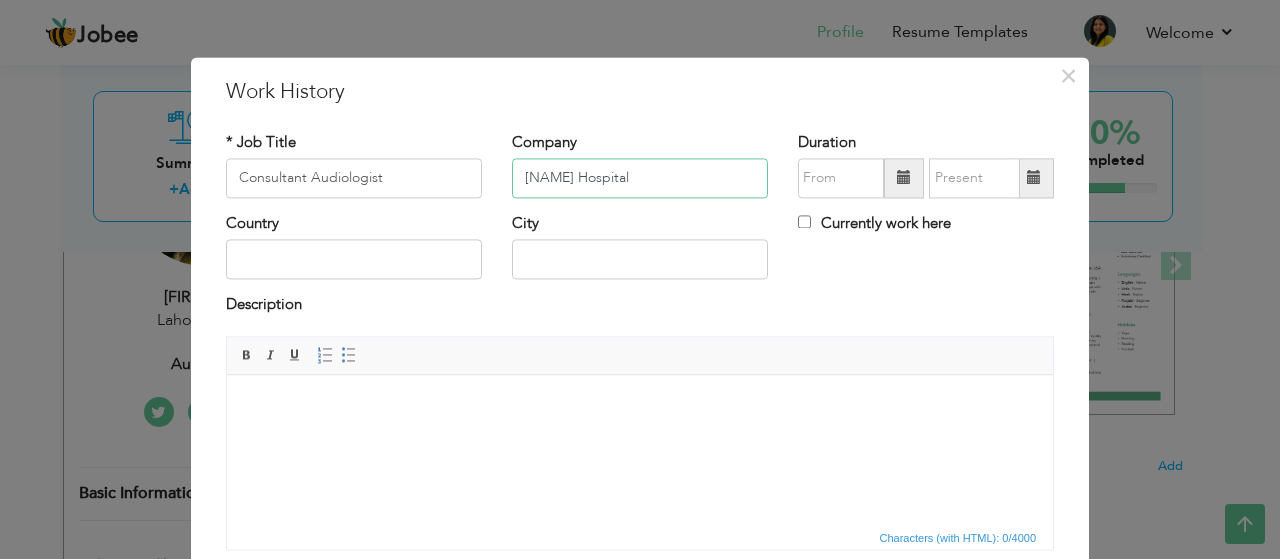 type on "Omar Hospital" 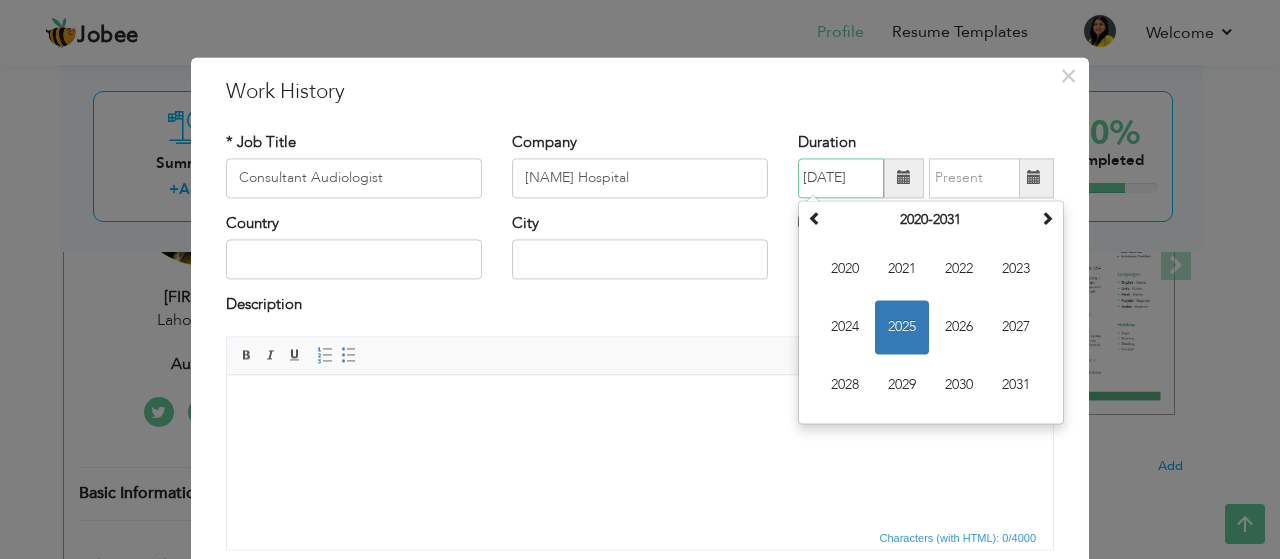 click on "08/2025" at bounding box center [841, 178] 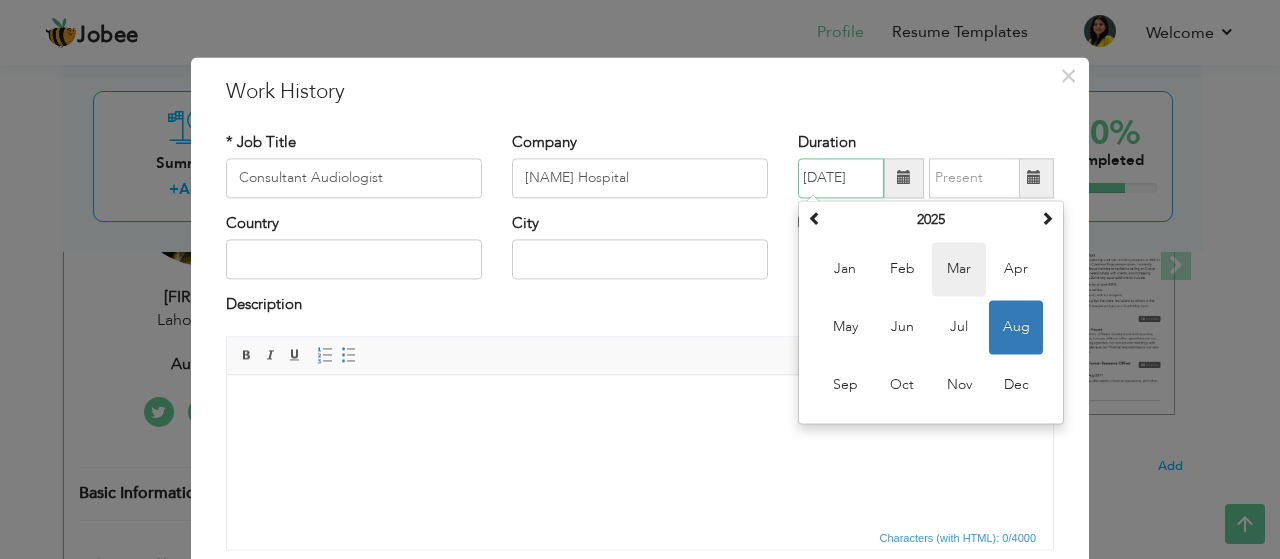 click on "Mar" at bounding box center [959, 269] 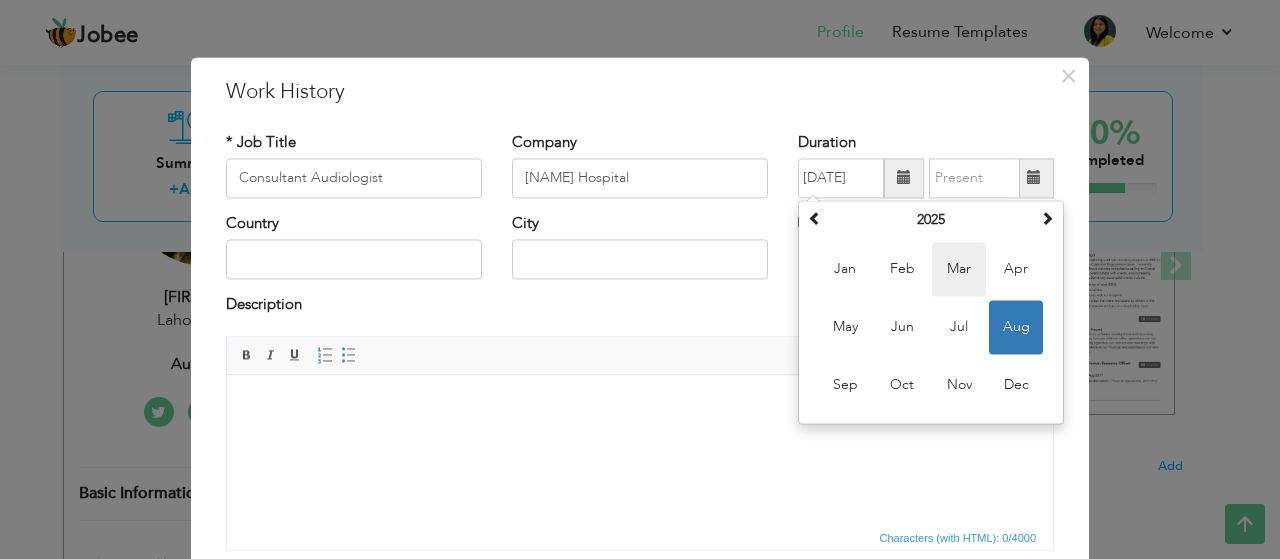 type on "03/2025" 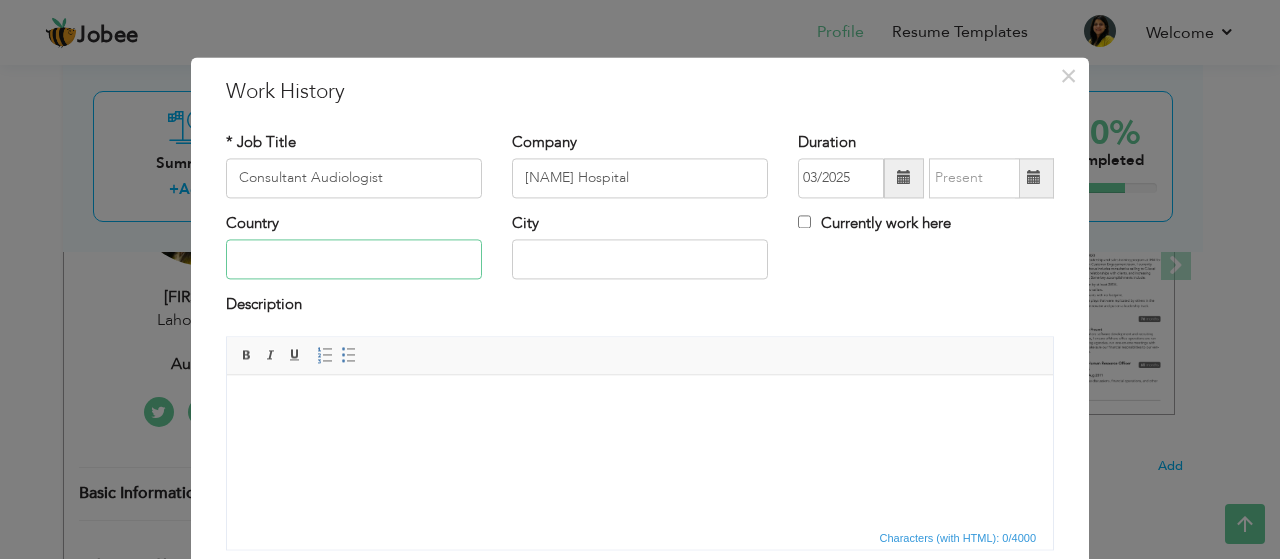 click at bounding box center [354, 260] 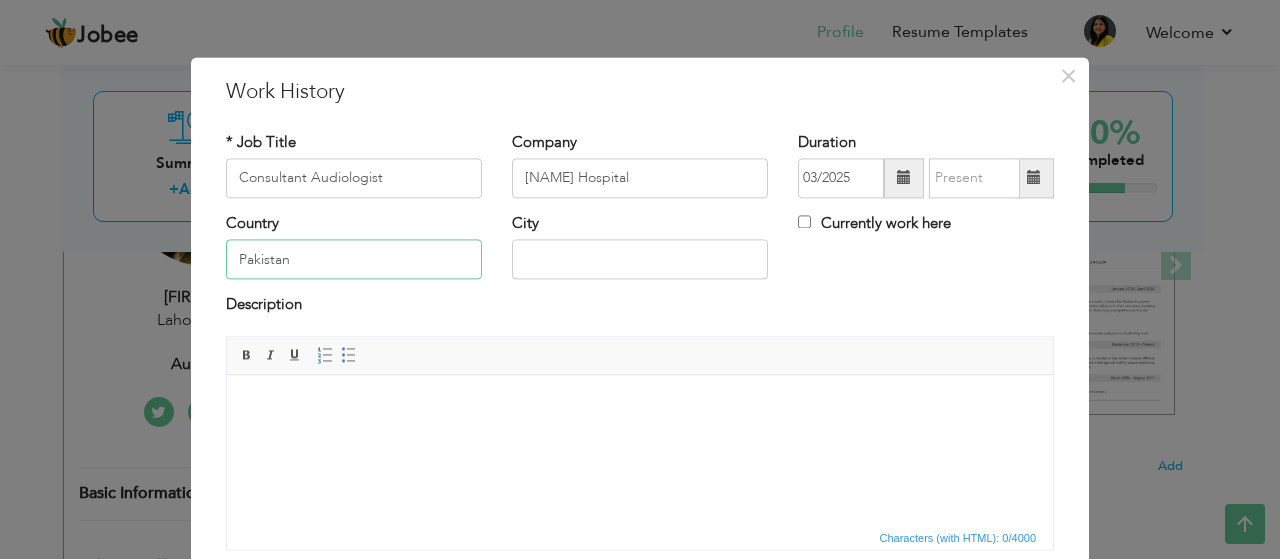 type on "Pakistan" 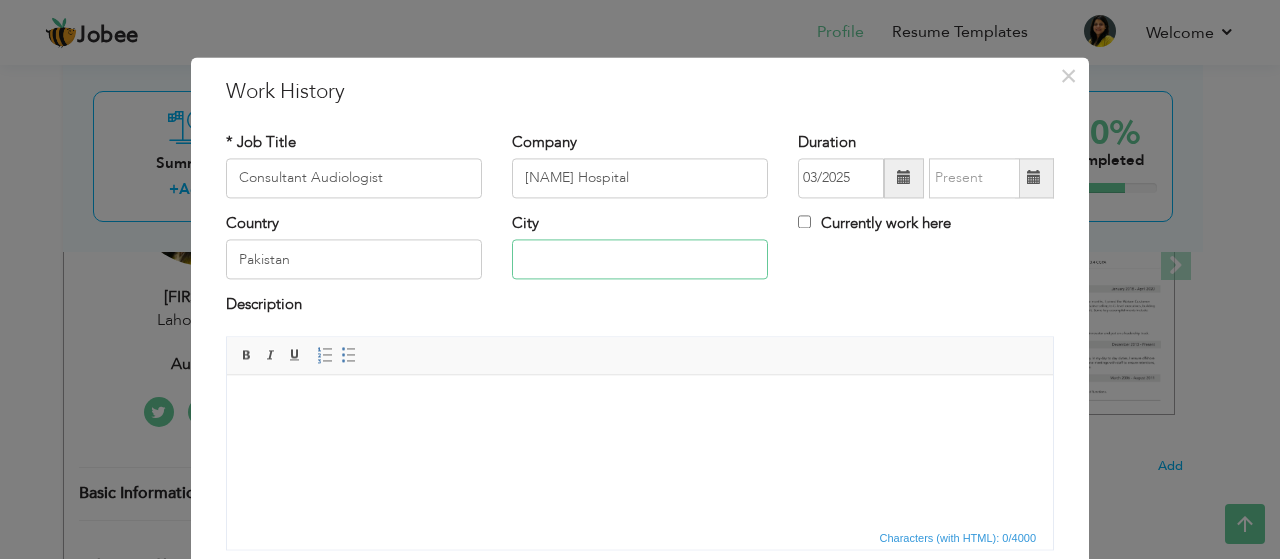 click at bounding box center (640, 260) 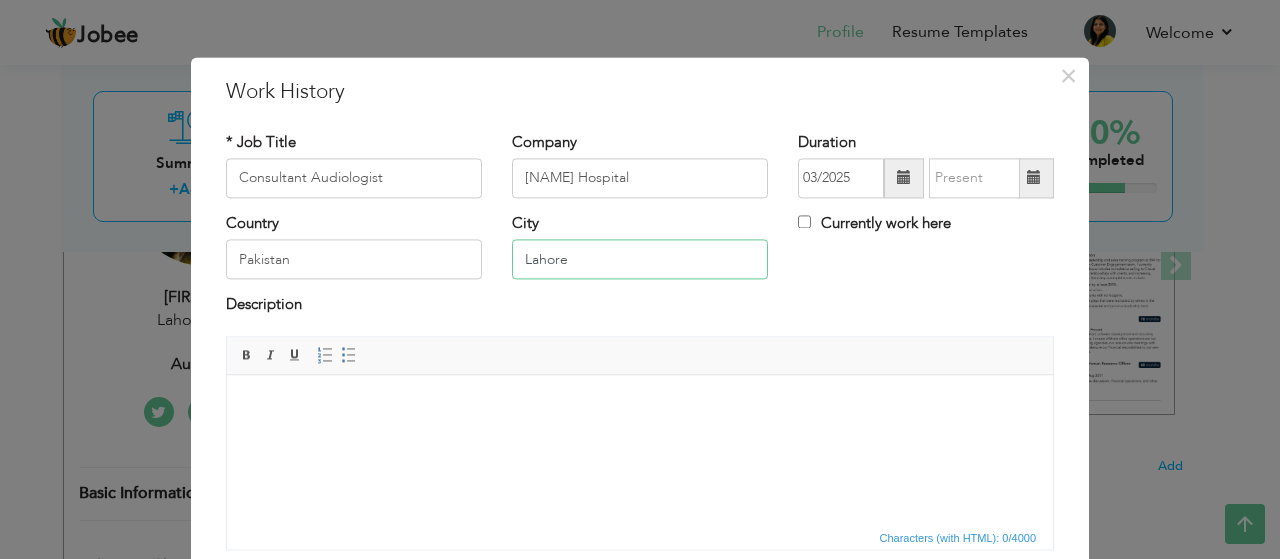 type on "Lahore" 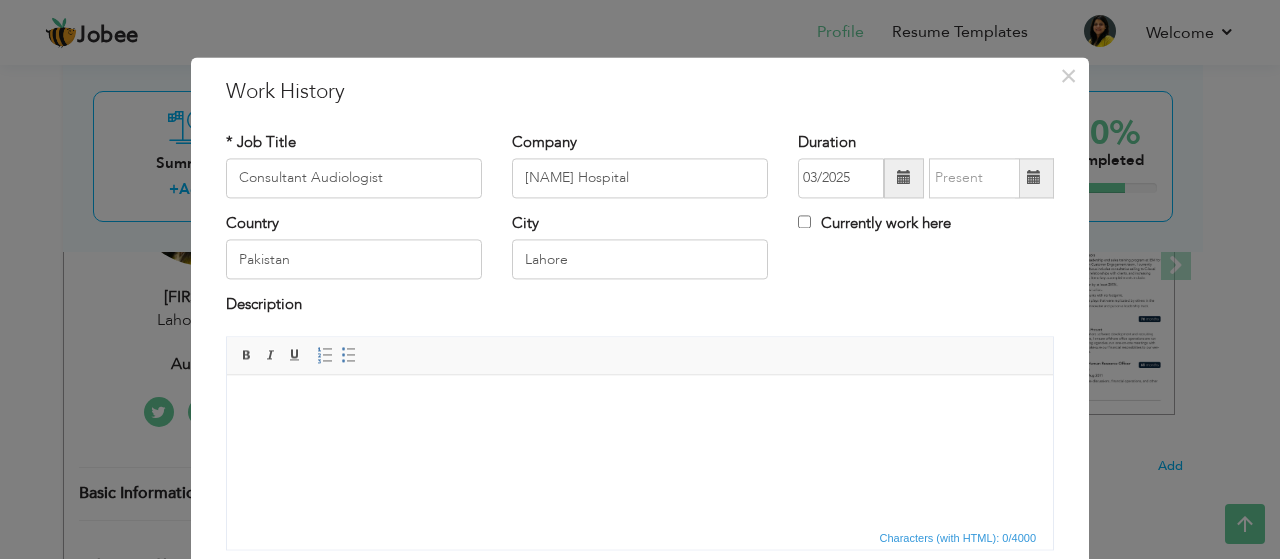 click on "Currently work here" at bounding box center [874, 223] 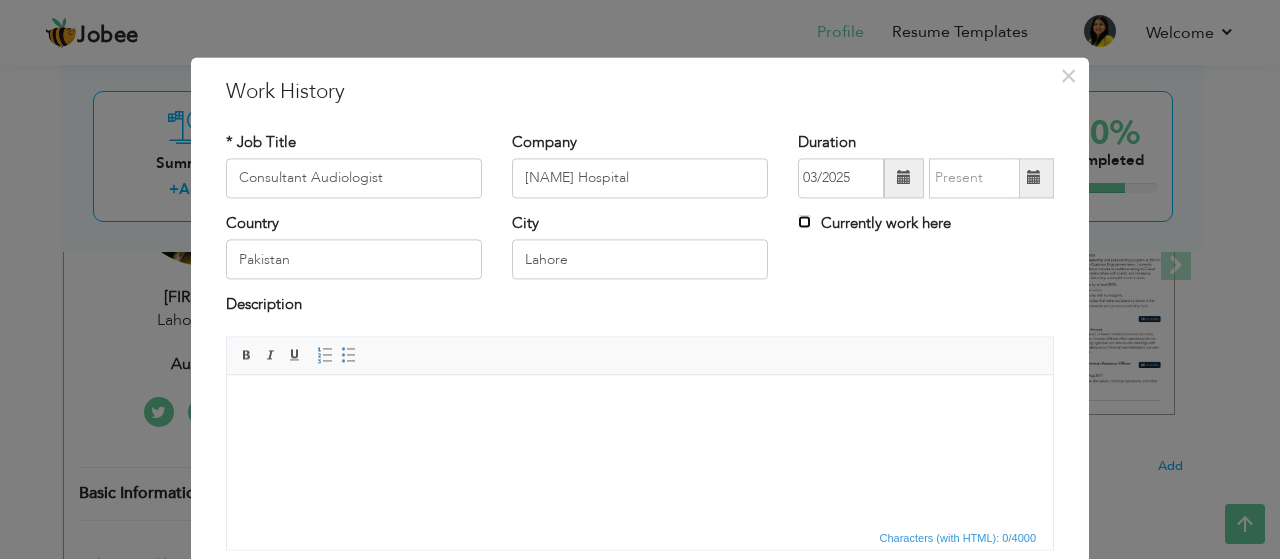 click on "Currently work here" at bounding box center [804, 221] 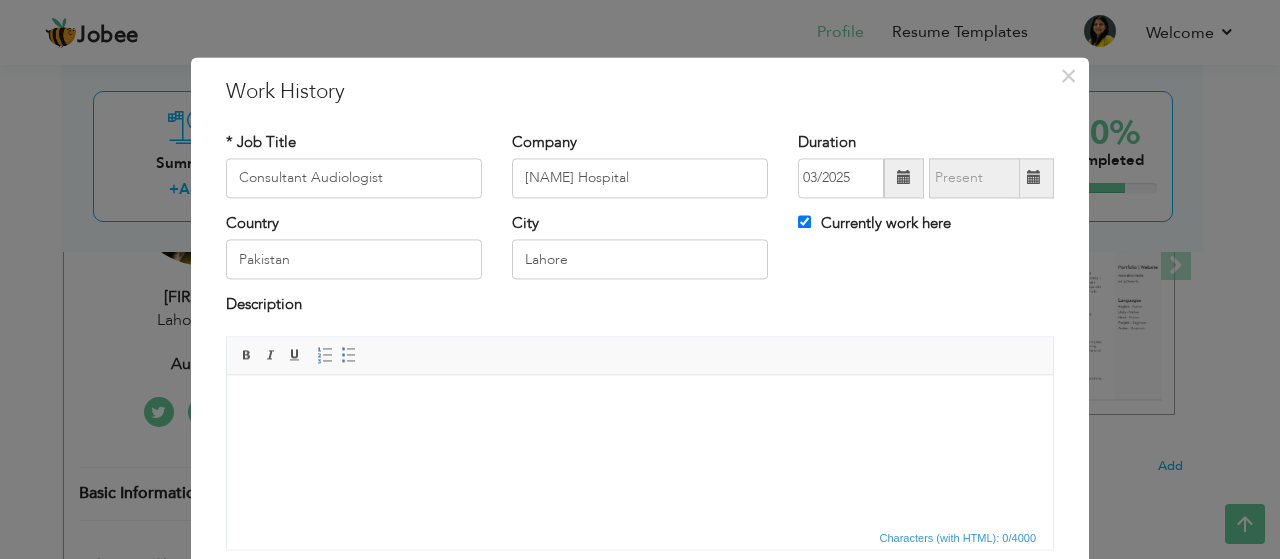scroll, scrollTop: 151, scrollLeft: 0, axis: vertical 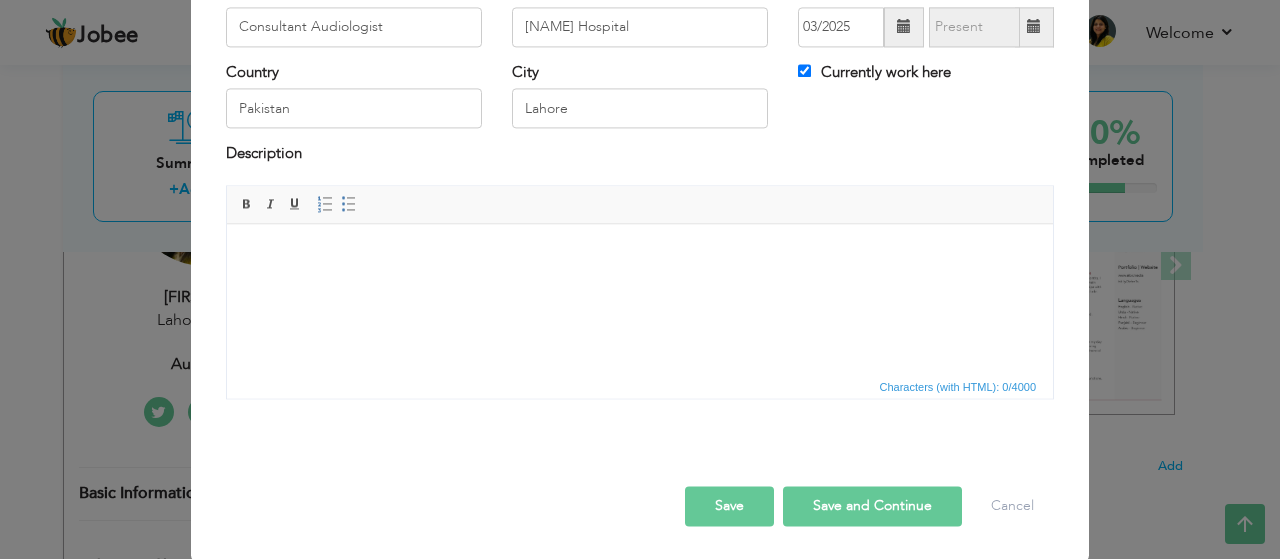 click at bounding box center (640, 254) 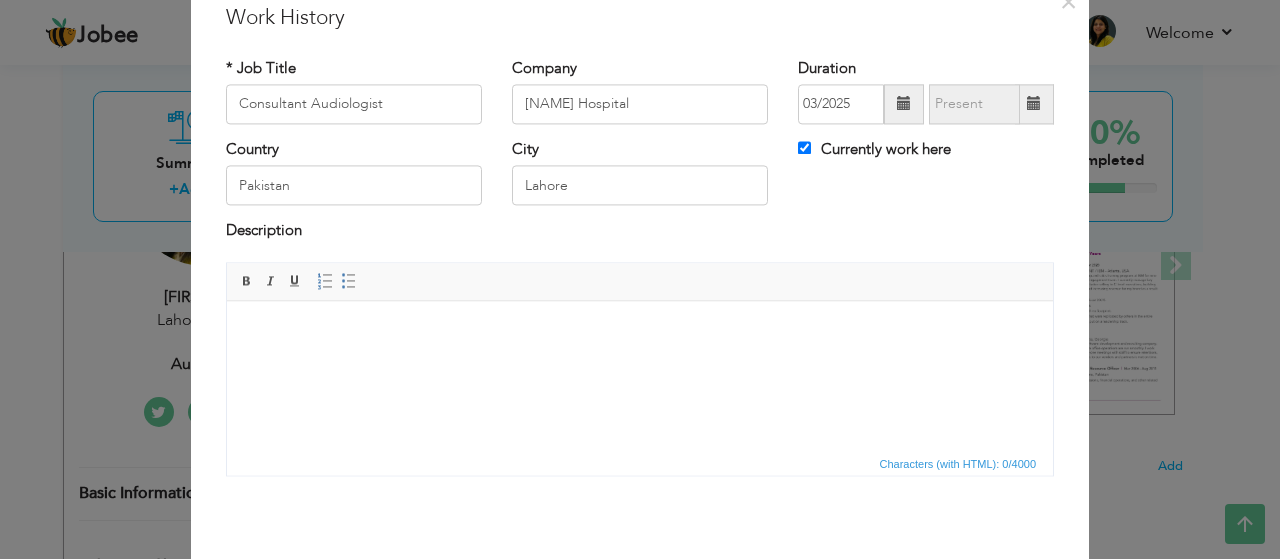 scroll, scrollTop: 74, scrollLeft: 0, axis: vertical 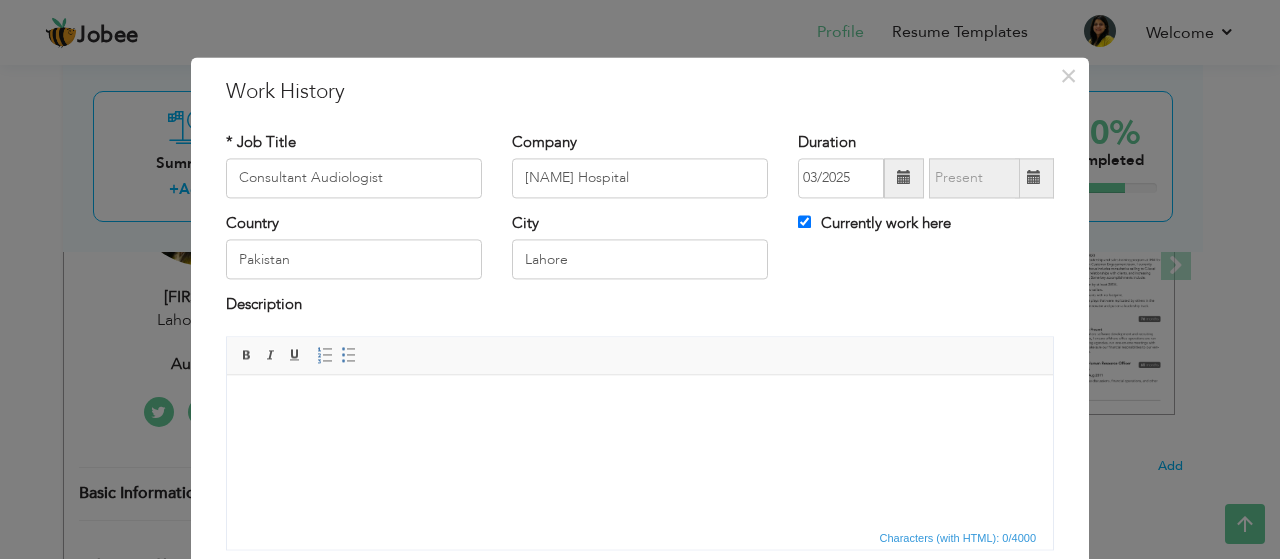 click at bounding box center (640, 405) 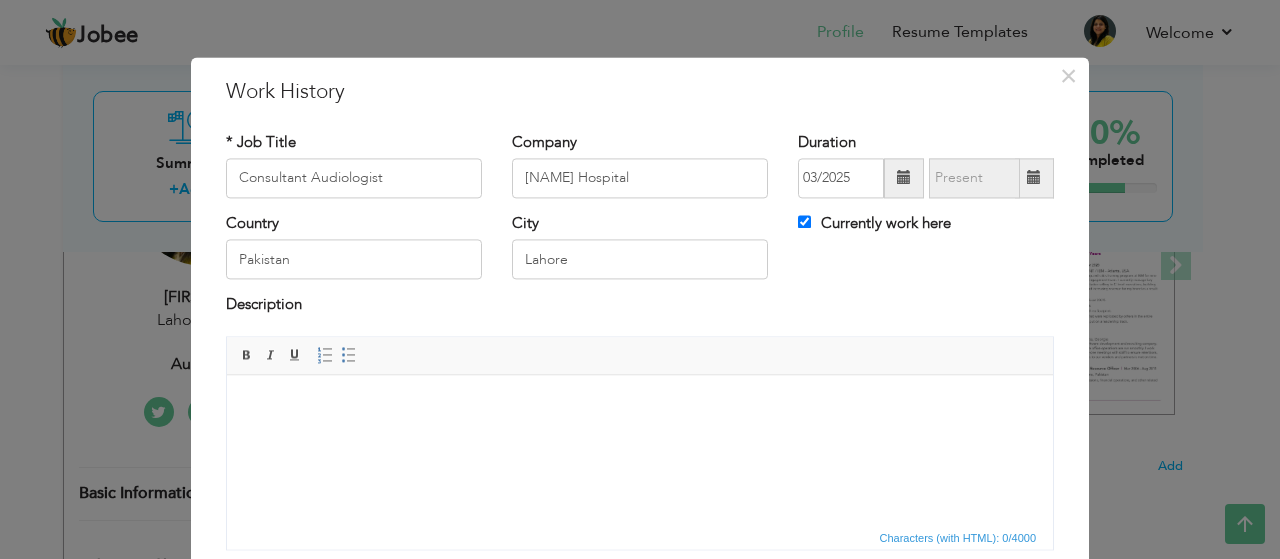 type 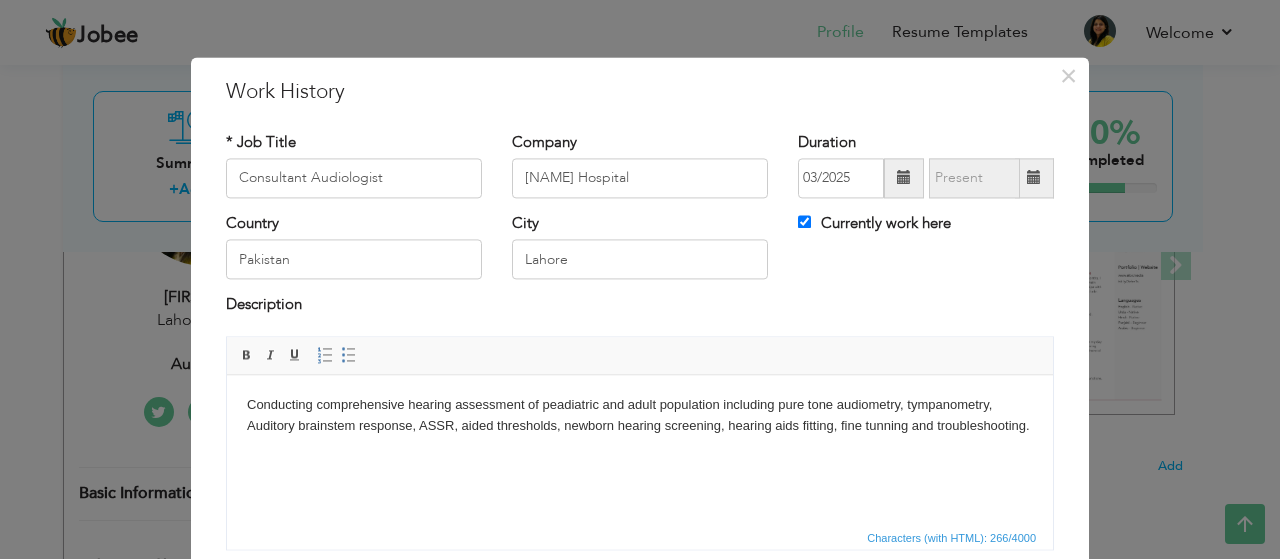 click on "Conducting comprehensive hearing assessment of peadiatric and adult population including pure tone audiometry, tympanometry, Auditory brainstem response, ASSR, aided thresholds, newborn hearing screening, hearing aids fitting, fine tunning and troubleshooting." at bounding box center [640, 416] 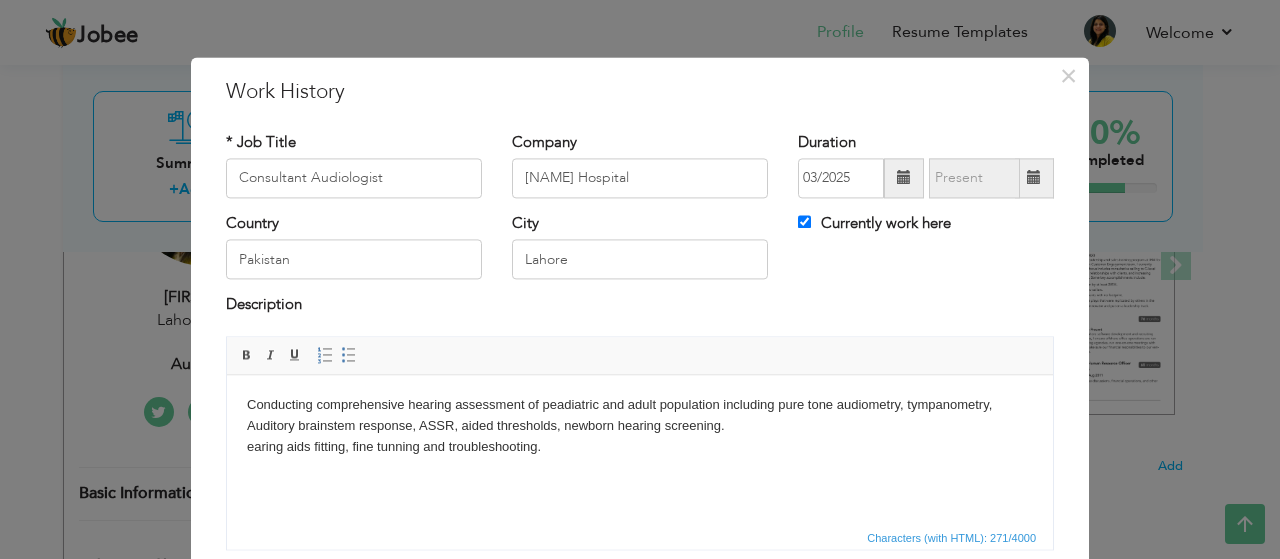 click on "Conducting comprehensive hearing assessment of peadiatric and adult population including pure tone audiometry, tympanometry, Auditory brainstem response, ASSR, aided thresholds, newborn hearing screening. ​​​​​​​  hearing aids fitting, fine tunning and troubleshooting." at bounding box center [640, 426] 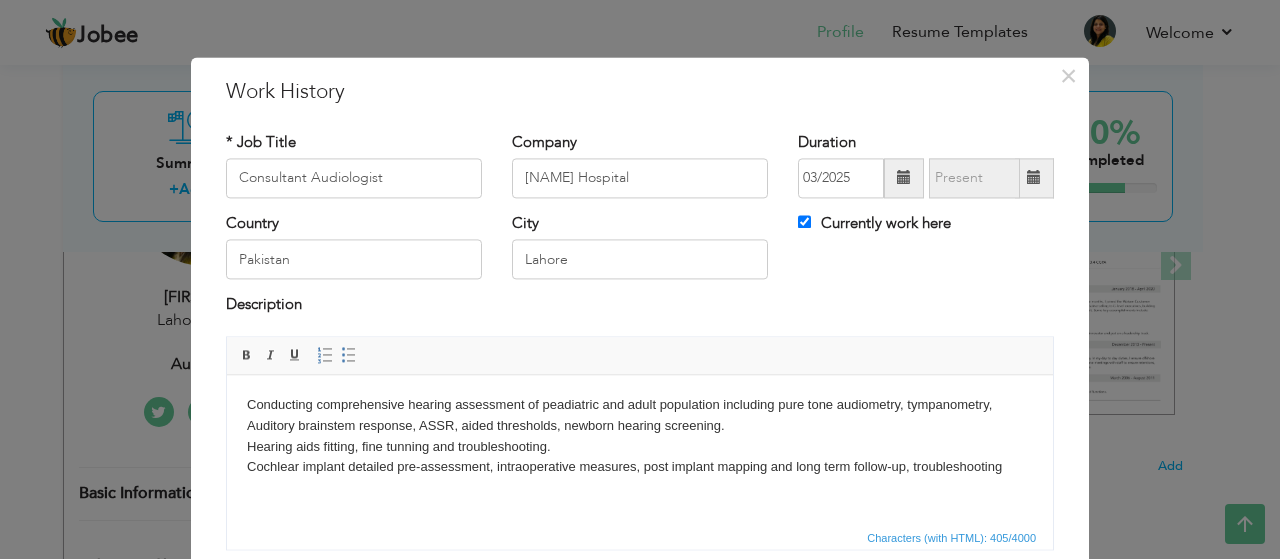 click on "Conducting comprehensive hearing assessment of peadiatric and adult population including pure tone audiometry, tympanometry, Auditory brainstem response, ASSR, aided thresholds, newborn hearing screening. Hearing aids fitting, fine tunning and troubleshooting.   Cochlear implant detailed pre-assessment, intraoperative measures, post implant mapping and long term follow-up, troubleshooting" at bounding box center (640, 436) 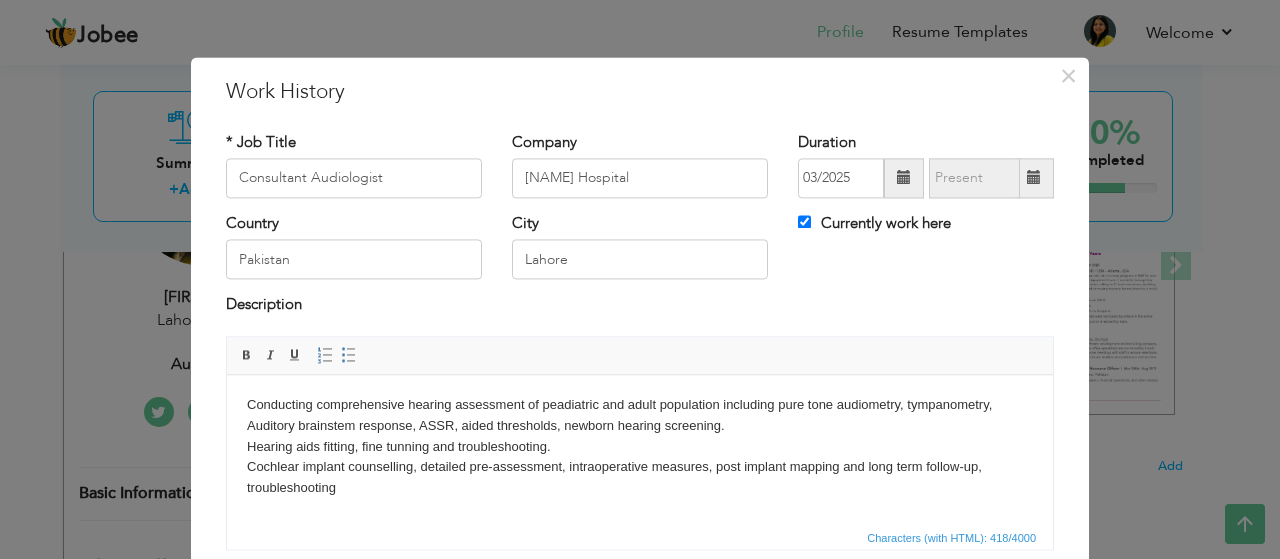 click on "Conducting comprehensive hearing assessment of peadiatric and adult population including pure tone audiometry, tympanometry, Auditory brainstem response, ASSR, aided thresholds, newborn hearing screening. Hearing aids fitting, fine tunning and troubleshooting.   Cochlear implant counselling, detailed pre-assessment, intraoperative measures, post implant mapping and long term follow-up, troubleshooting" at bounding box center [640, 447] 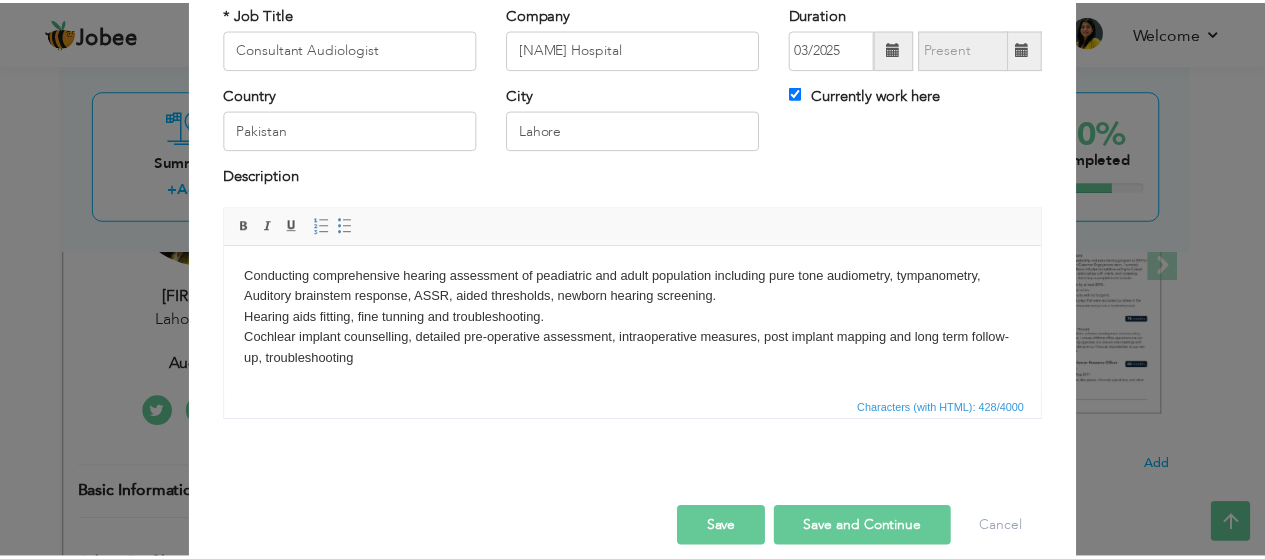 scroll, scrollTop: 130, scrollLeft: 0, axis: vertical 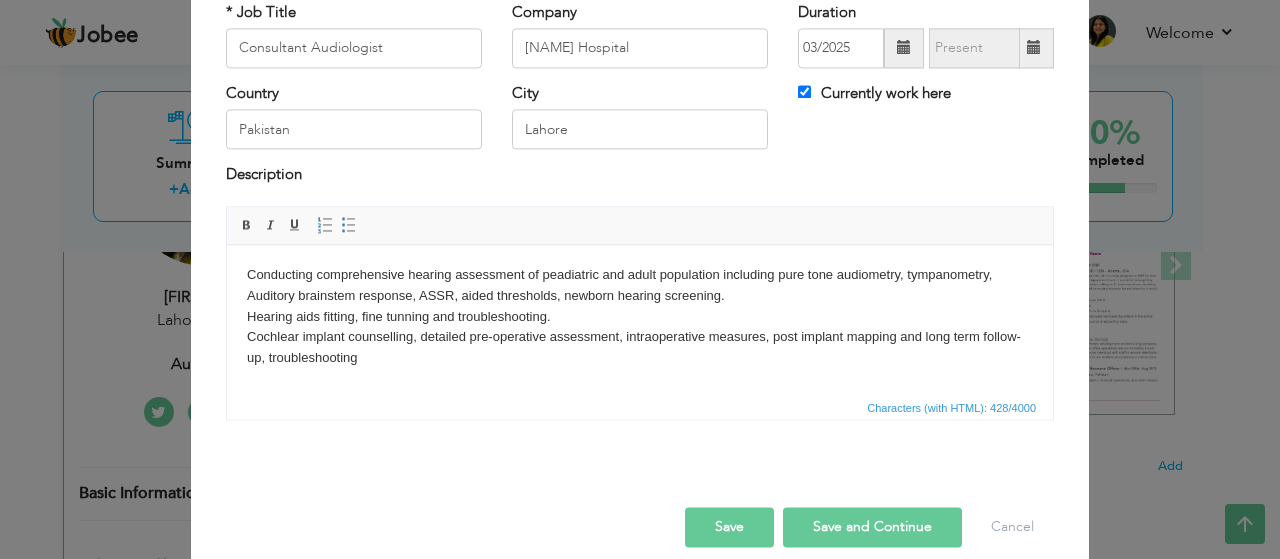 click on "Conducting comprehensive hearing assessment of peadiatric and adult population including pure tone audiometry, tympanometry, Auditory brainstem response, ASSR, aided thresholds, newborn hearing screening. Hearing aids fitting, fine tunning and troubleshooting.   Cochlear implant counselling, detailed pre-operative assessment, intraoperative measures, post implant mapping and long term follow-up, troubleshooting" at bounding box center [640, 317] 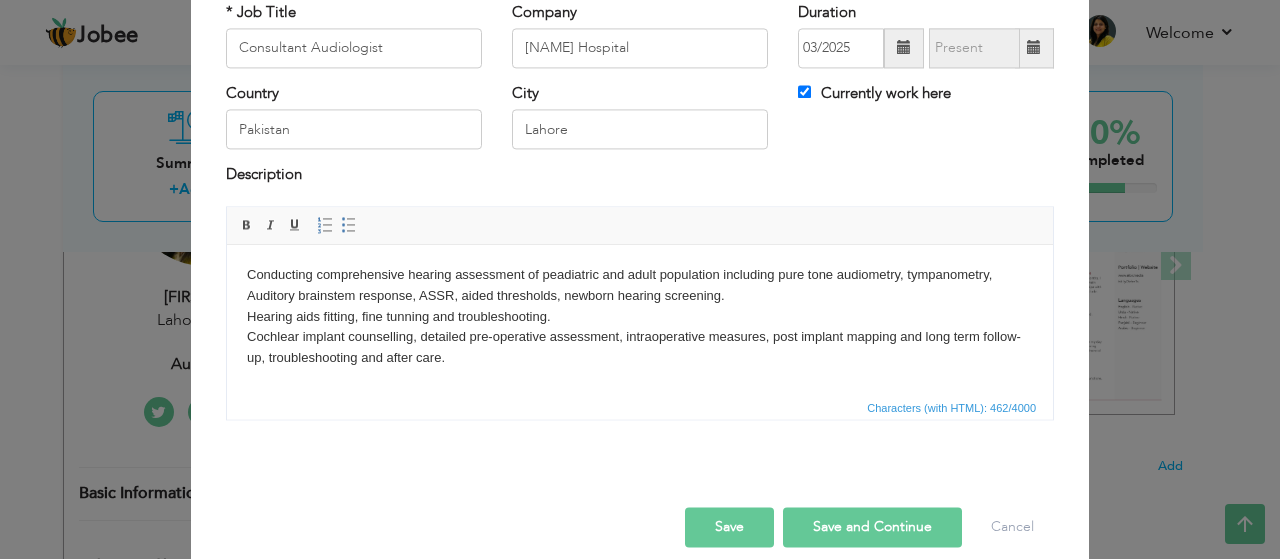 click on "Conducting comprehensive hearing assessment of peadiatric and adult population including pure tone audiometry, tympanometry, Auditory brainstem response, ASSR, aided thresholds, newborn hearing screening. Hearing aids fitting, fine tunning and troubleshooting.   Cochlear implant counselling, detailed pre-operative assessment, intraoperative measures, post implant mapping and long term follow-up, troubleshooting and after care.  ​​​​​​​" at bounding box center [640, 327] 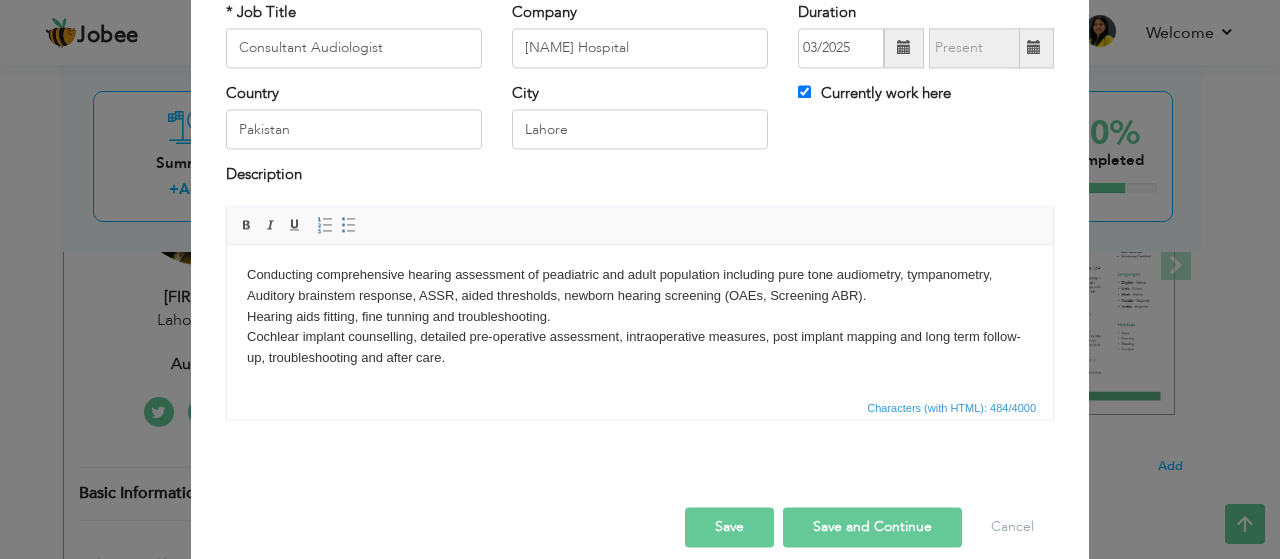 click on "Save and Continue" at bounding box center (872, 527) 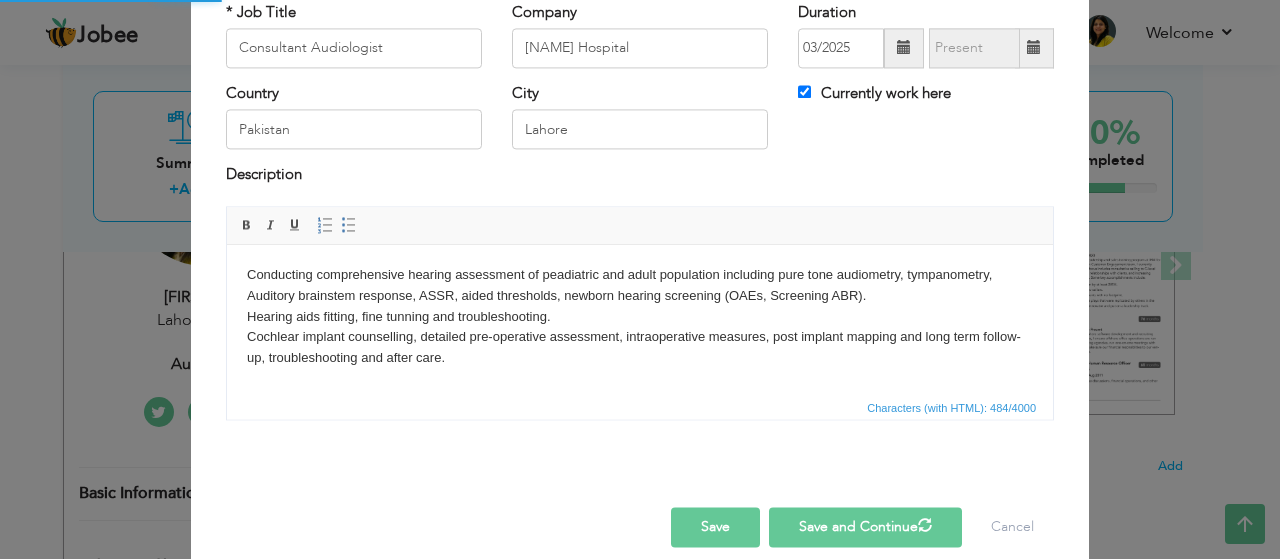 click on "Save and Continue" at bounding box center (865, 527) 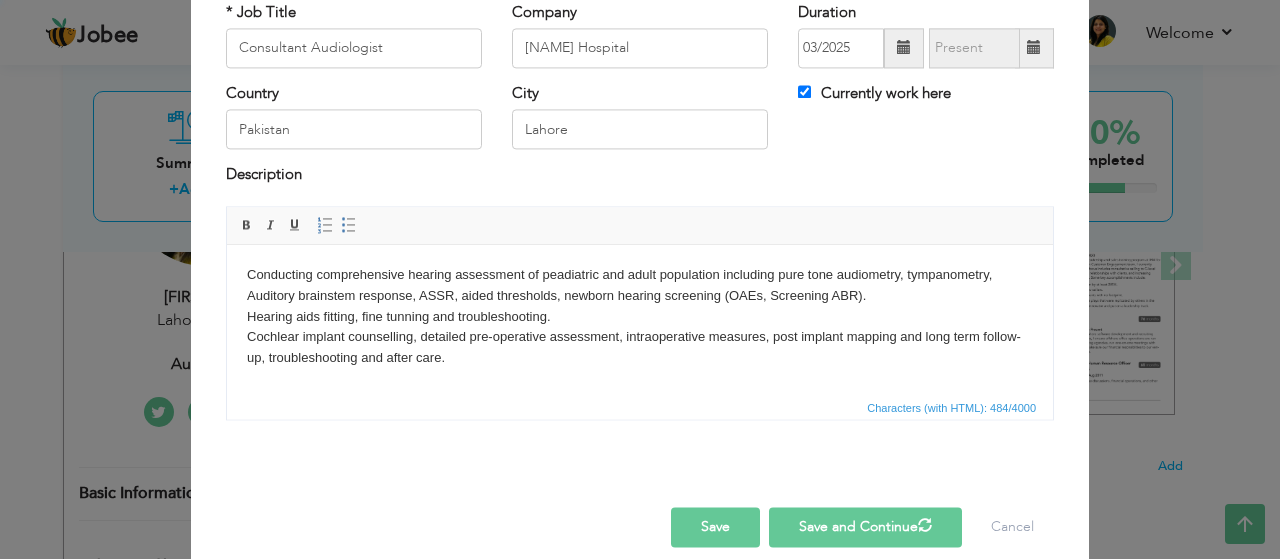 click on "Save and Continue" at bounding box center [865, 527] 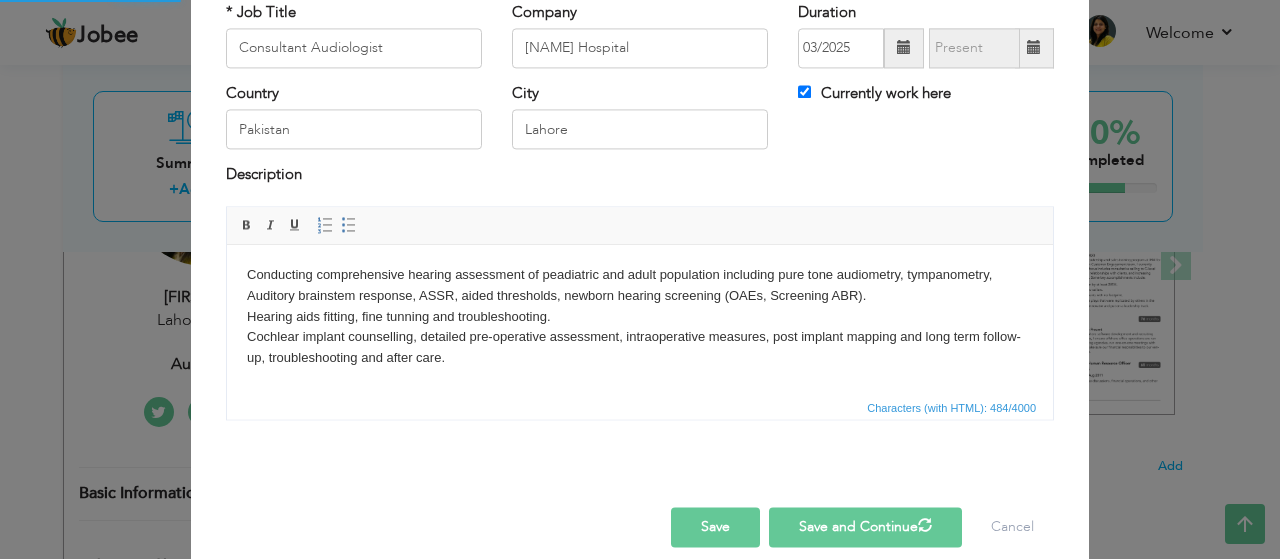type 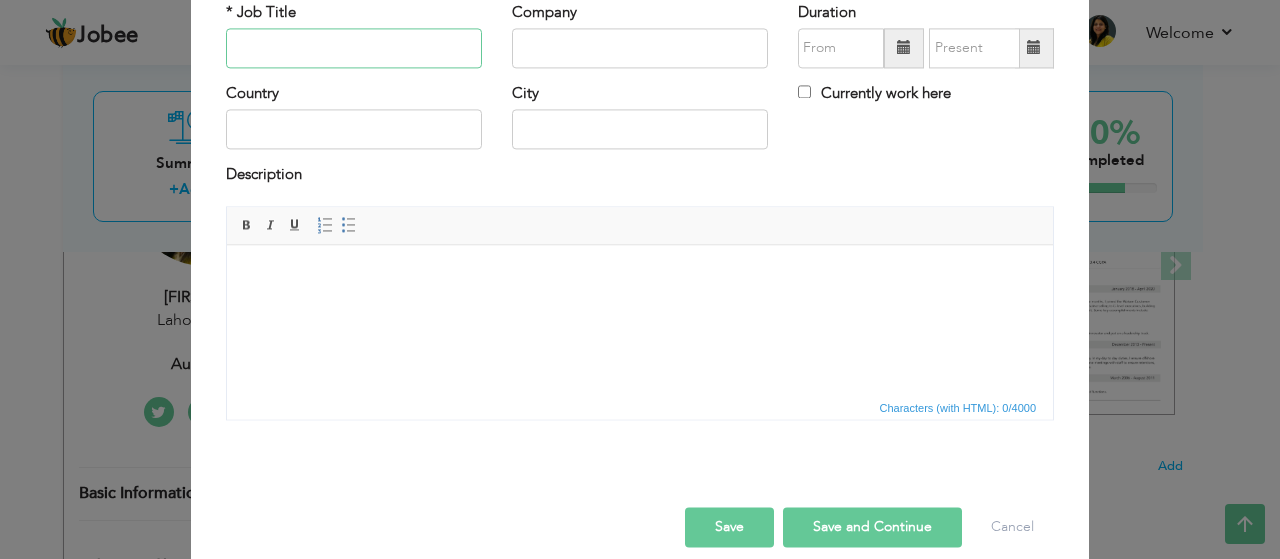 click at bounding box center [354, 48] 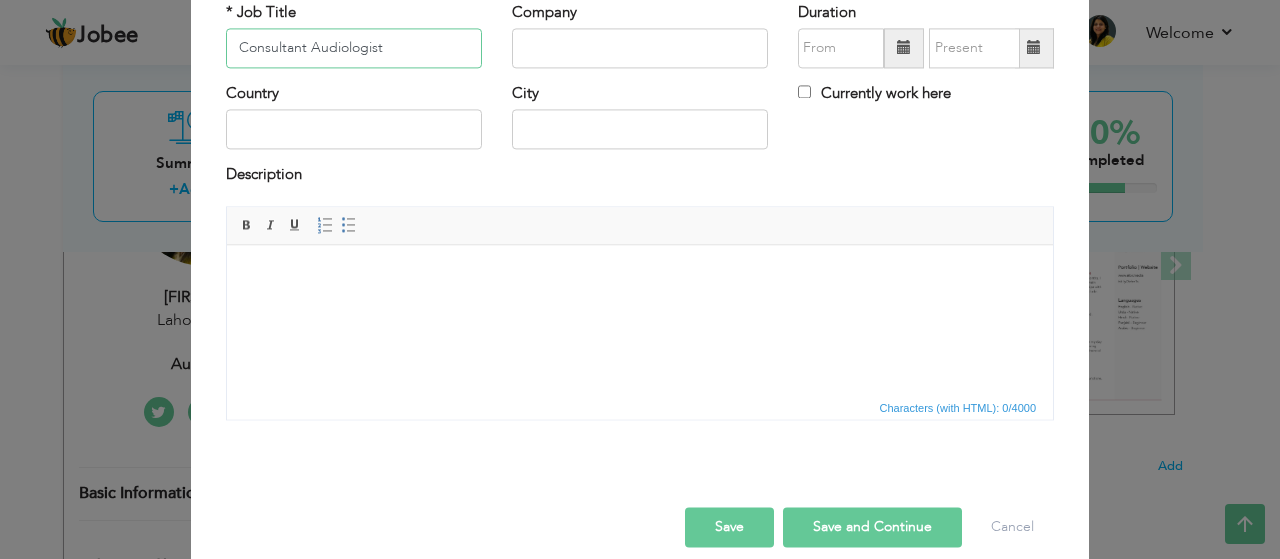 type on "Consultant Audiologist" 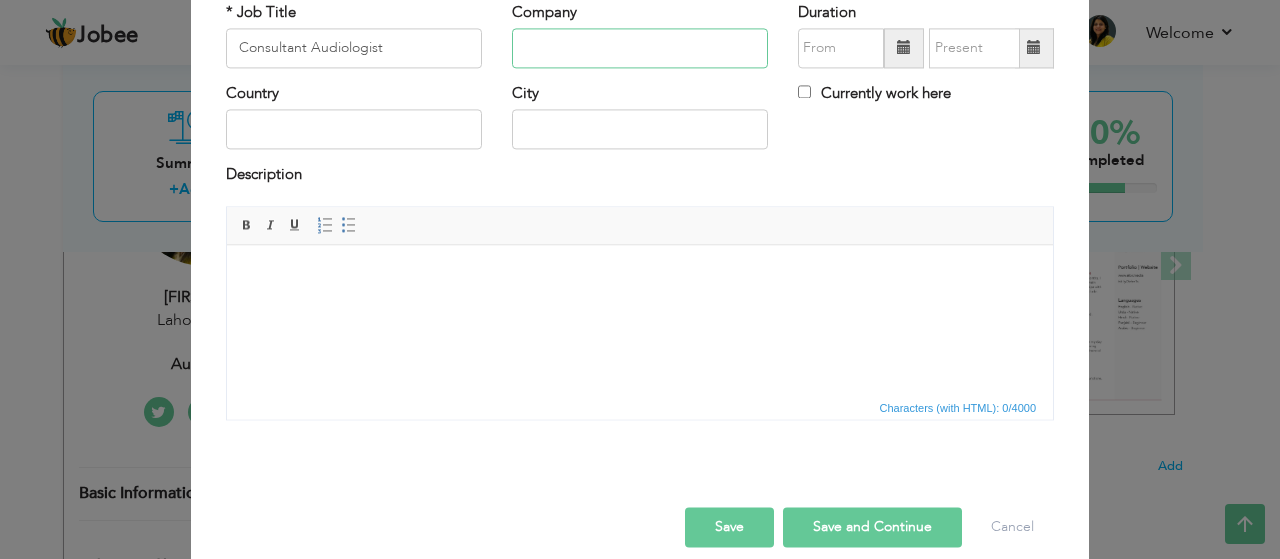 click at bounding box center [640, 48] 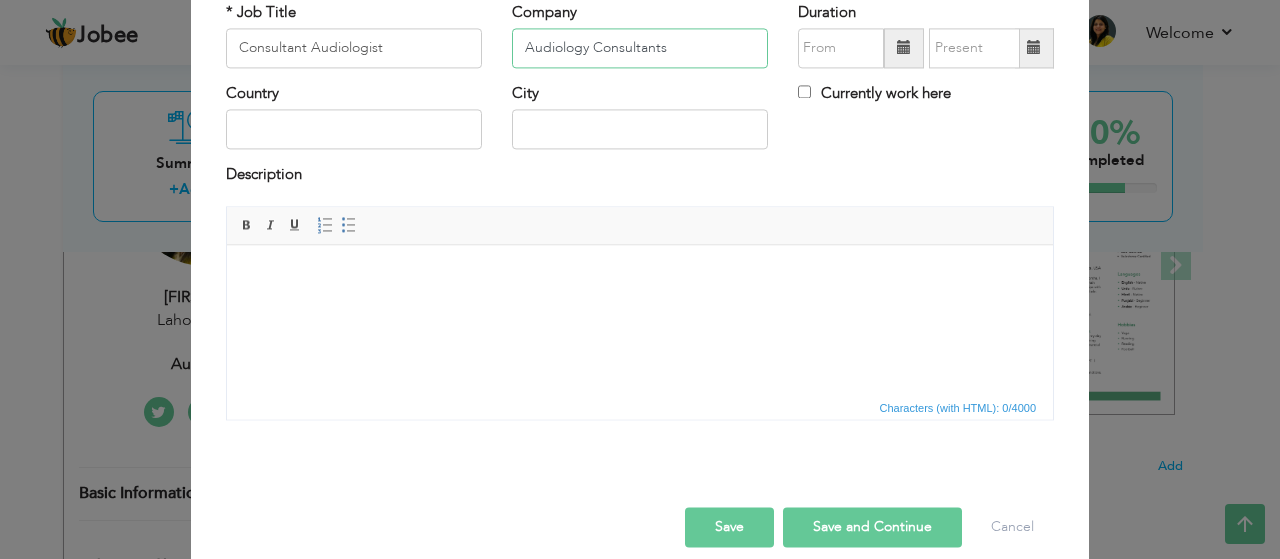 type on "Audiology Consultants" 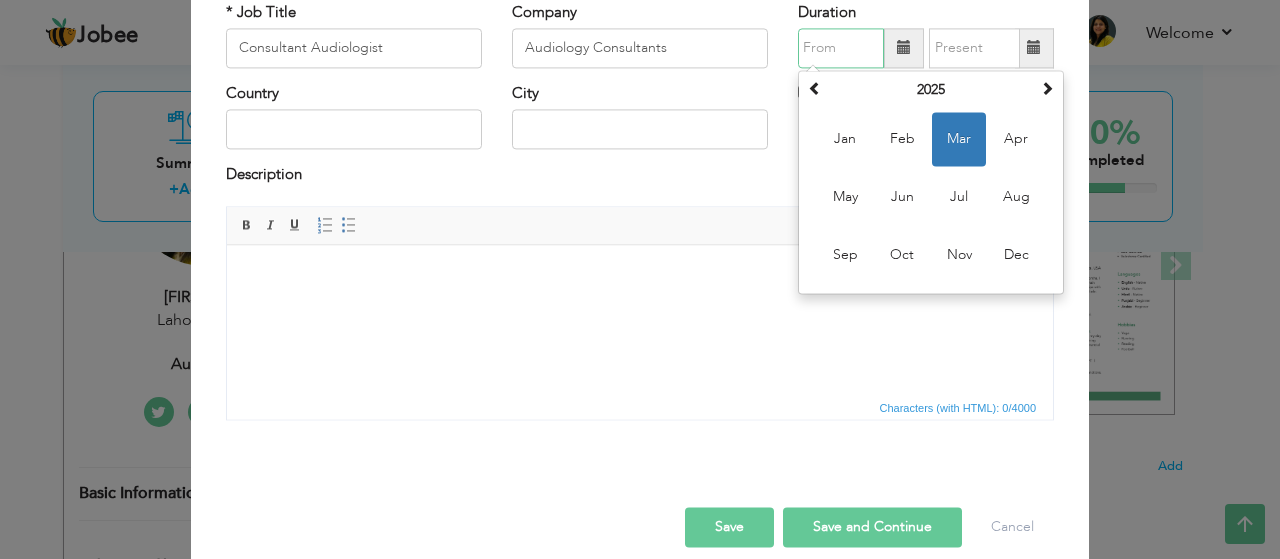 click at bounding box center [841, 48] 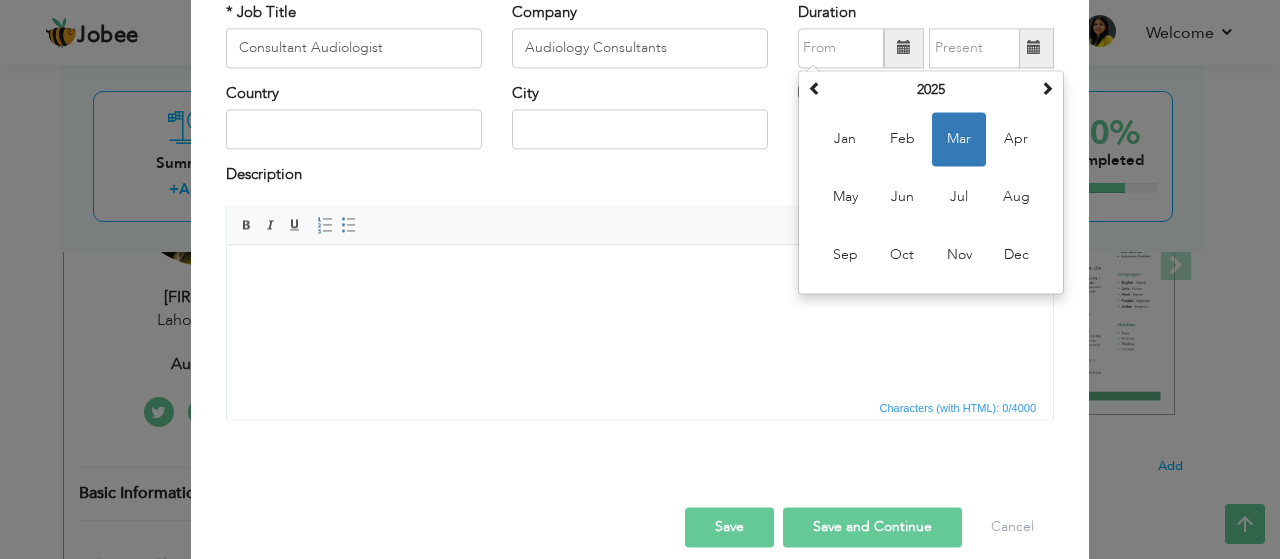 type on "03/2025" 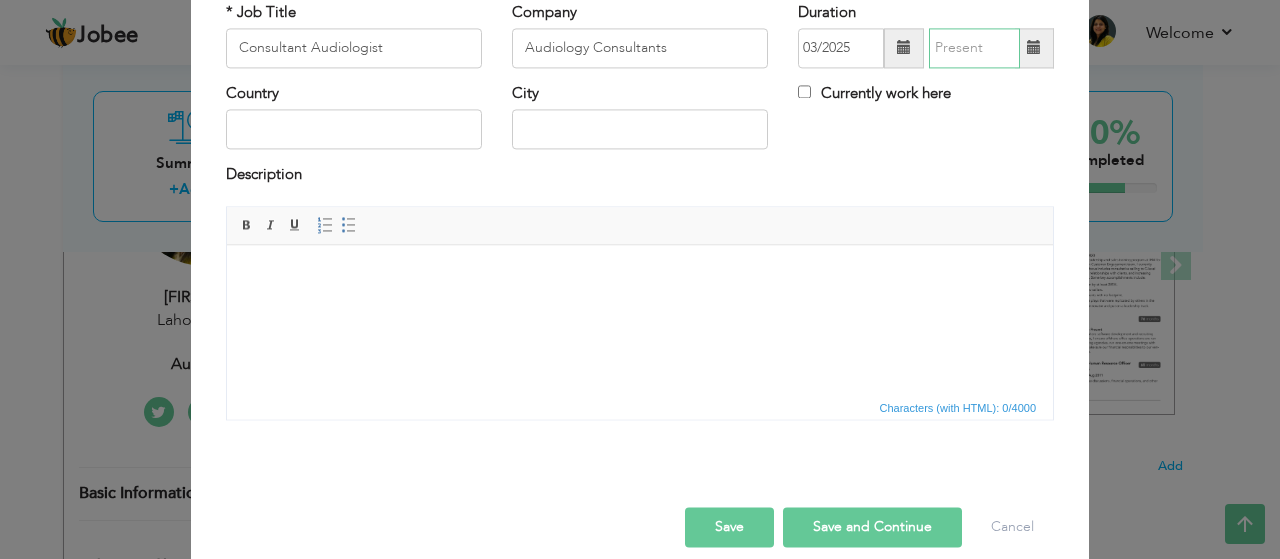 click at bounding box center (974, 48) 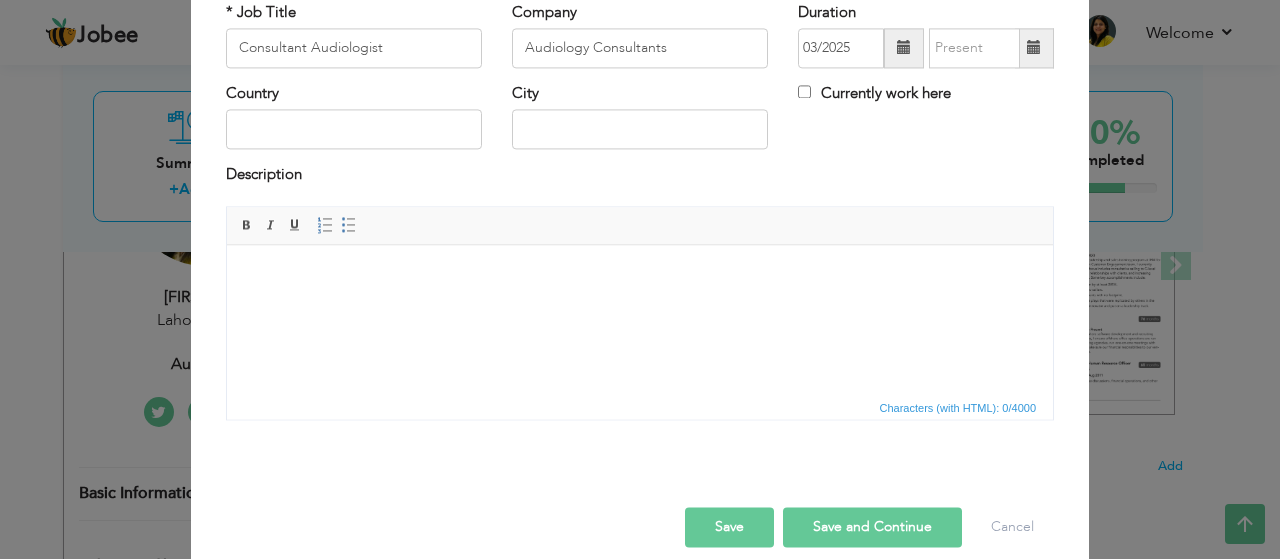 click on "Country" at bounding box center [354, 116] 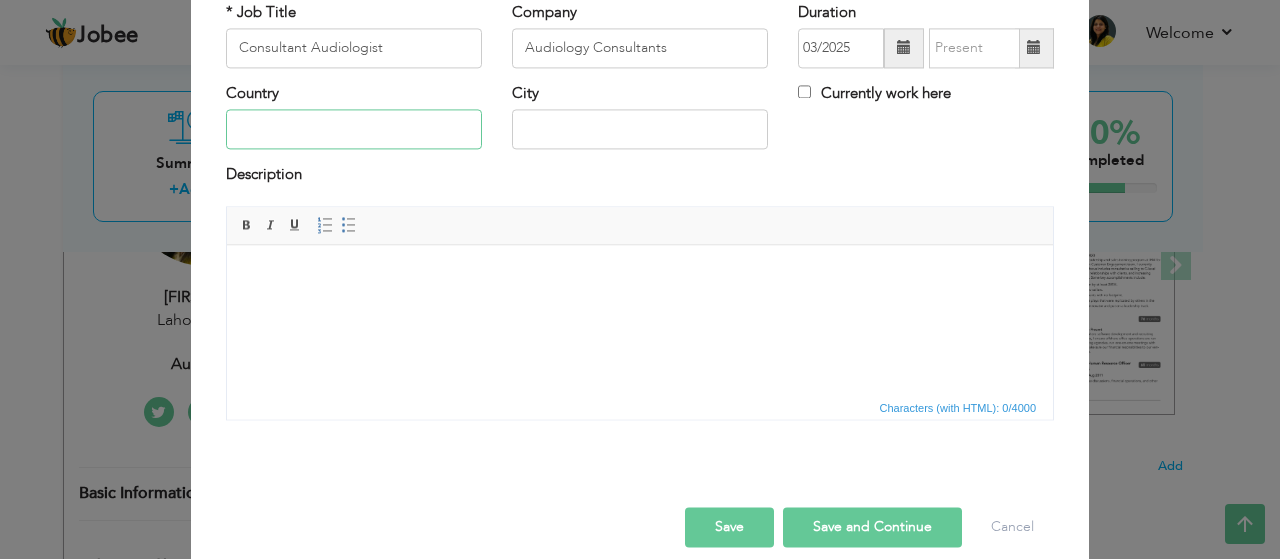 click at bounding box center (354, 130) 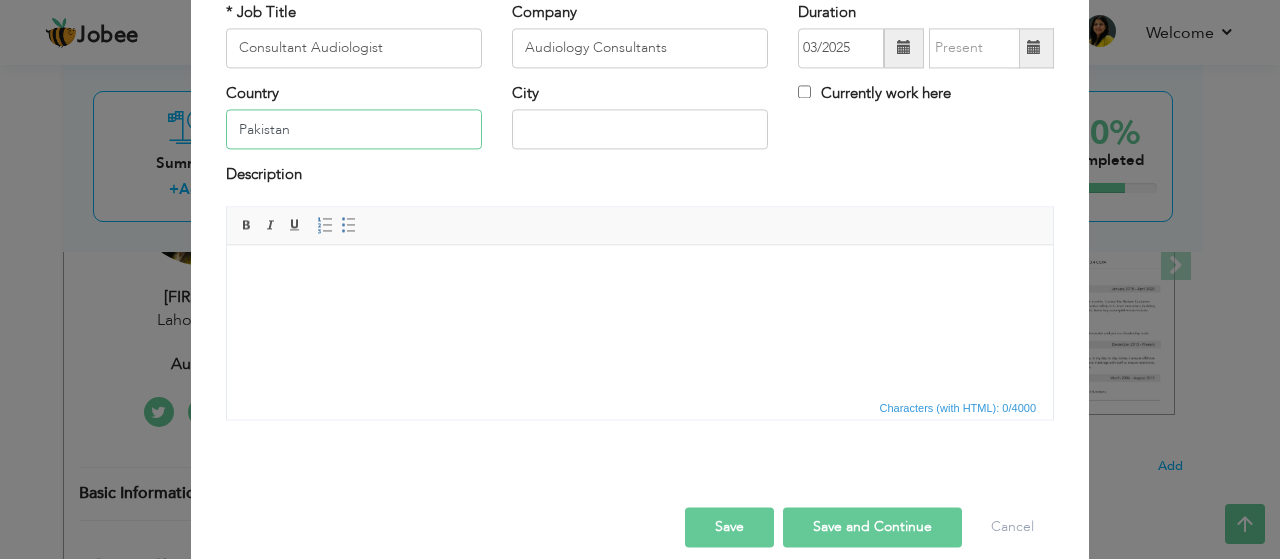 type on "Pakistan" 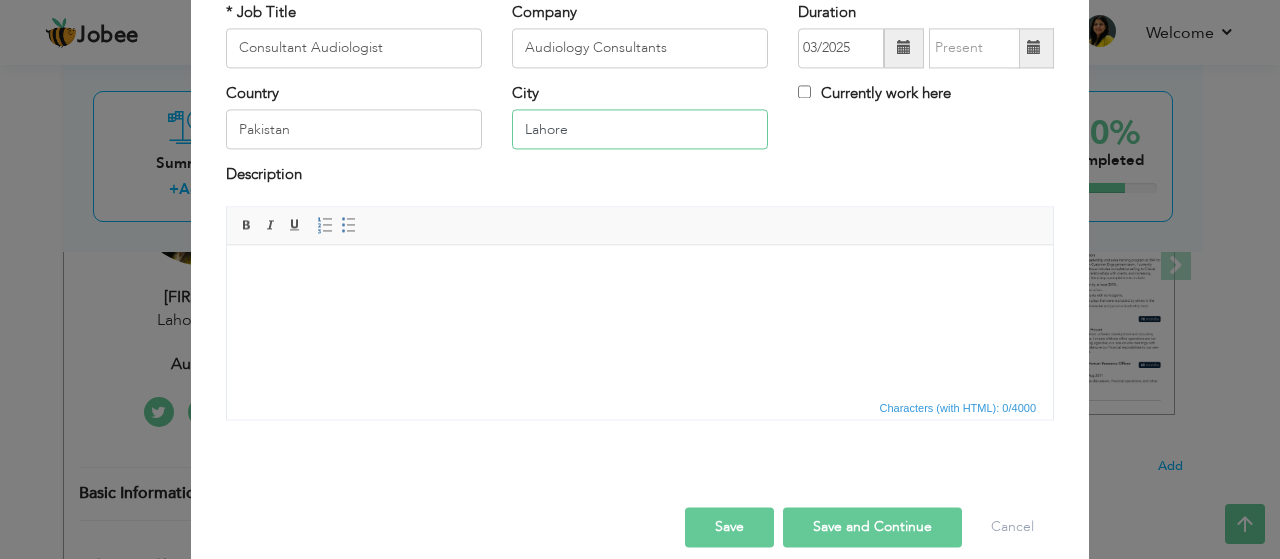 type on "Lahore" 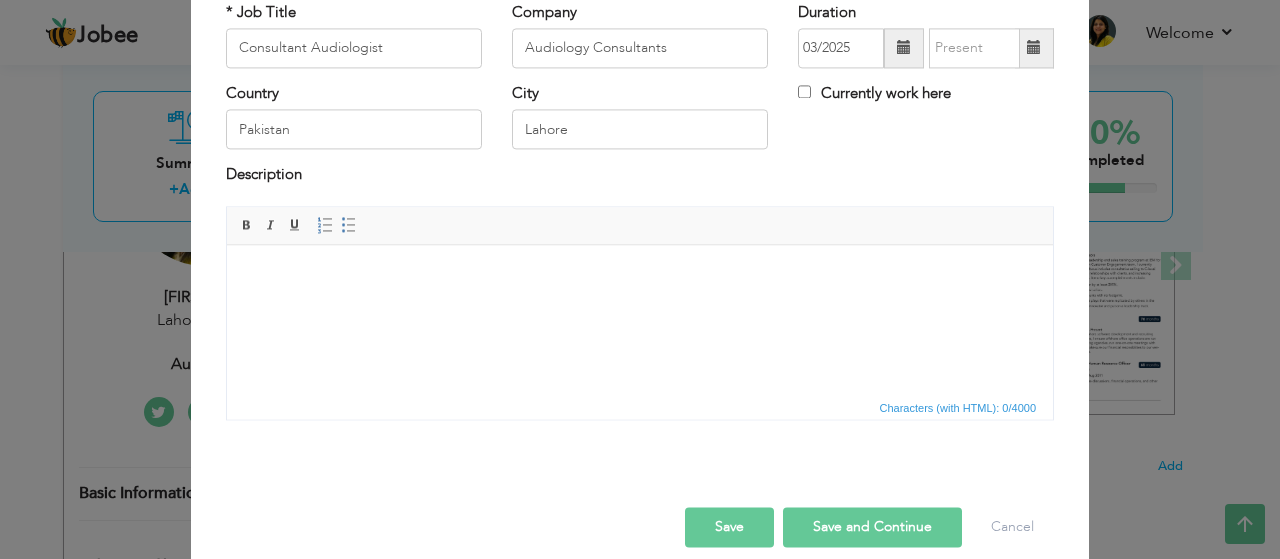 click at bounding box center [640, 275] 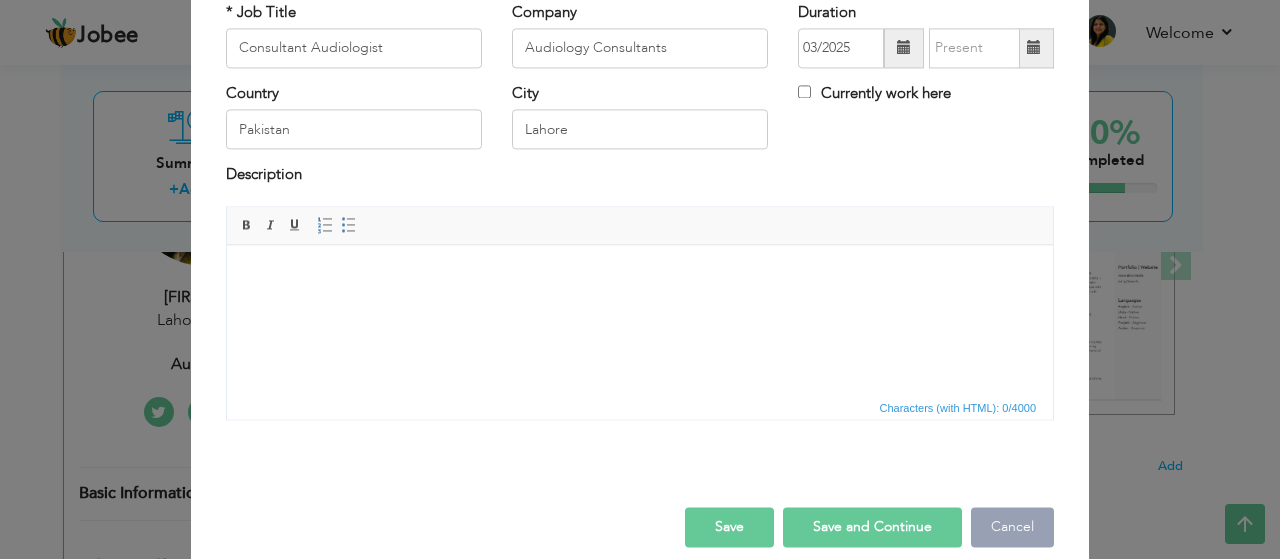 click on "Cancel" at bounding box center [1012, 527] 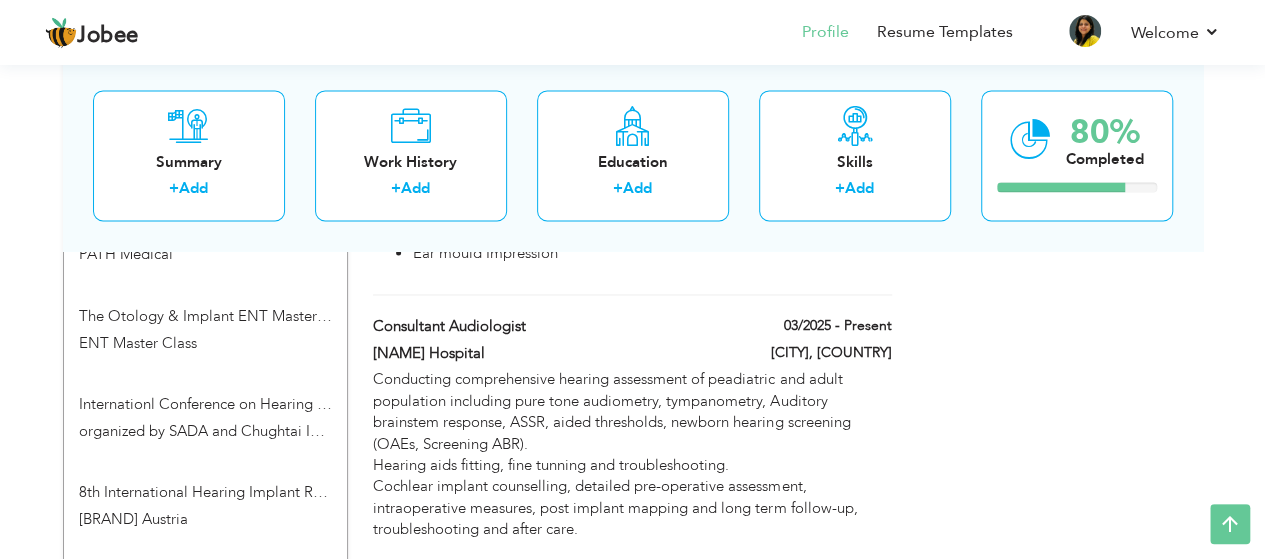 scroll, scrollTop: 1614, scrollLeft: 0, axis: vertical 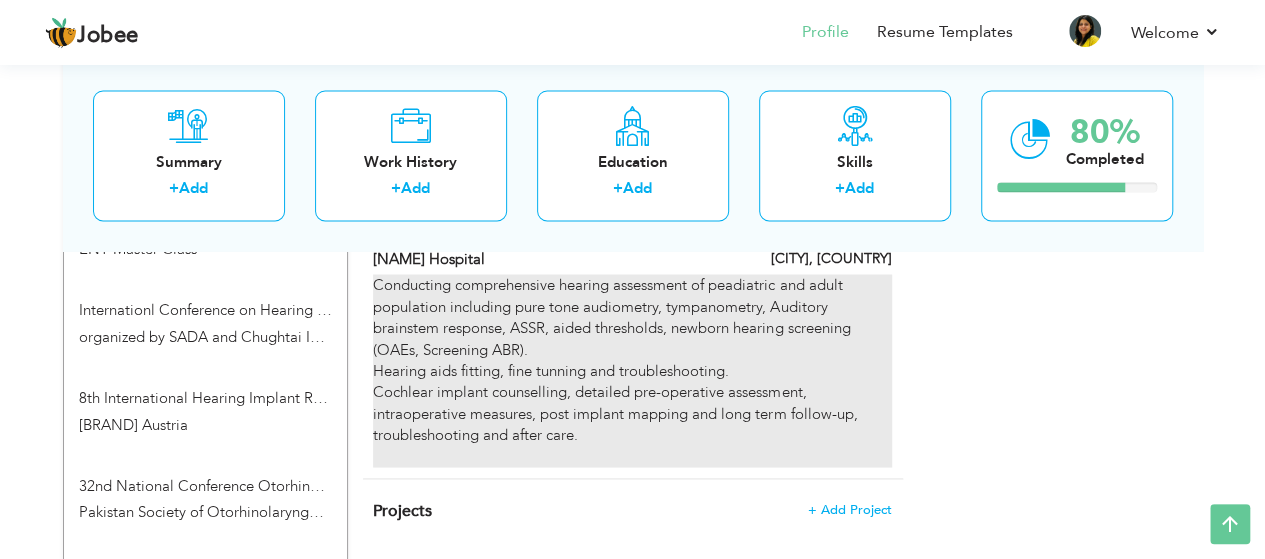 click on "Conducting comprehensive hearing assessment of peadiatric and adult population including pure tone audiometry, tympanometry, Auditory brainstem response, ASSR, aided thresholds, newborn hearing screening (OAEs, Screening ABR).
Hearing aids fitting, fine tunning and troubleshooting.
Cochlear implant counselling, detailed pre-operative assessment, intraoperative measures, post implant mapping and long term follow-up, troubleshooting and after care." at bounding box center [632, 370] 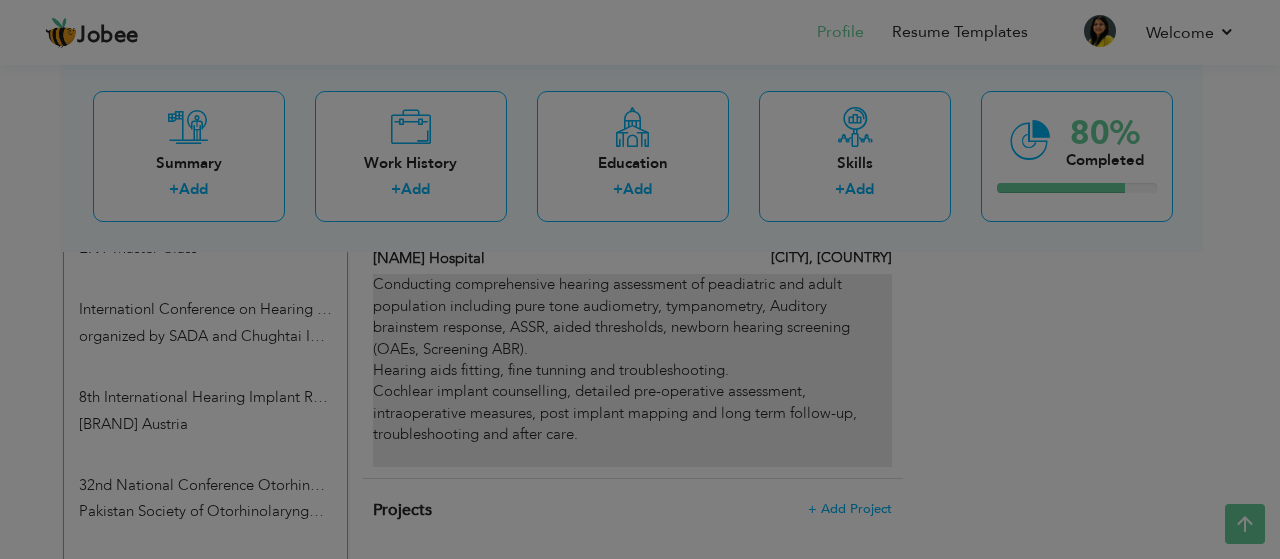 click on "Jobee
Profile
Resume Templates
Resume Templates
Cover Letters
About
My Resume
Welcome
Settings
Log off
Welcome" at bounding box center [640, -335] 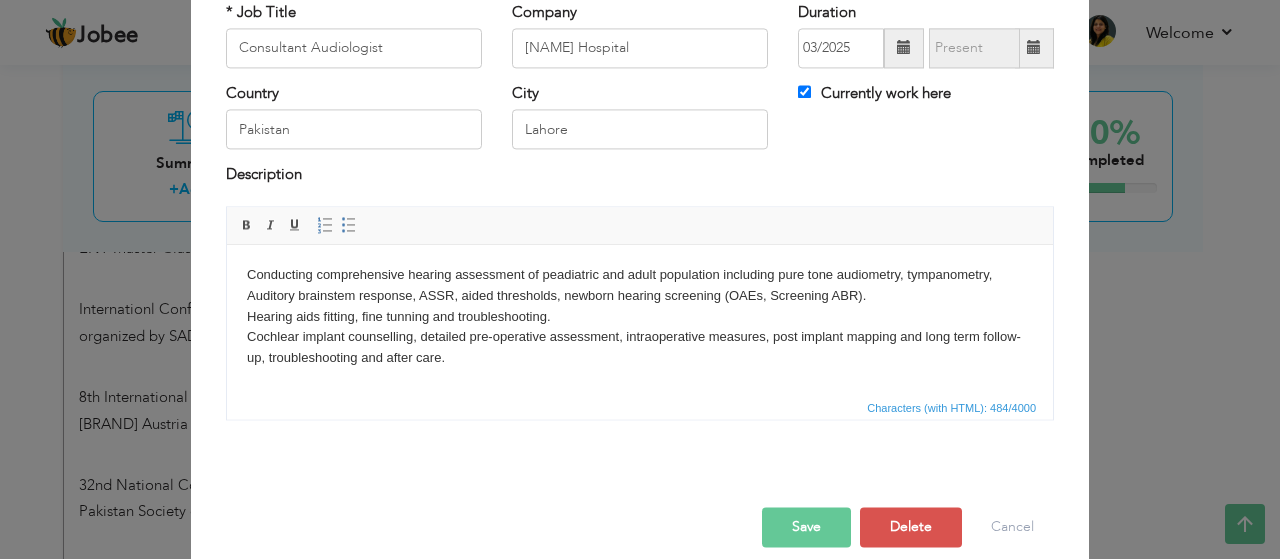 scroll, scrollTop: 0, scrollLeft: 0, axis: both 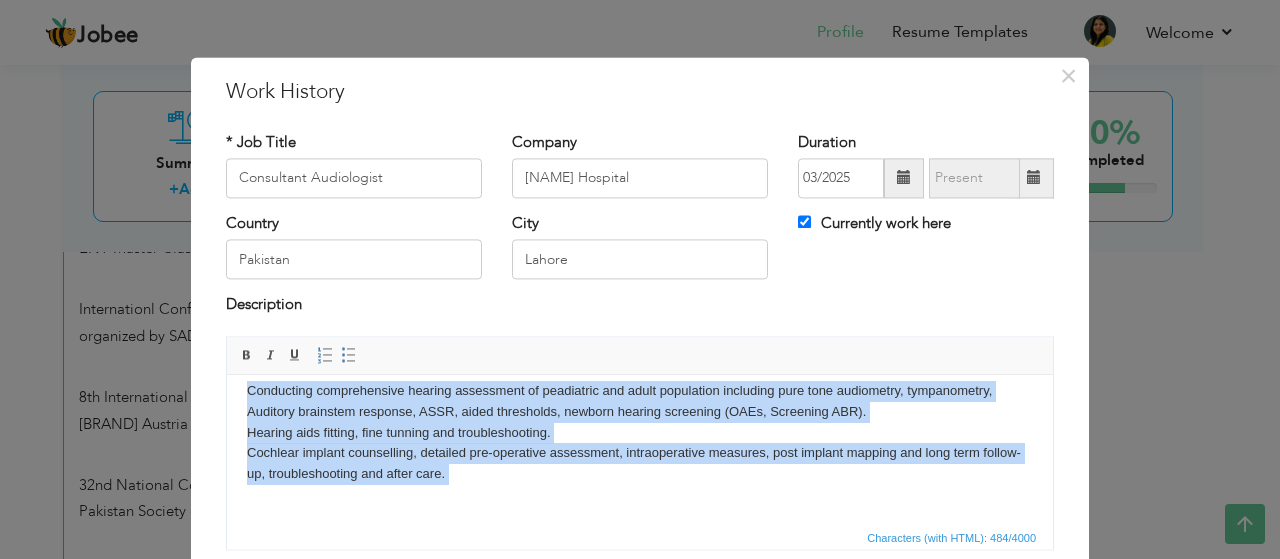 drag, startPoint x: 243, startPoint y: 407, endPoint x: 543, endPoint y: 530, distance: 324.23602 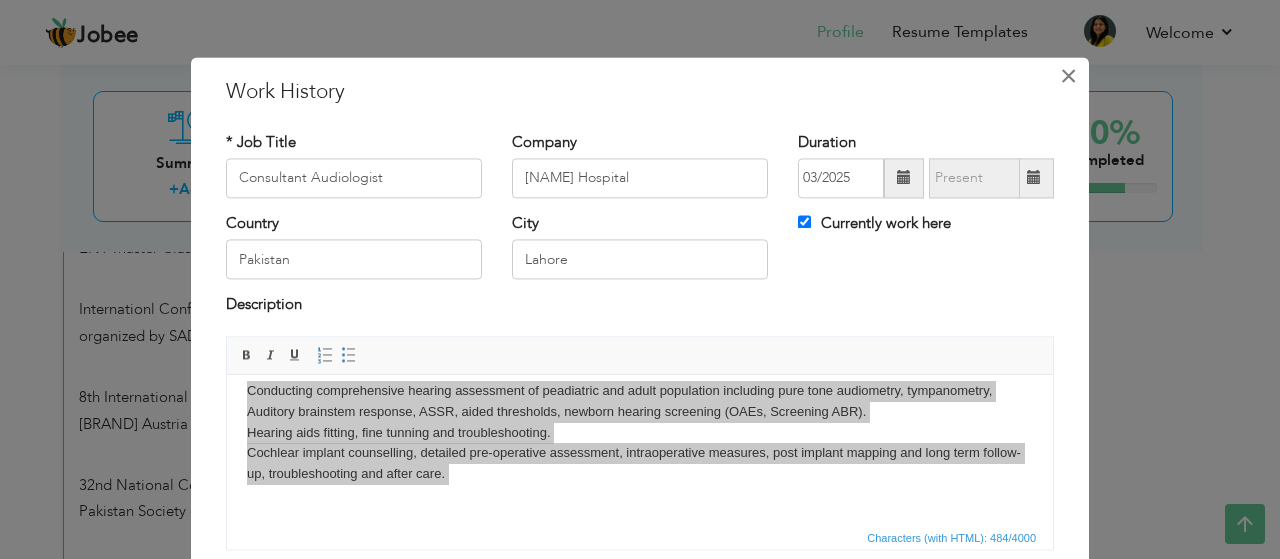 click on "×" at bounding box center [1068, 76] 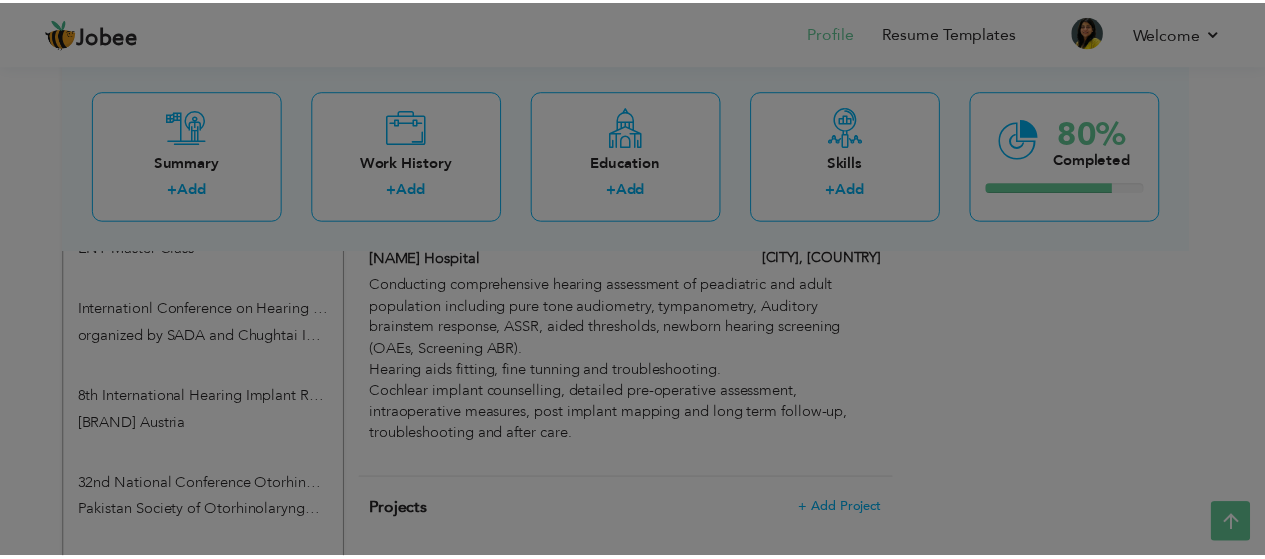 scroll, scrollTop: 0, scrollLeft: 0, axis: both 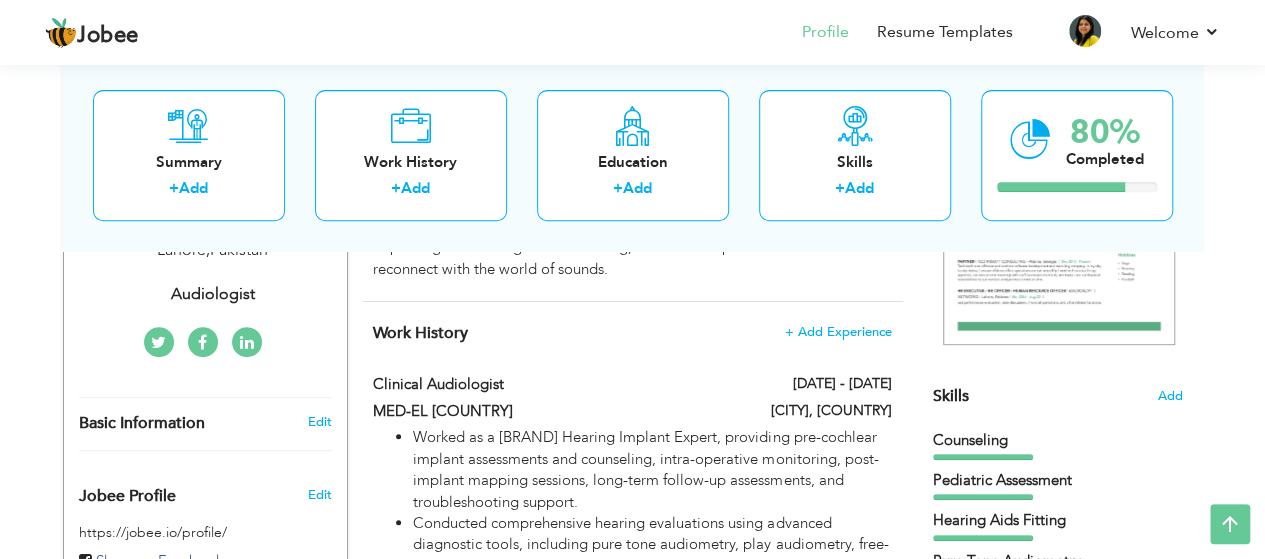 click on "Work History
+ Add Experience
Clinical Audiologist
08/2019 - 02/2025
Clinical Audiologist
08/2019 - 02/2025 MED-EL Pakistan" at bounding box center (633, 1039) 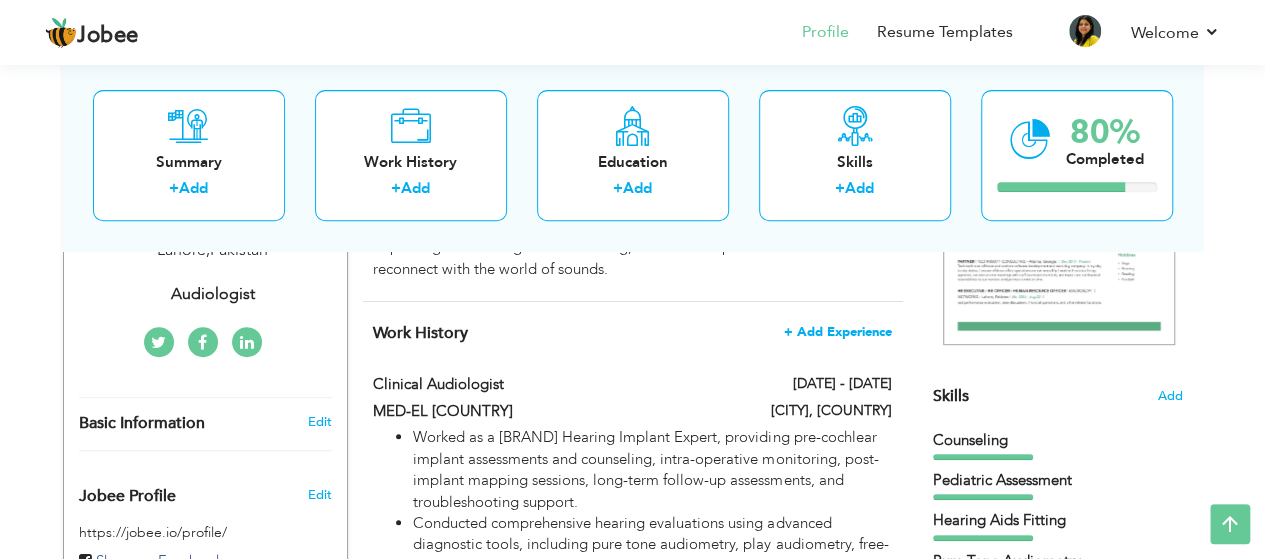 click on "+ Add Experience" at bounding box center [838, 332] 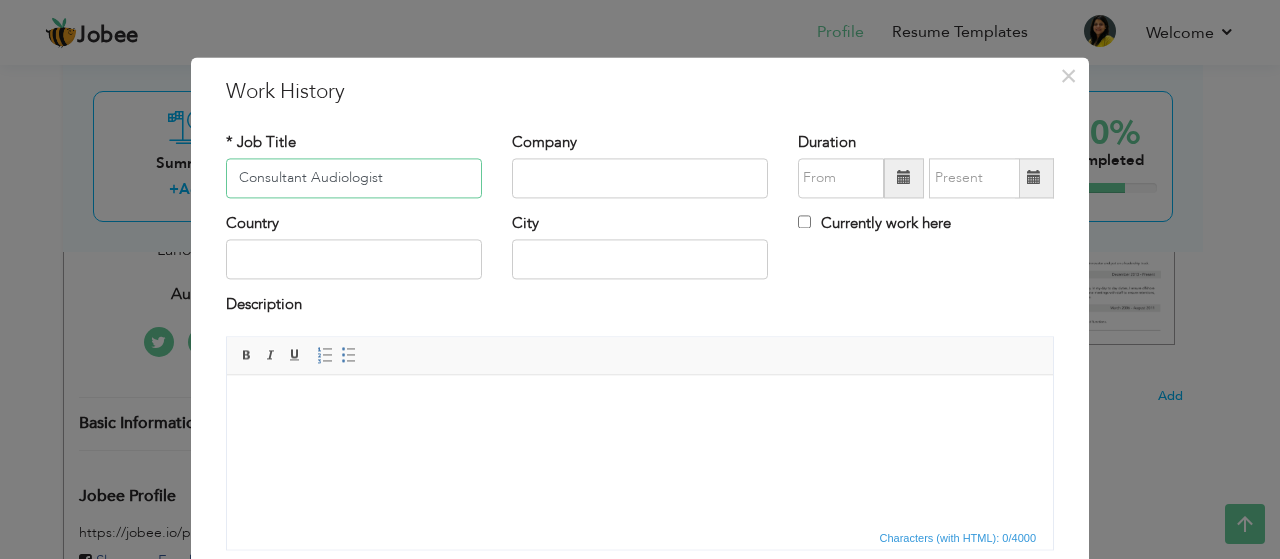 type on "Consultant Audiologist" 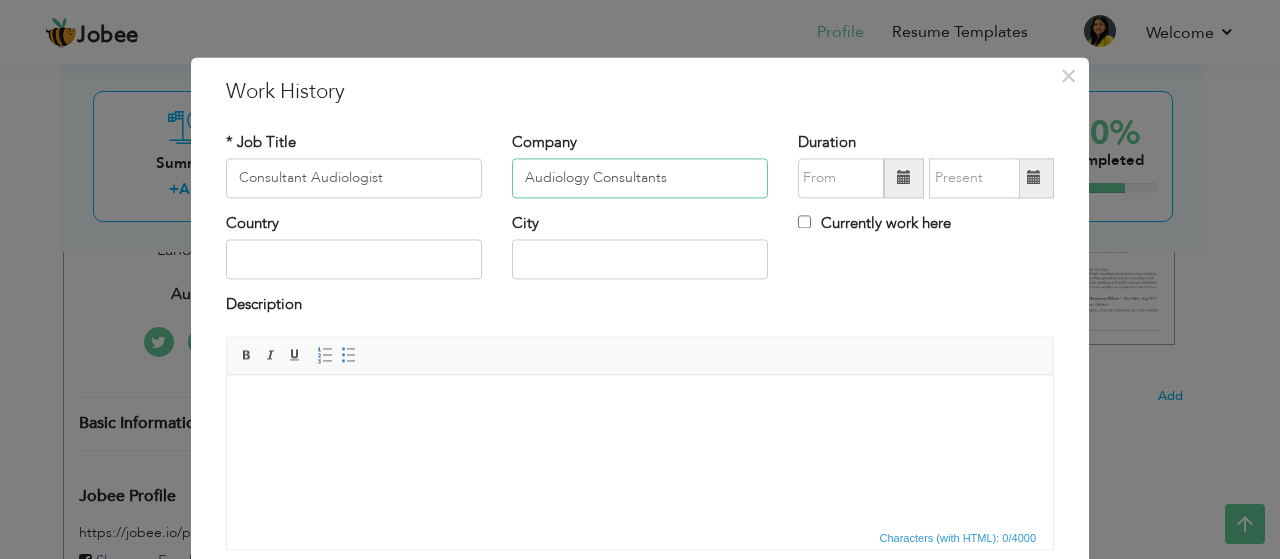 type on "Audiology Consultants" 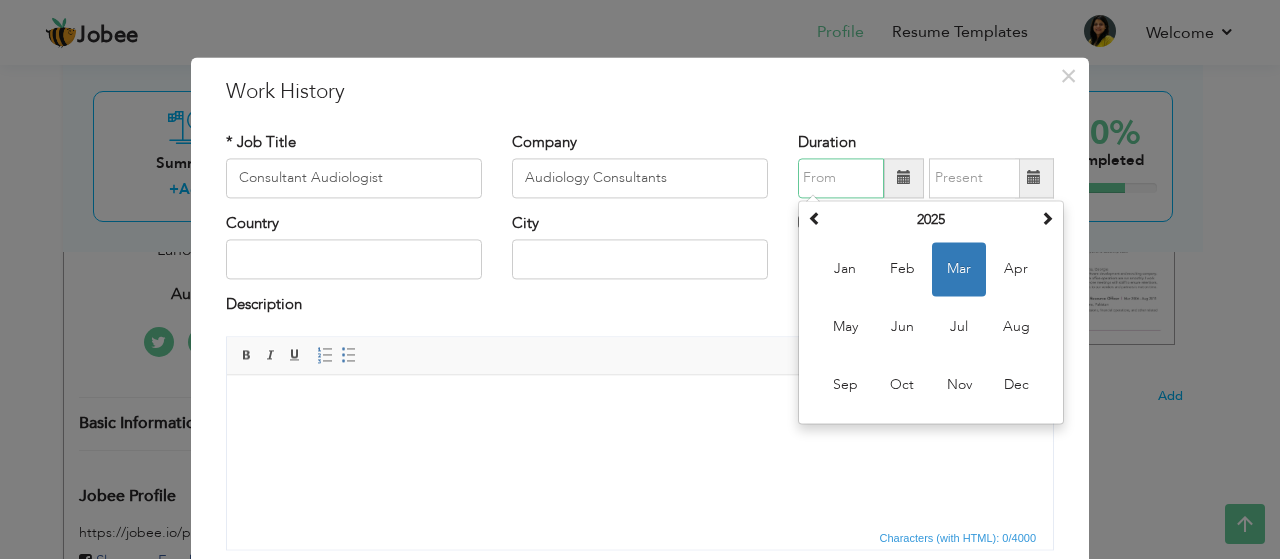 click at bounding box center (841, 178) 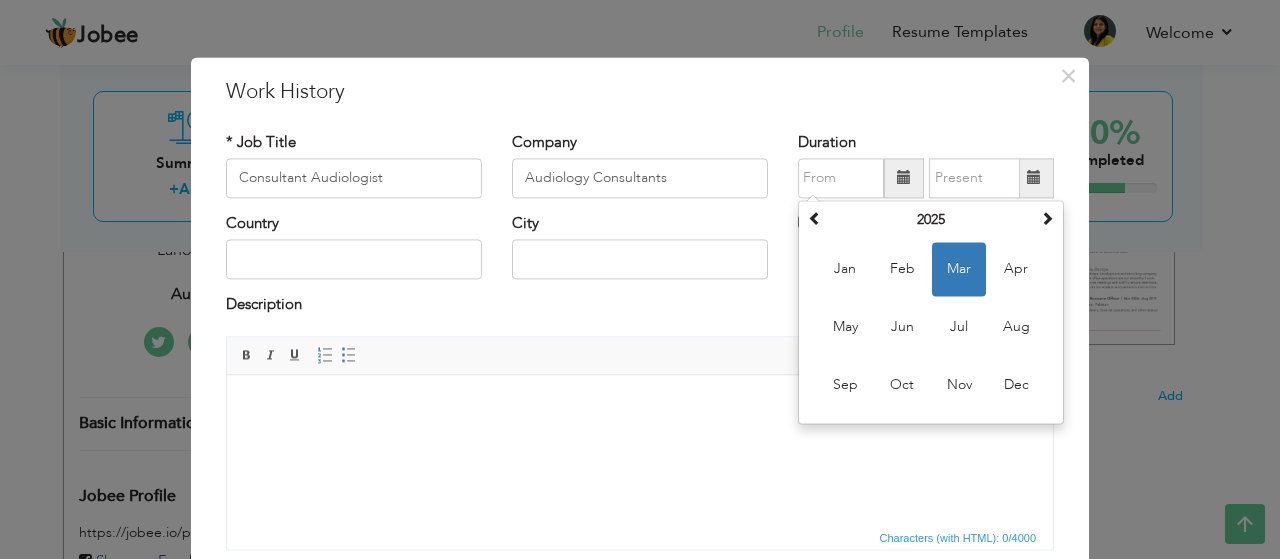 type on "03/2025" 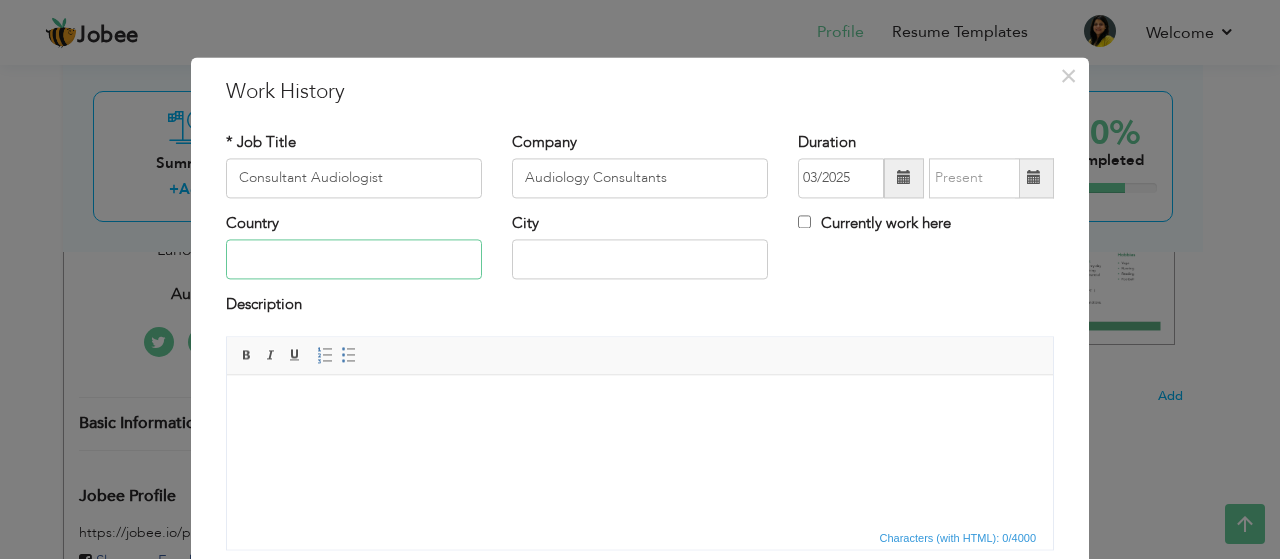 click at bounding box center (354, 260) 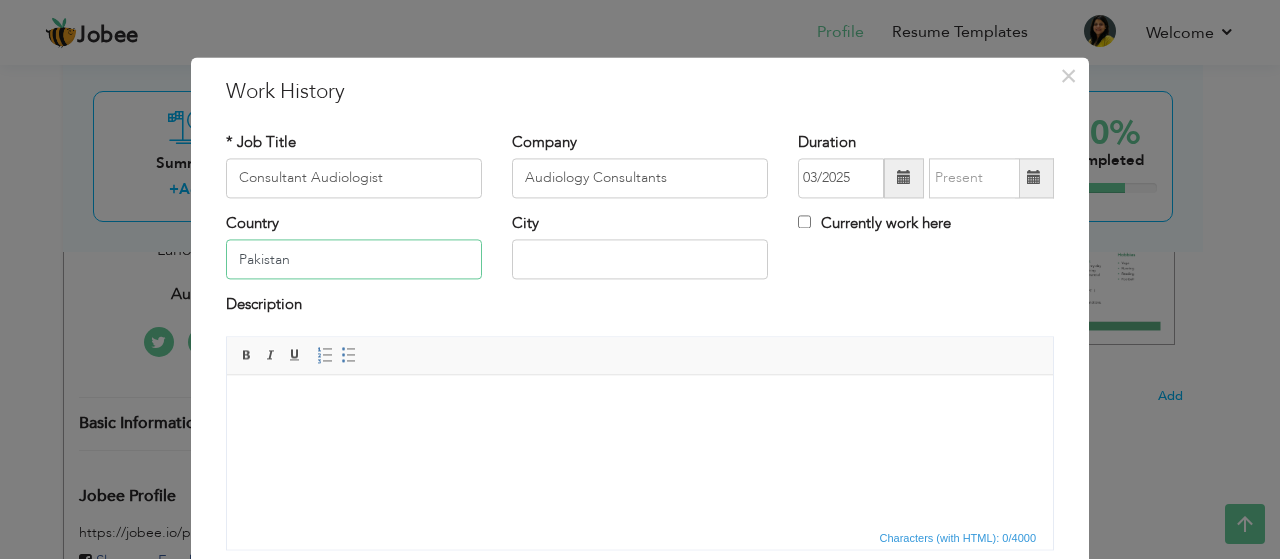 type on "Pakistan" 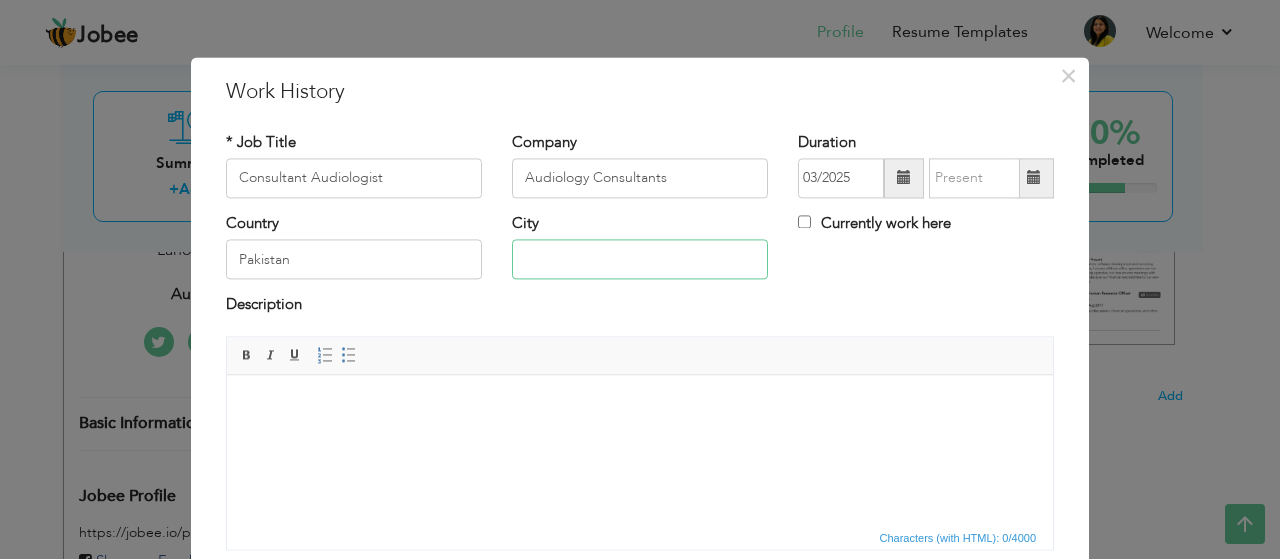 click at bounding box center (640, 260) 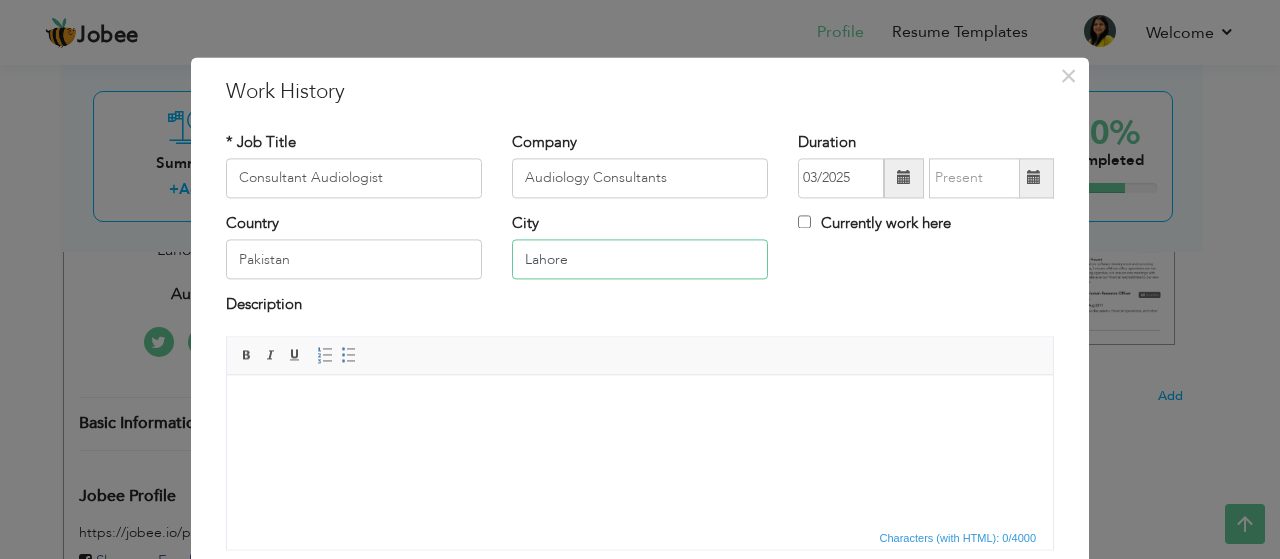 type on "Lahore" 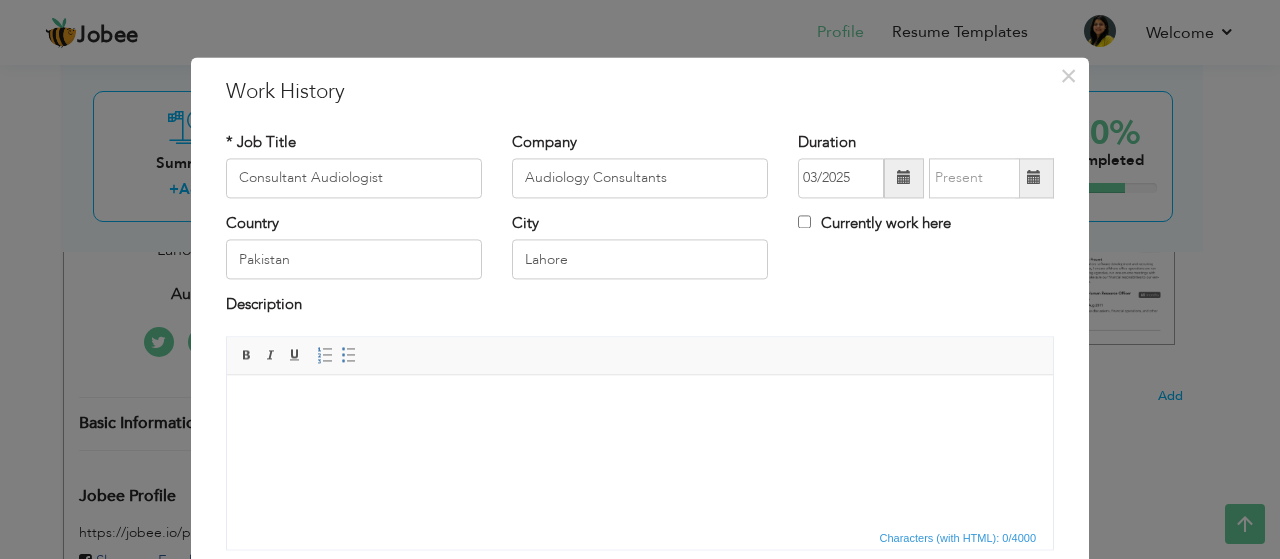 click at bounding box center (640, 405) 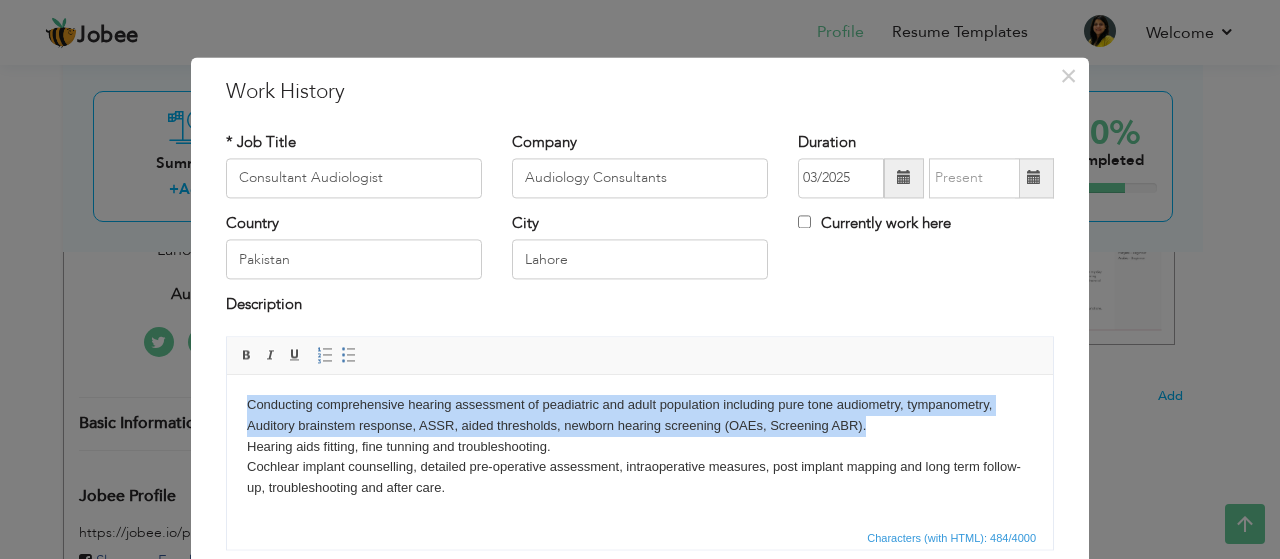 drag, startPoint x: 245, startPoint y: 403, endPoint x: 960, endPoint y: 433, distance: 715.6291 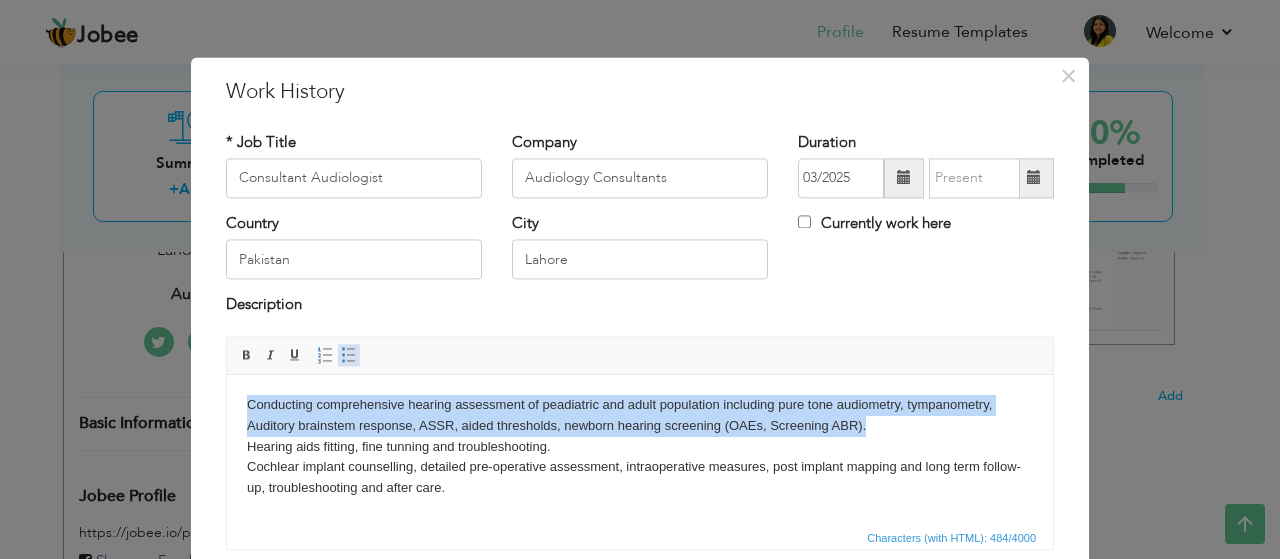click at bounding box center (349, 355) 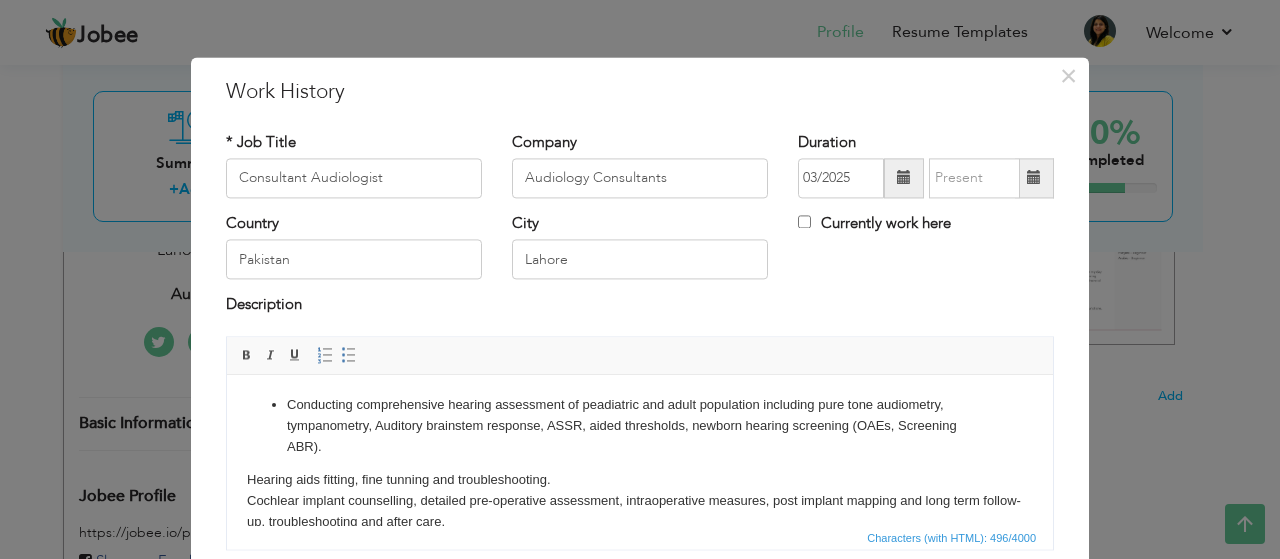 drag, startPoint x: 245, startPoint y: 477, endPoint x: 676, endPoint y: 467, distance: 431.116 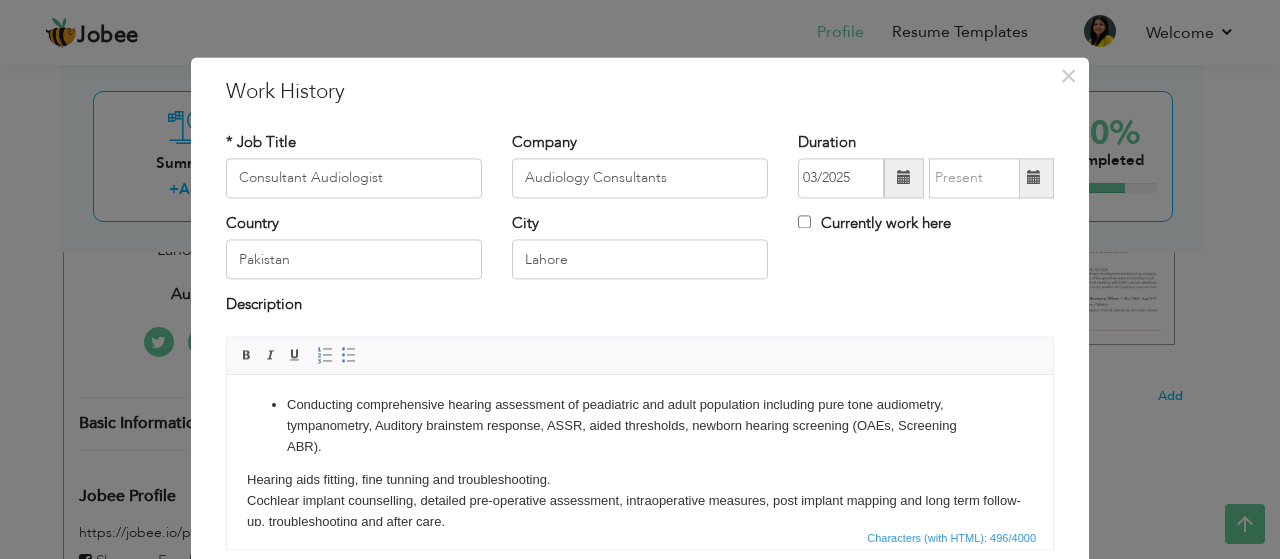 click on "Insert/Remove Numbered List   Insert/Remove Bulleted List" at bounding box center [337, 355] 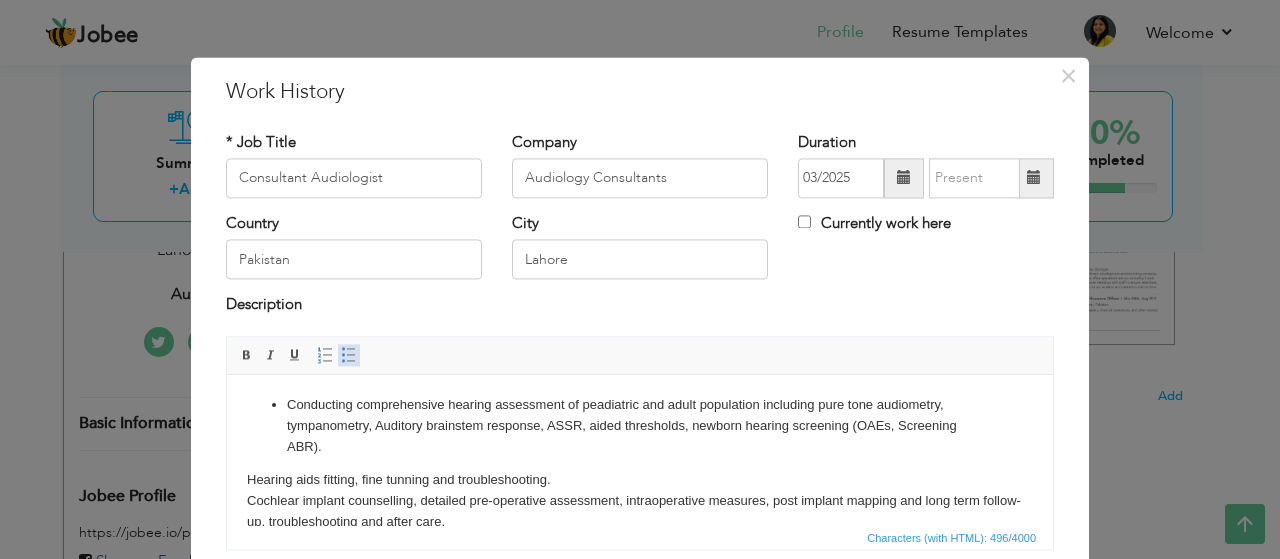 click at bounding box center [349, 355] 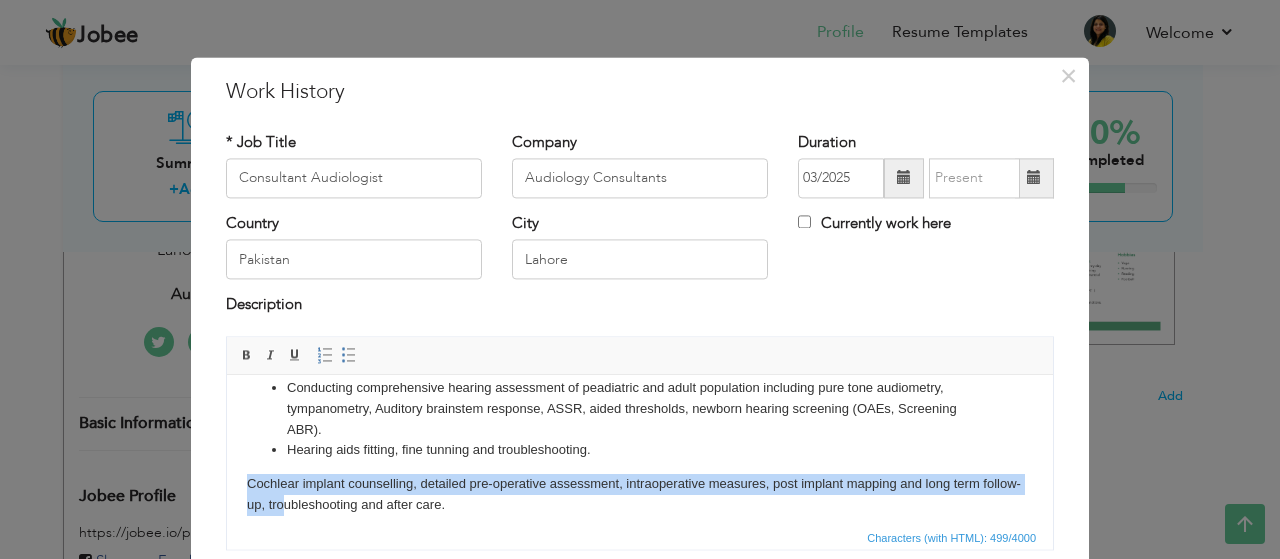 scroll, scrollTop: 48, scrollLeft: 0, axis: vertical 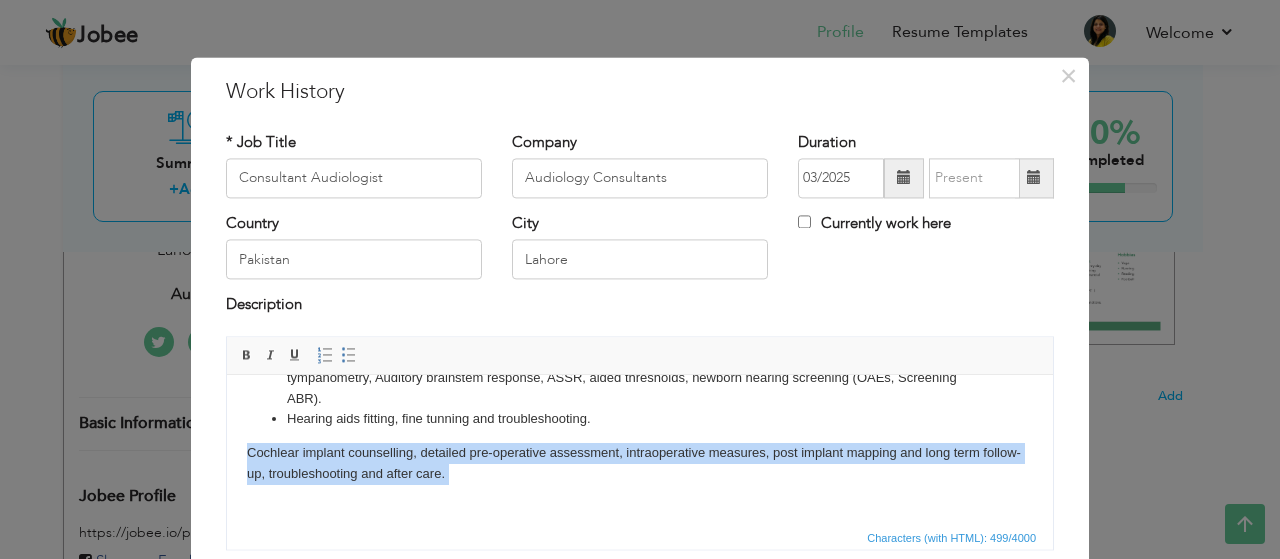 drag, startPoint x: 247, startPoint y: 499, endPoint x: 491, endPoint y: 501, distance: 244.0082 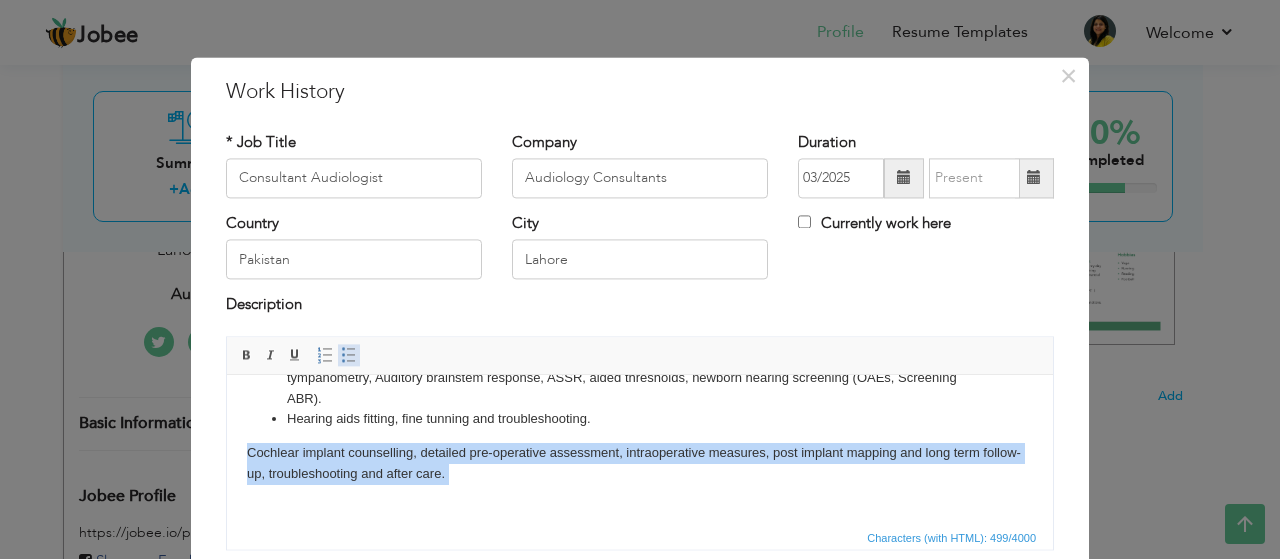 click at bounding box center [349, 355] 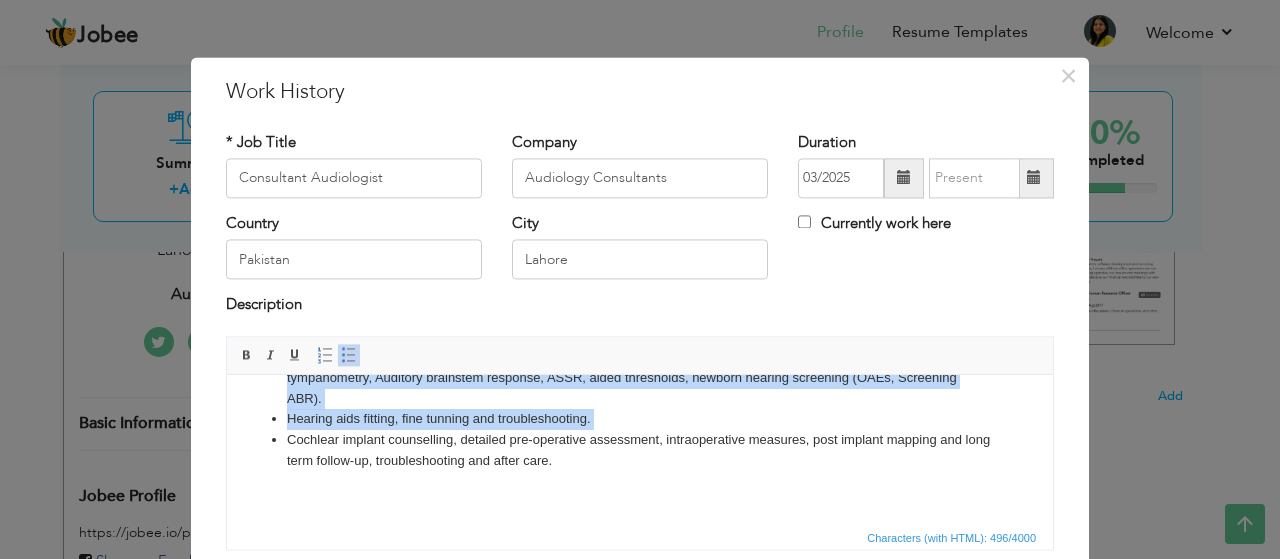 scroll, scrollTop: 0, scrollLeft: 0, axis: both 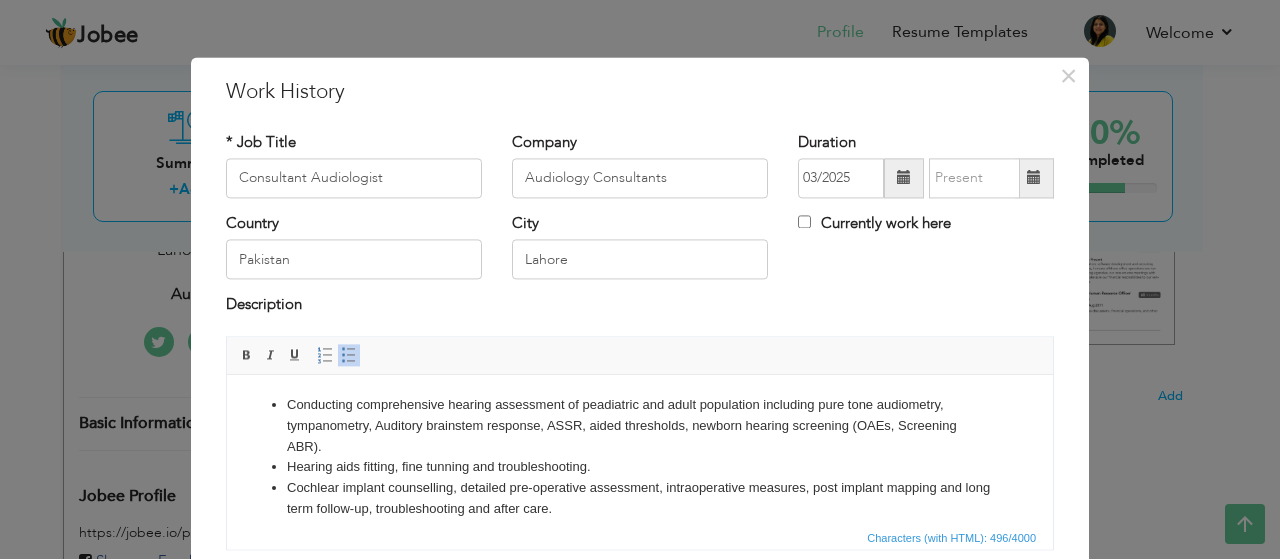 click on "Conducting comprehensive hearing assessment of peadiatric and adult population including pure tone audiometry, tympanometry, Auditory brainstem response, ASSR, aided thresholds, newborn hearing screening (OAEs, Screening ABR). Hearing aids fitting, fine tunning and troubleshooting.  Cochlear implant counselling, detailed pre-operative assessment, intraoperative measures, post implant mapping and long term follow-up, troubleshooting and after care." at bounding box center [640, 457] 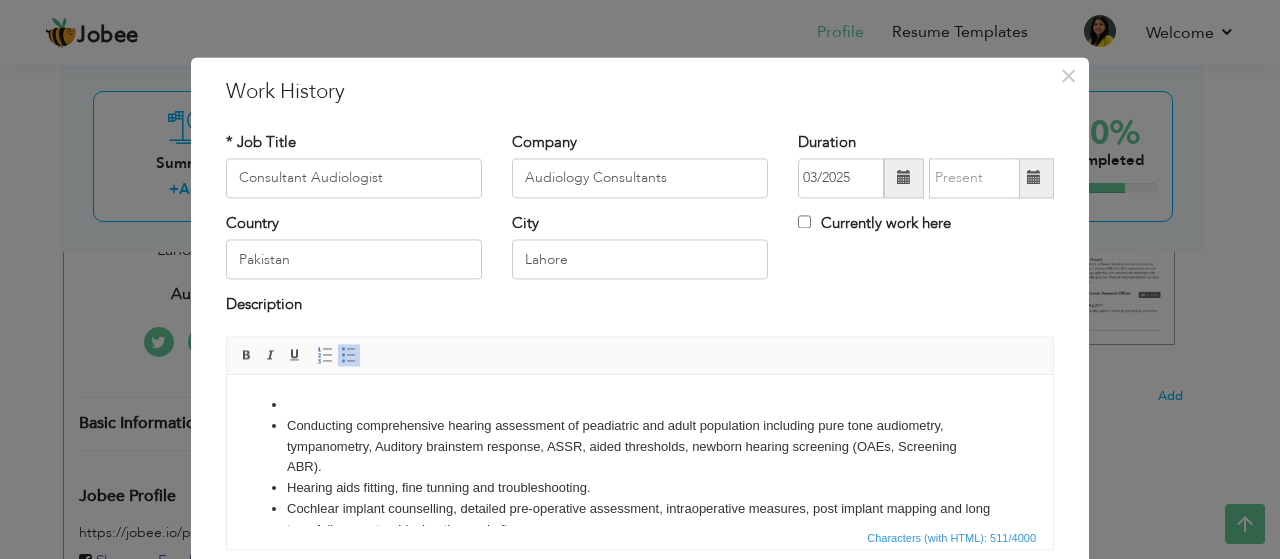 click on "Conducting comprehensive hearing assessment of peadiatric and adult population including pure tone audiometry, tympanometry, Auditory brainstem response, ASSR, aided thresholds, newborn hearing screening (OAEs, Screening ABR). Hearing aids fitting, fine tunning and troubleshooting.  Cochlear implant counselling, detailed pre-operative assessment, intraoperative measures, post implant mapping and long term follow-up, troubleshooting and after care." at bounding box center [640, 468] 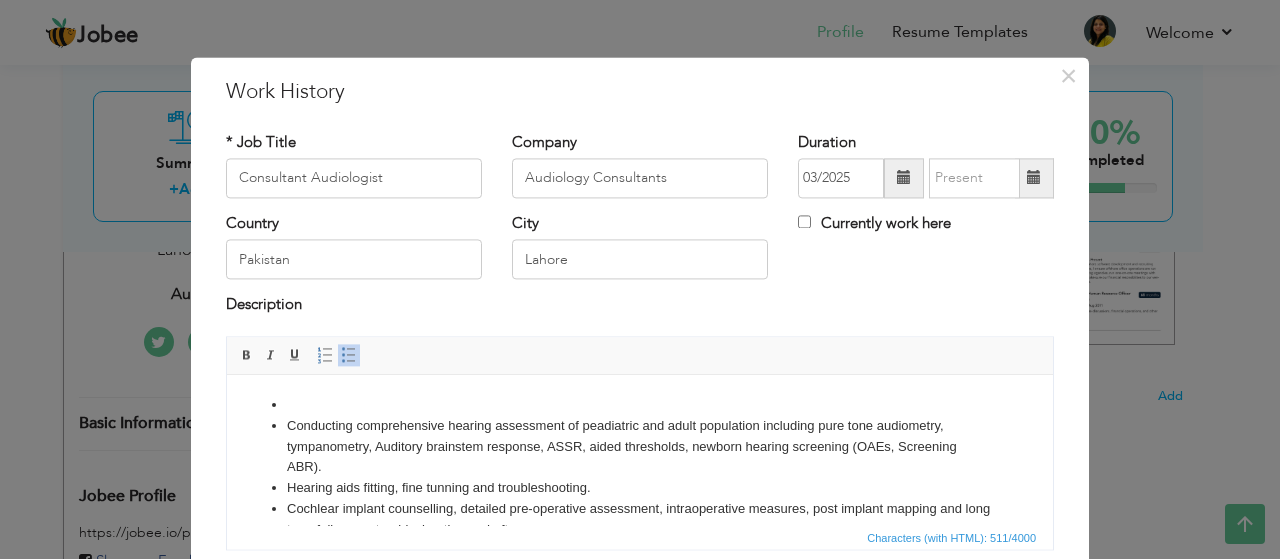 type 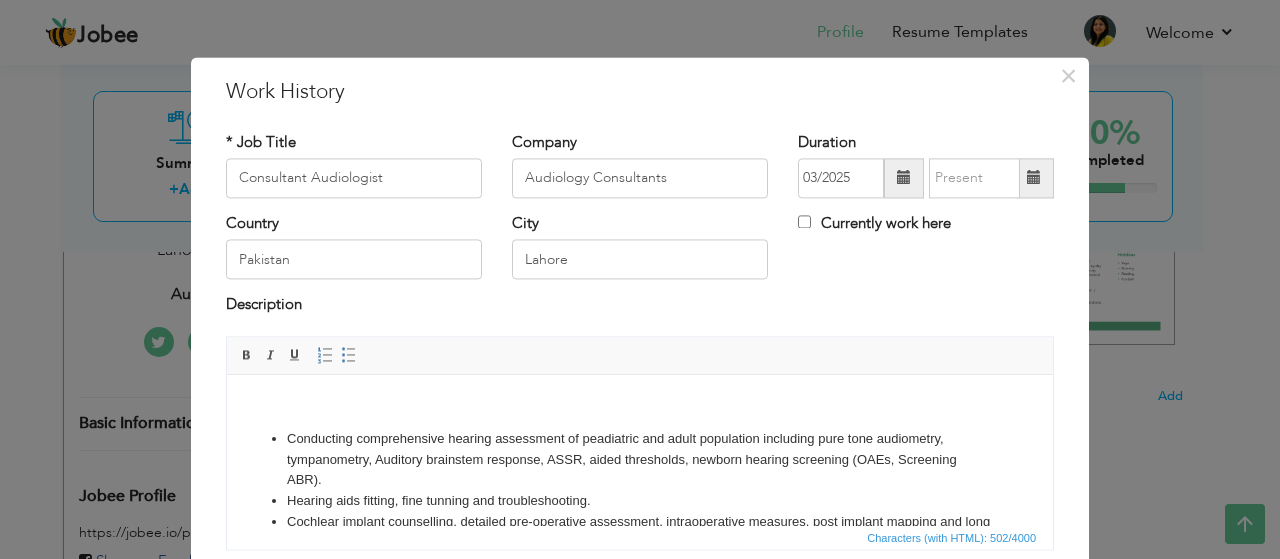 click on "Conducting comprehensive hearing assessment of peadiatric and adult population including pure tone audiometry, tympanometry, Auditory brainstem response, ASSR, aided thresholds, newborn hearing screening (OAEs, Screening ABR). Hearing aids fitting, fine tunning and troubleshooting.  Cochlear implant counselling, detailed pre-operative assessment, intraoperative measures, post implant mapping and long term follow-up, troubleshooting and after care." at bounding box center [640, 491] 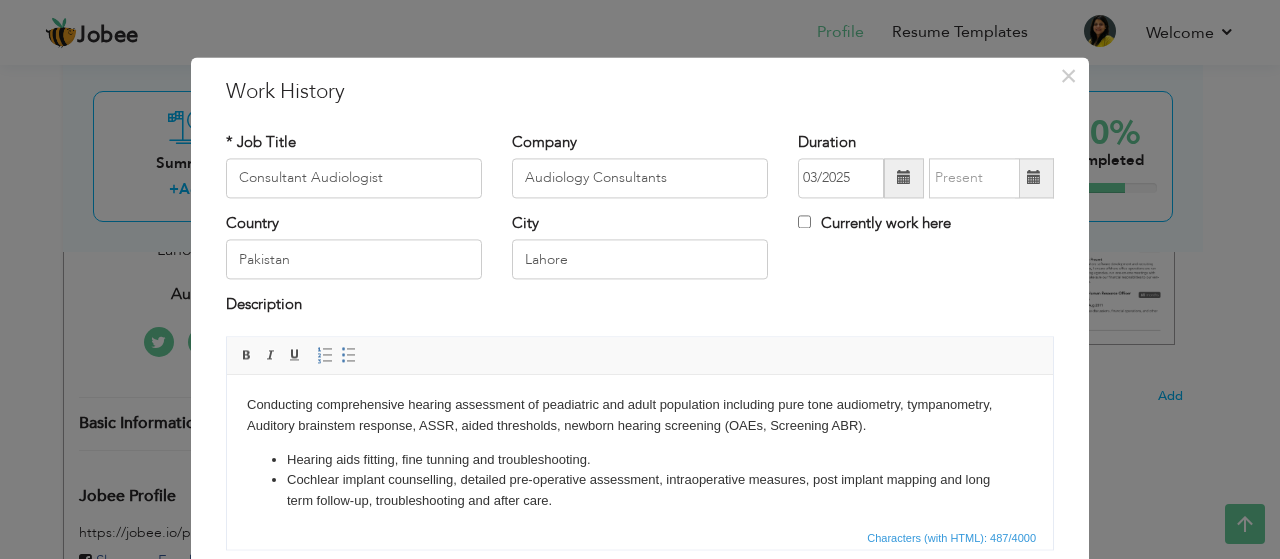 drag, startPoint x: 259, startPoint y: 401, endPoint x: 859, endPoint y: 439, distance: 601.20215 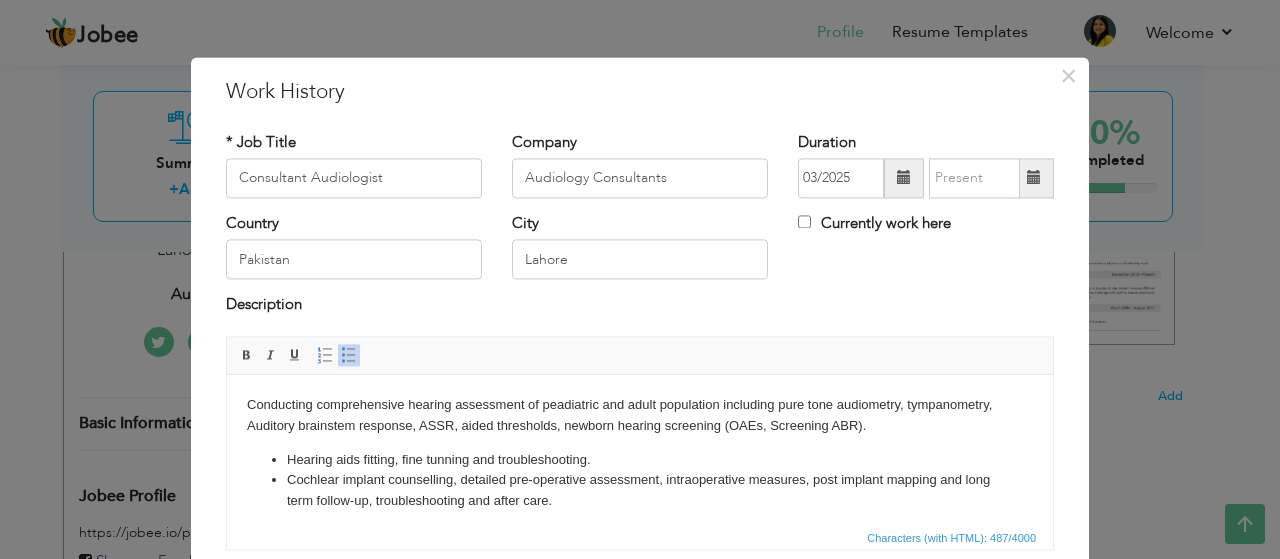 drag, startPoint x: 247, startPoint y: 397, endPoint x: 965, endPoint y: 449, distance: 719.88055 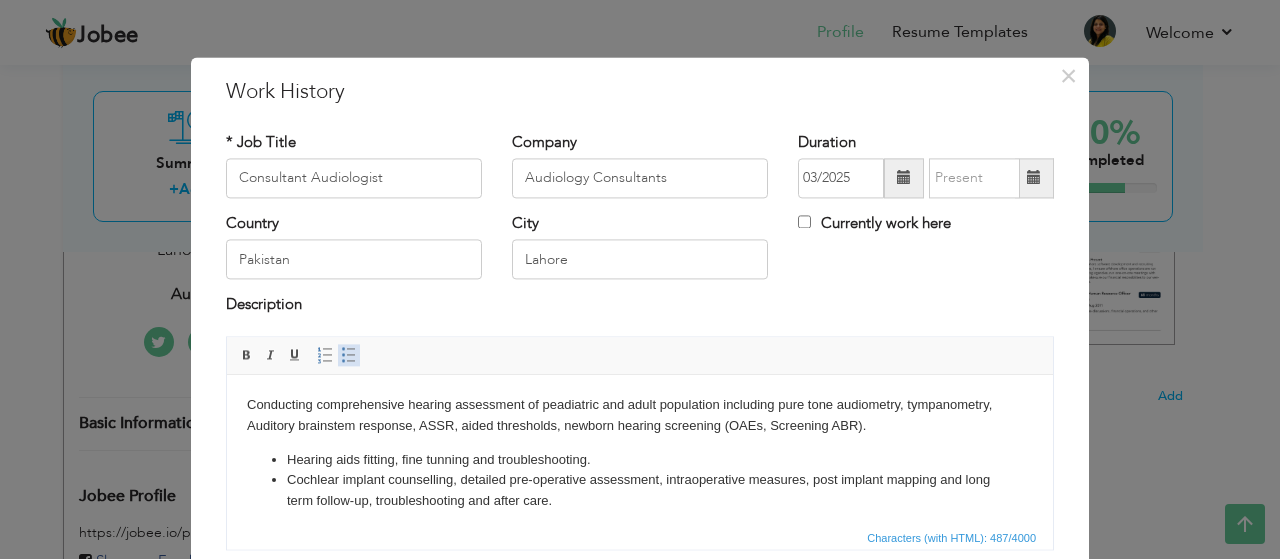 click at bounding box center [349, 355] 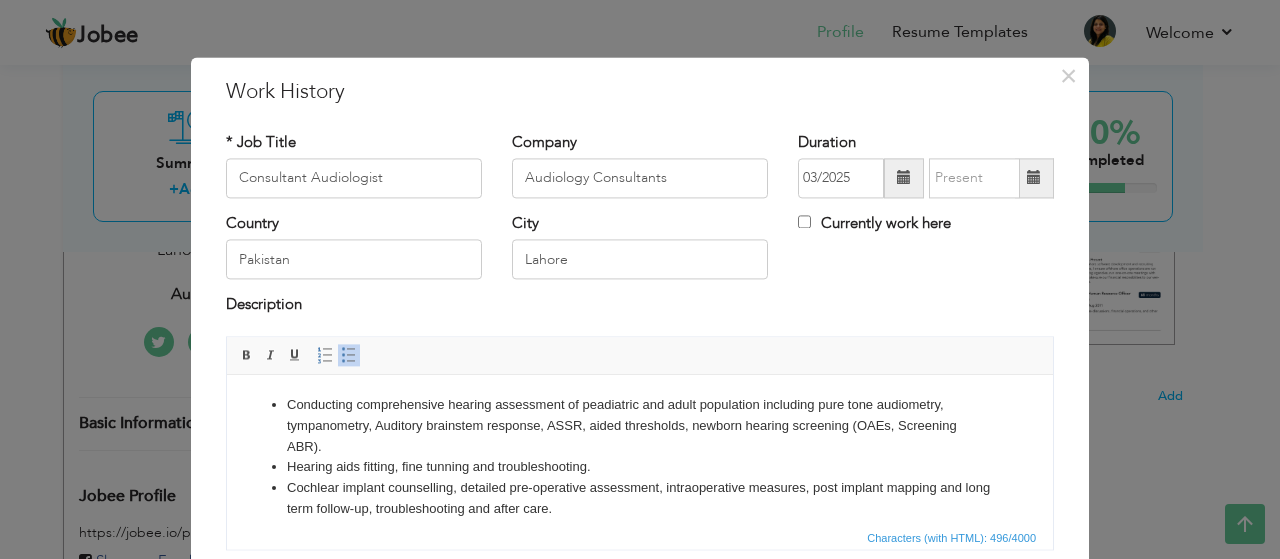 click on "Cochlear implant counselling, detailed pre-operative assessment, intraoperative measures, post implant mapping and long term follow-up, troubleshooting and after care." at bounding box center [640, 499] 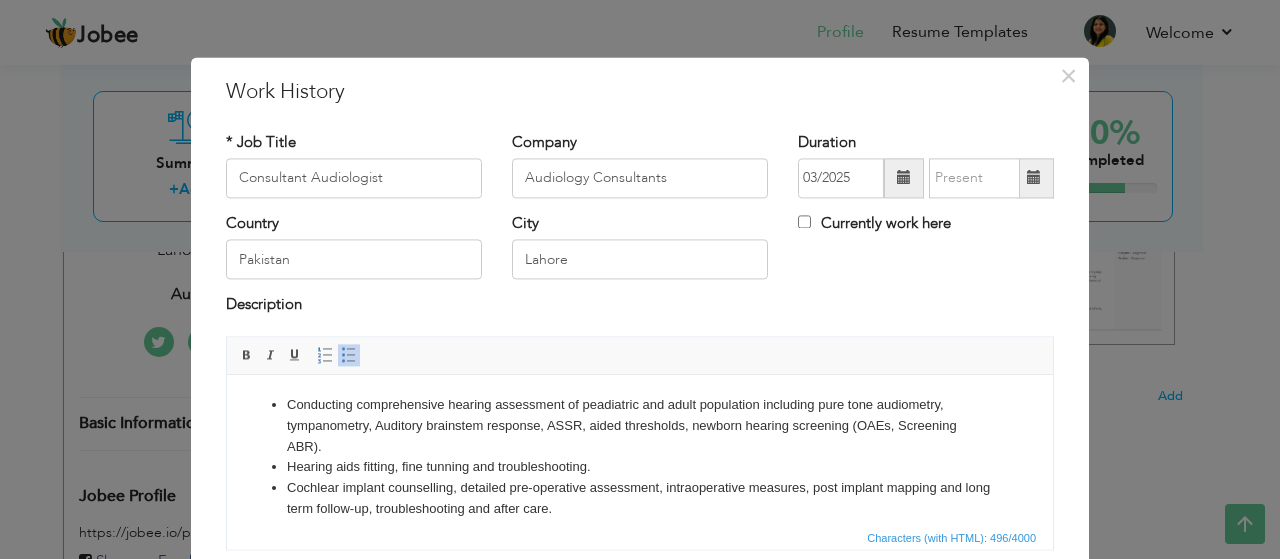 scroll, scrollTop: 48, scrollLeft: 0, axis: vertical 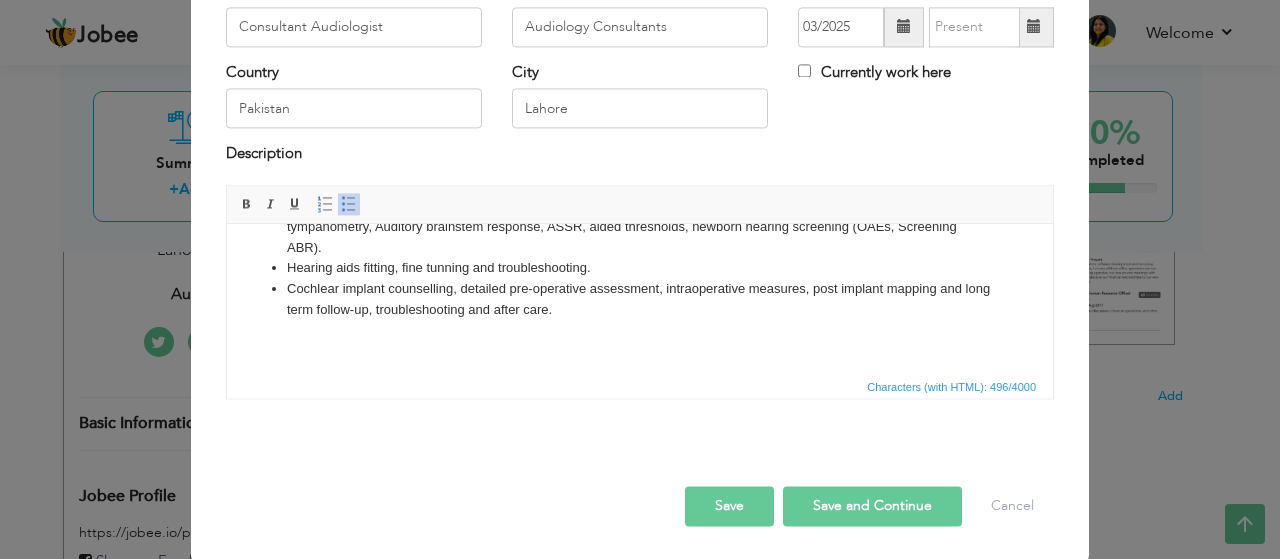 click on "Save and Continue" at bounding box center (872, 506) 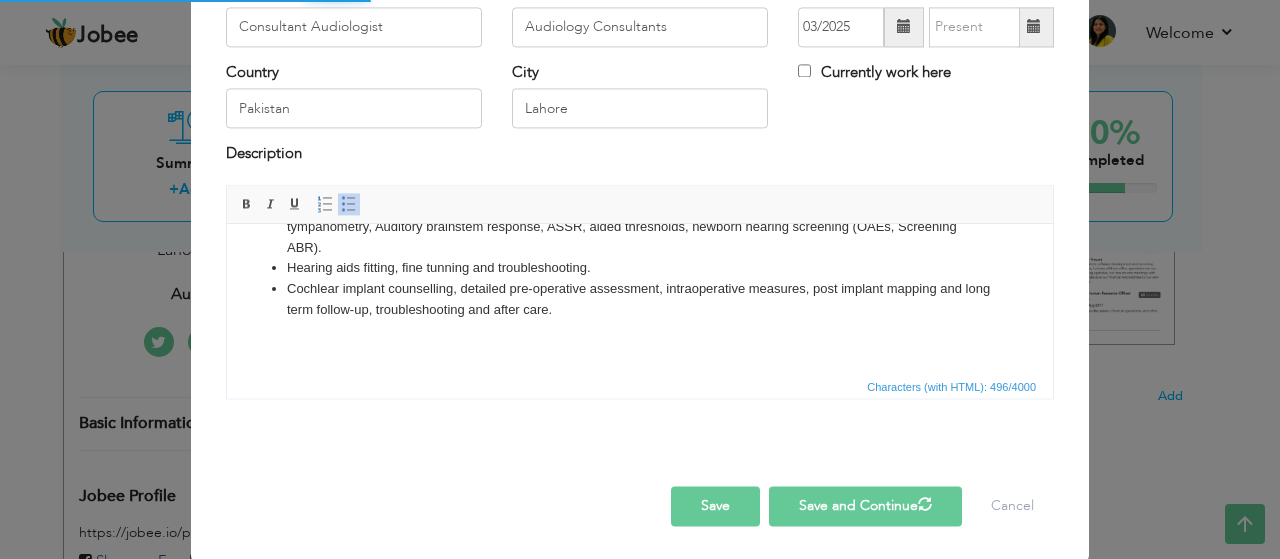 type 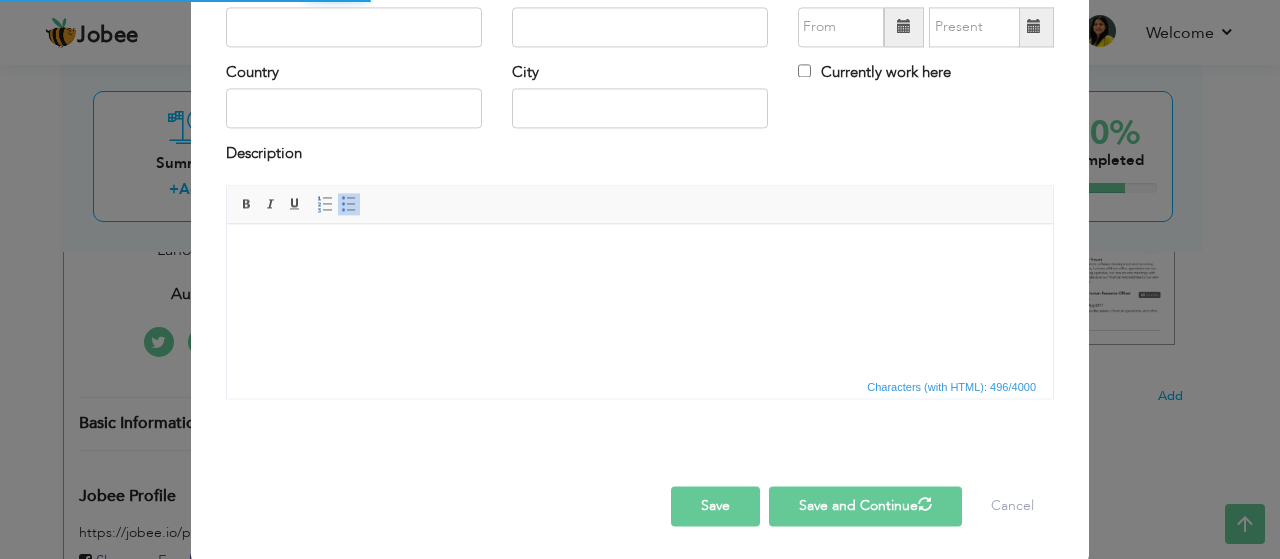 scroll, scrollTop: 0, scrollLeft: 0, axis: both 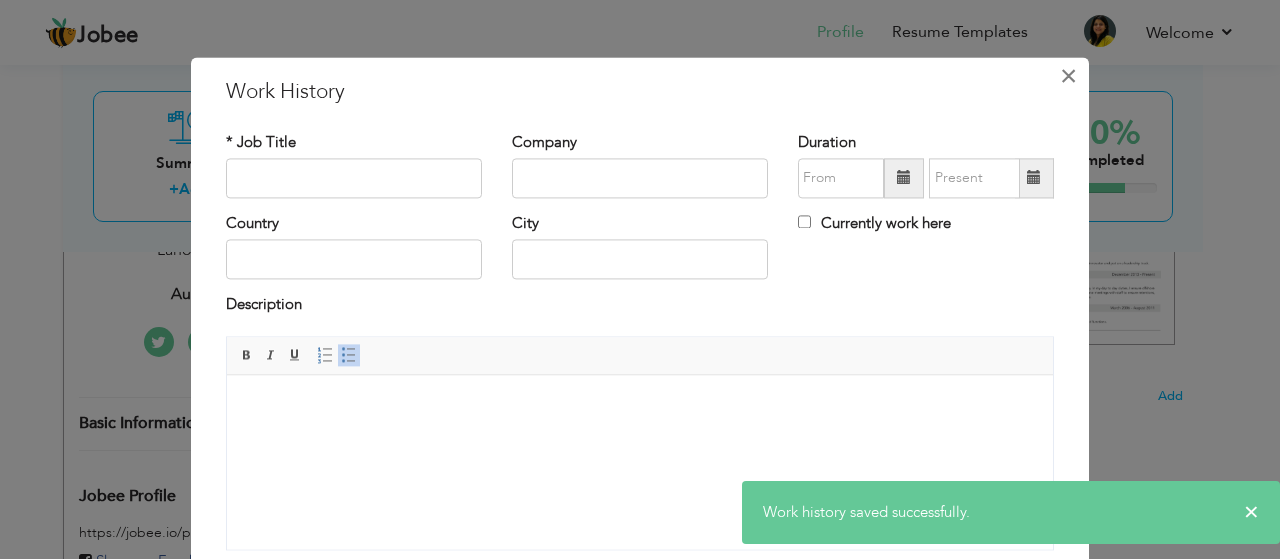 click on "×" at bounding box center [1068, 76] 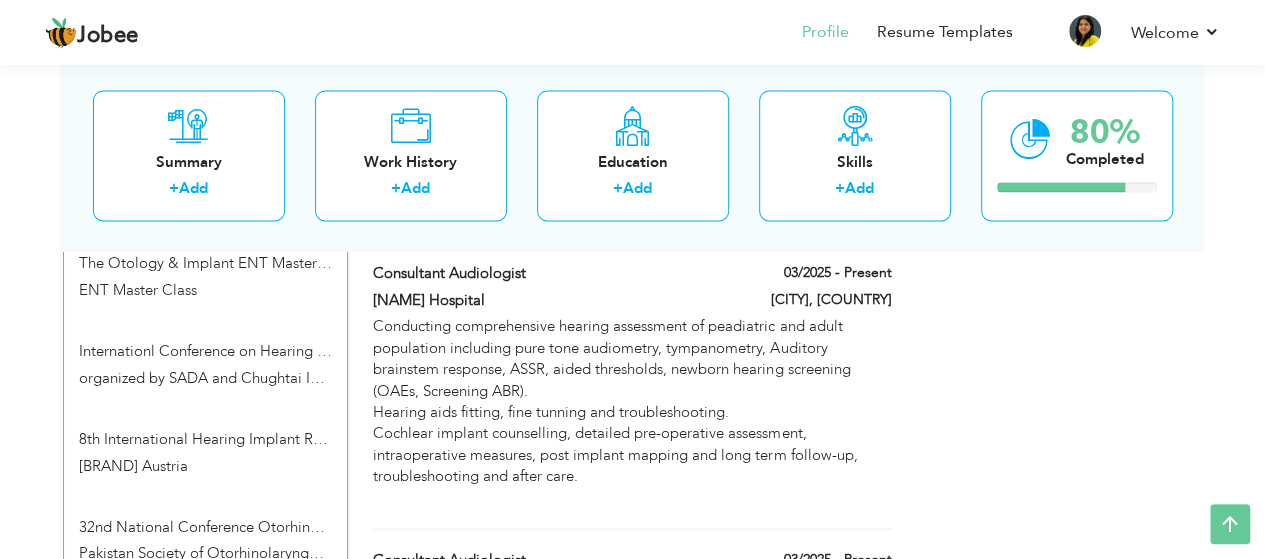 scroll, scrollTop: 1650, scrollLeft: 0, axis: vertical 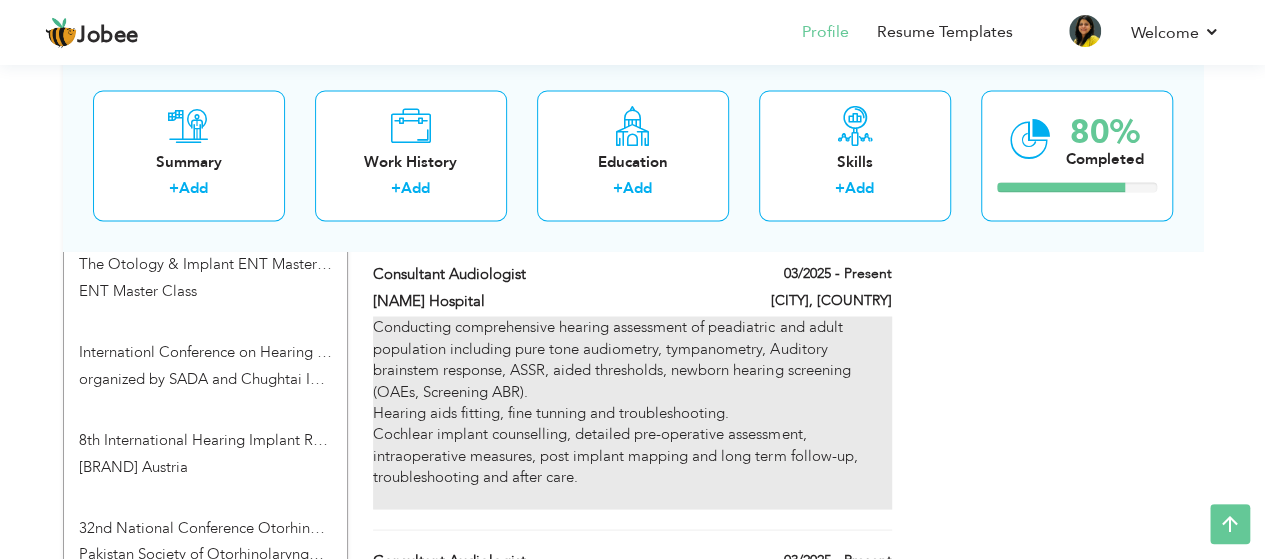 click on "Conducting comprehensive hearing assessment of peadiatric and adult population including pure tone audiometry, tympanometry, Auditory brainstem response, ASSR, aided thresholds, newborn hearing screening (OAEs, Screening ABR).
Hearing aids fitting, fine tunning and troubleshooting.
Cochlear implant counselling, detailed pre-operative assessment, intraoperative measures, post implant mapping and long term follow-up, troubleshooting and after care." at bounding box center [632, 412] 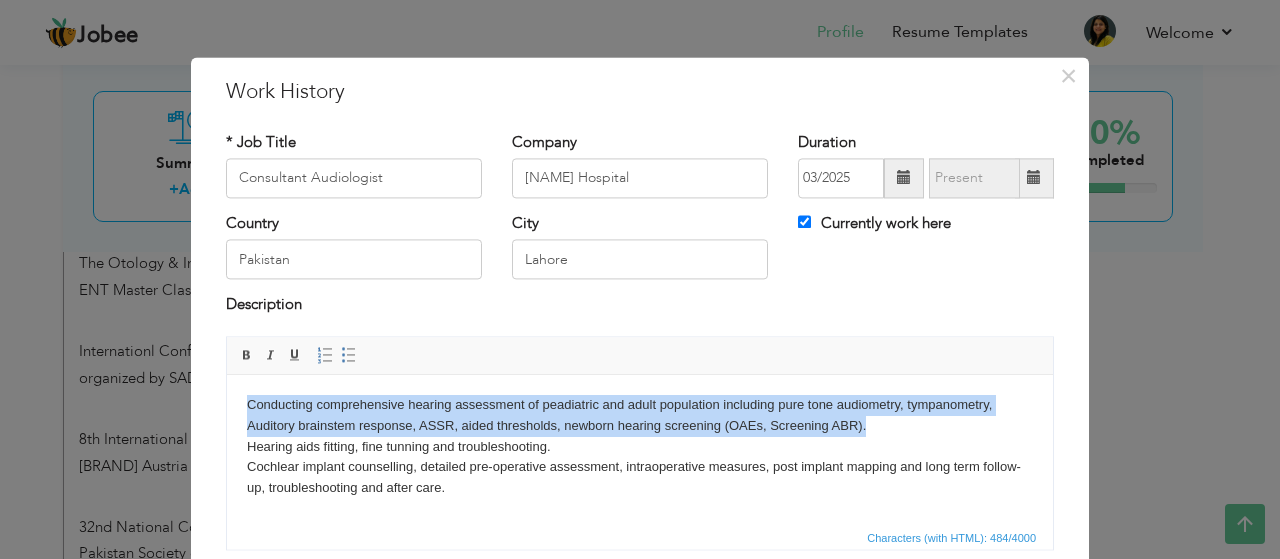 drag, startPoint x: 247, startPoint y: 411, endPoint x: 866, endPoint y: 432, distance: 619.35614 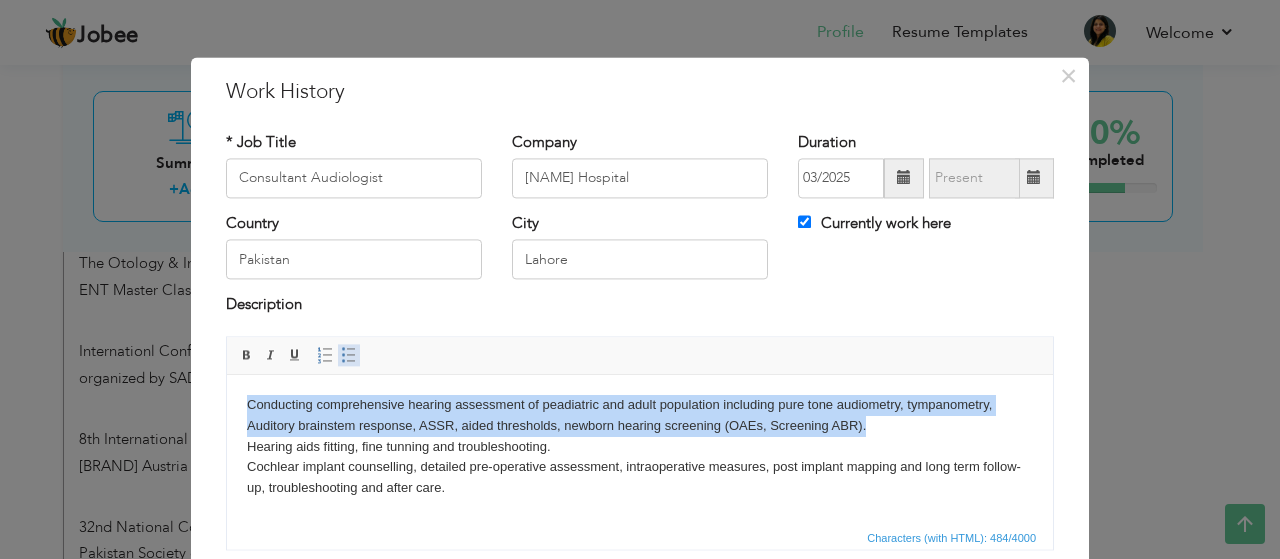 click at bounding box center [349, 355] 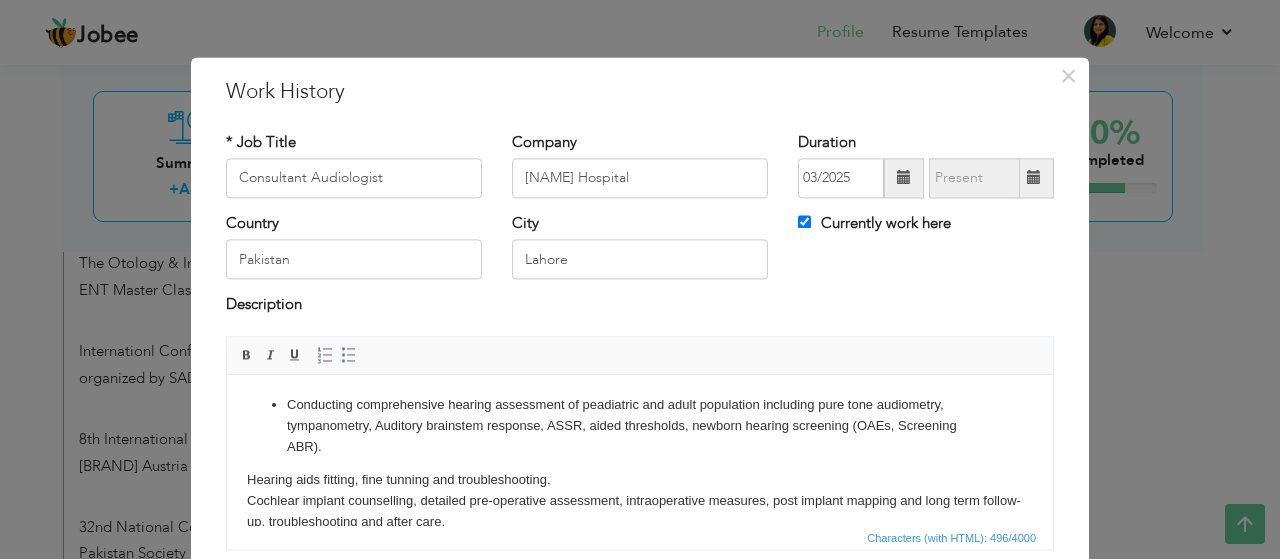 drag, startPoint x: 242, startPoint y: 485, endPoint x: 557, endPoint y: 486, distance: 315.0016 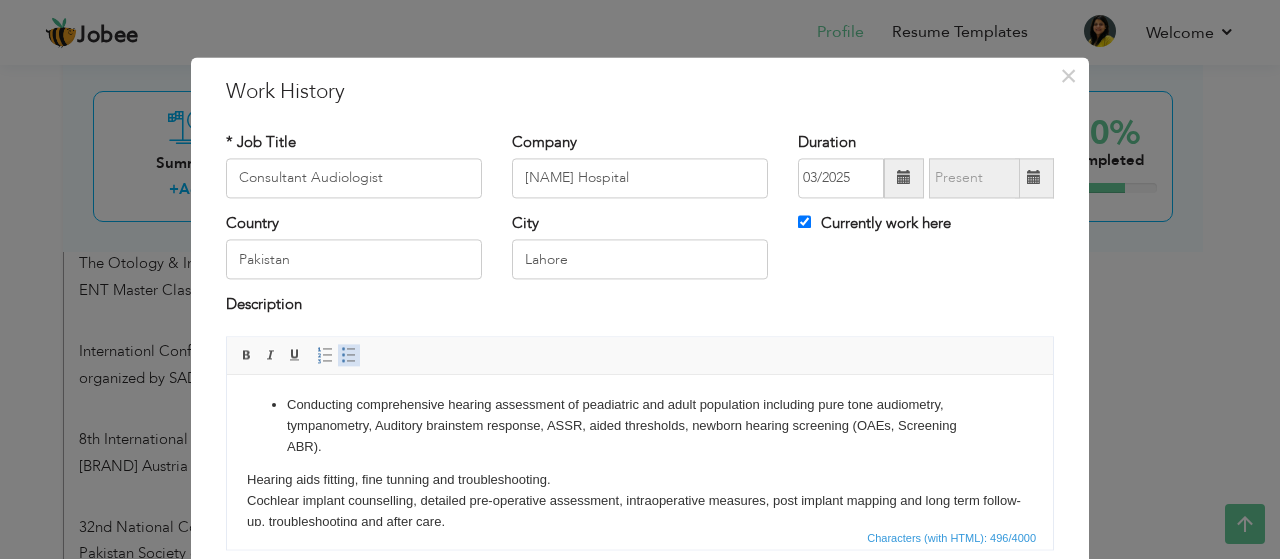 click at bounding box center (349, 355) 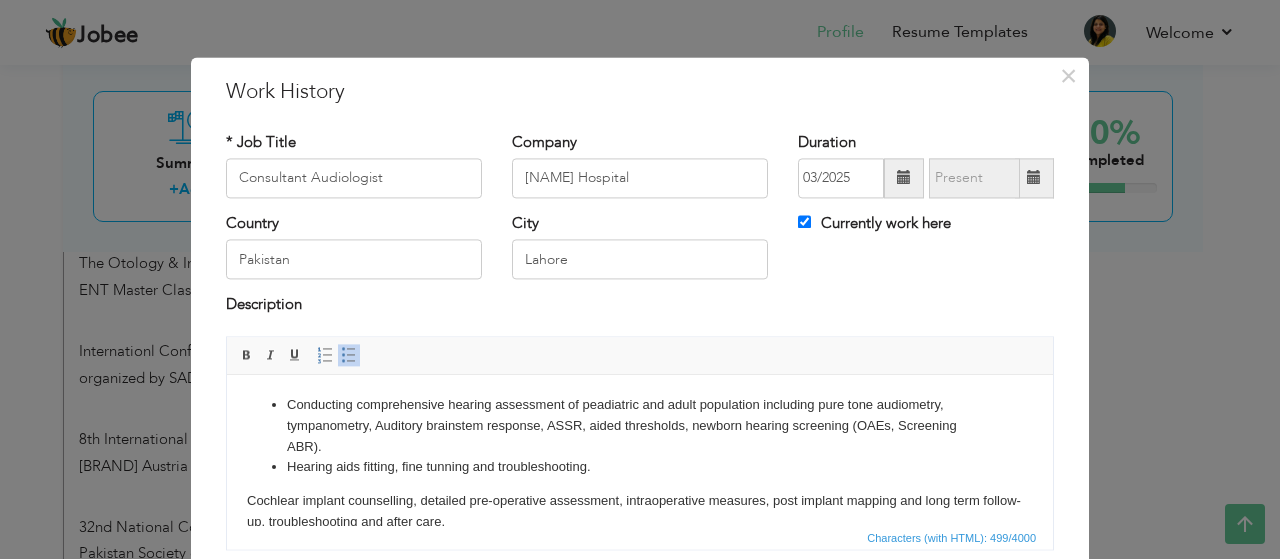 scroll, scrollTop: 48, scrollLeft: 0, axis: vertical 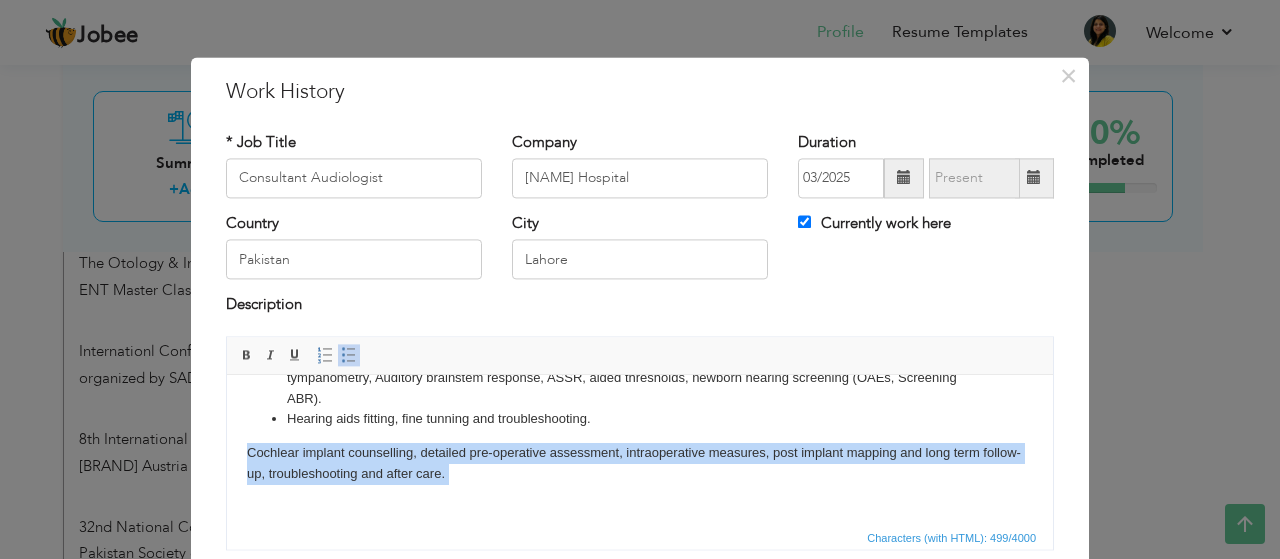 drag, startPoint x: 246, startPoint y: 453, endPoint x: 579, endPoint y: 542, distance: 344.68826 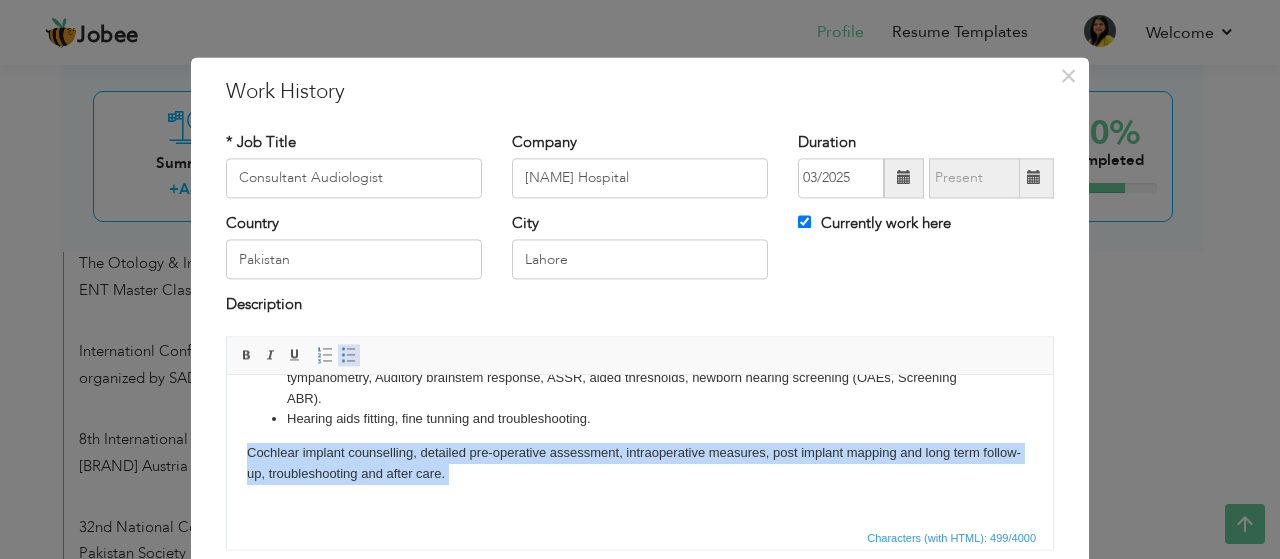 click at bounding box center (349, 355) 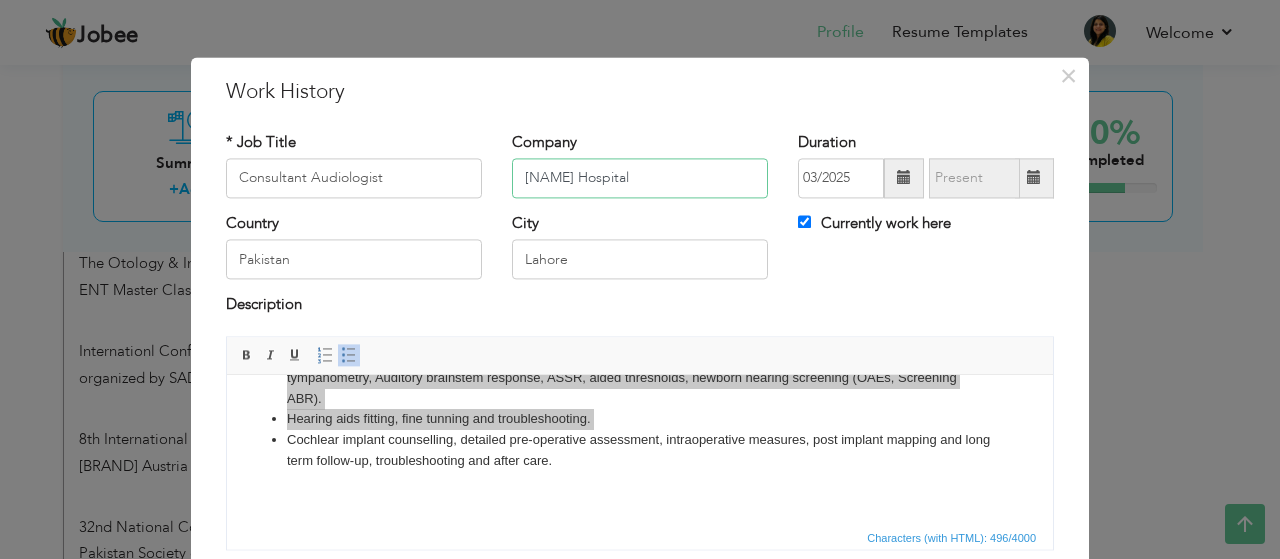 click on "Omar Hospital" at bounding box center [640, 178] 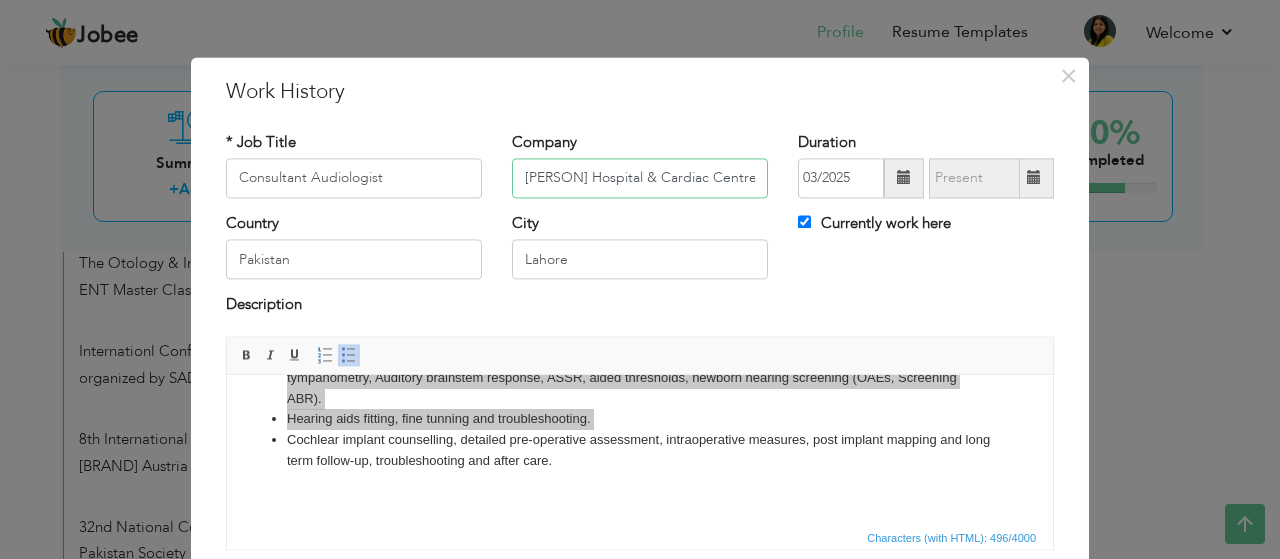 type on "Omar Hospital & Cardiac Centre" 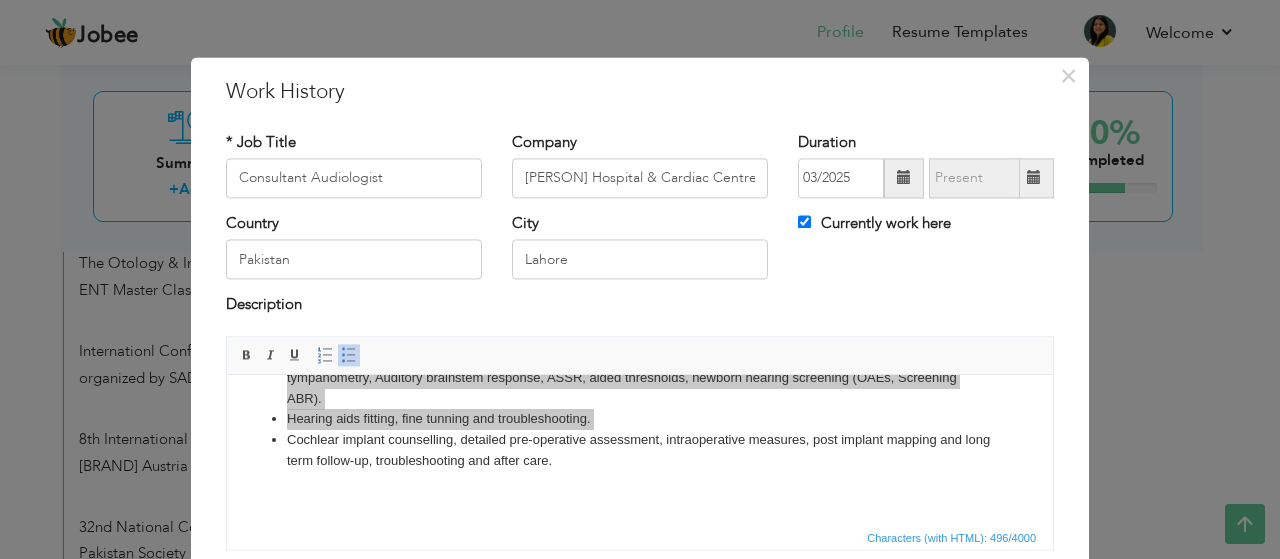 click on "Description" at bounding box center [640, 308] 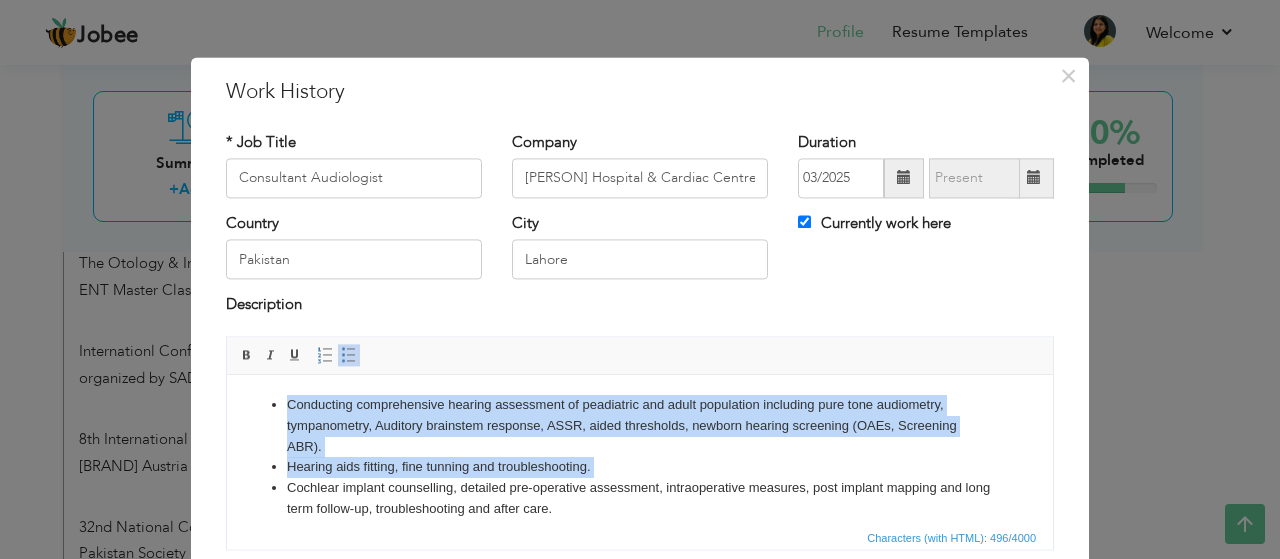 scroll, scrollTop: 48, scrollLeft: 0, axis: vertical 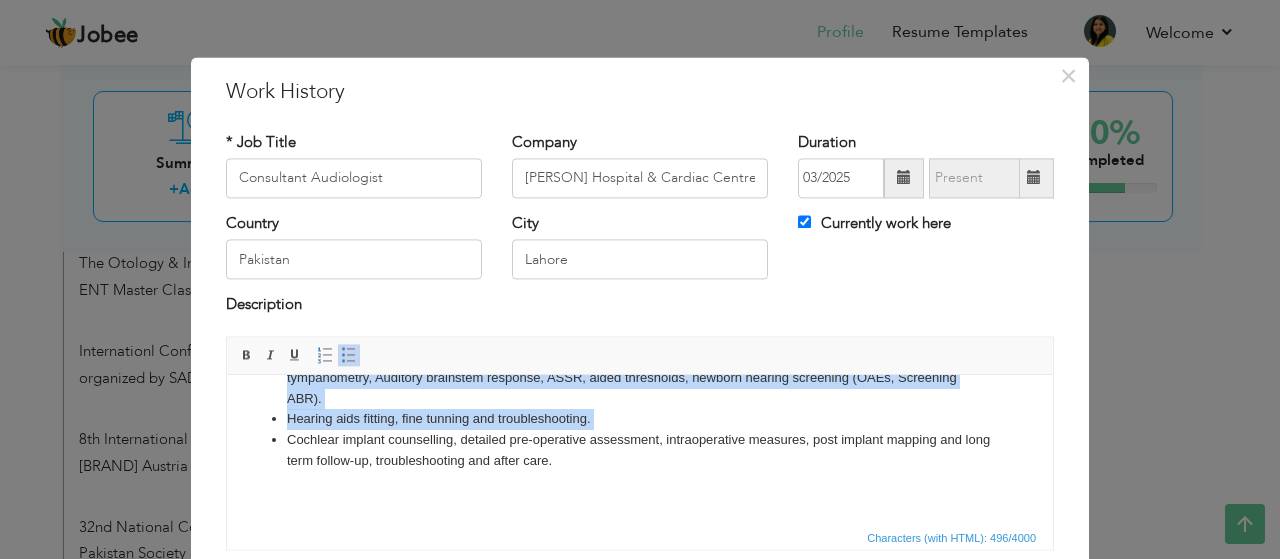 drag, startPoint x: 1045, startPoint y: 459, endPoint x: 1279, endPoint y: 907, distance: 505.4305 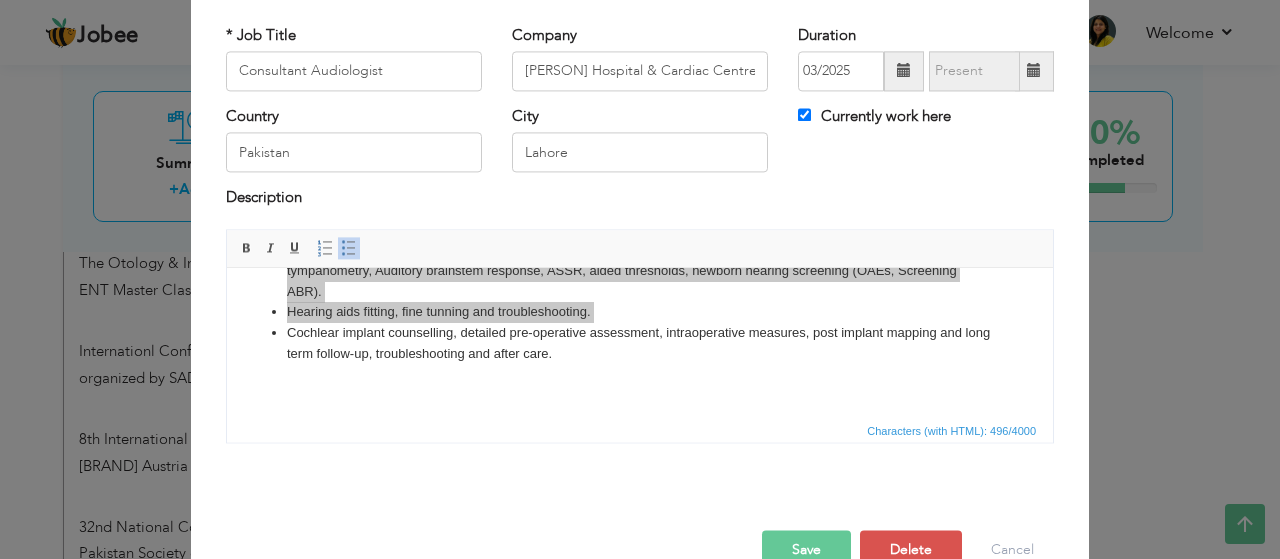 scroll, scrollTop: 151, scrollLeft: 0, axis: vertical 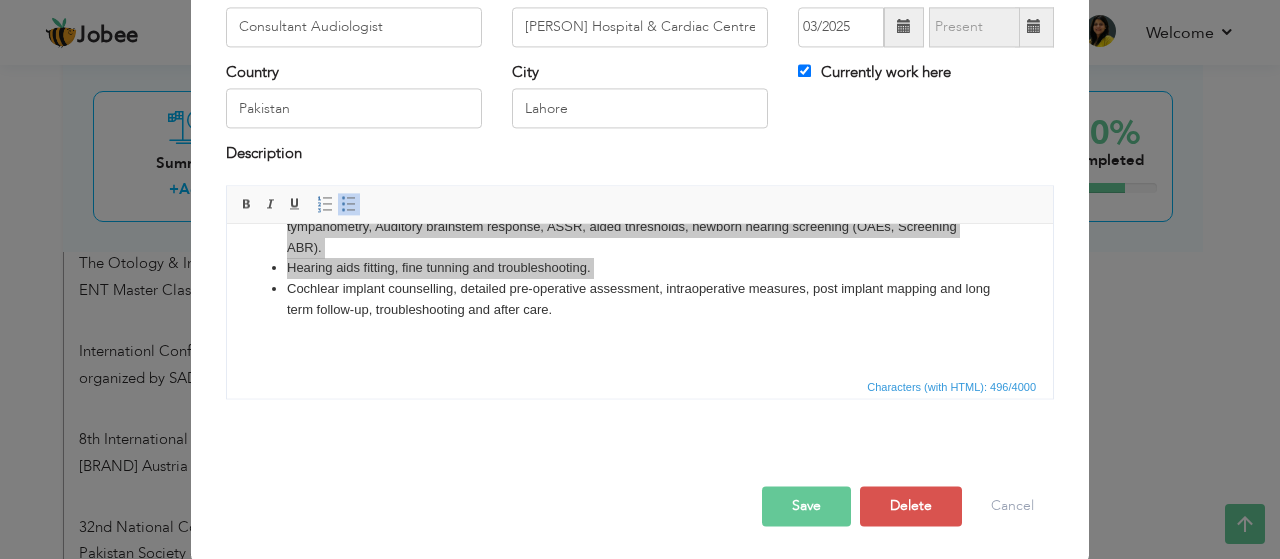 click on "Save" at bounding box center (806, 506) 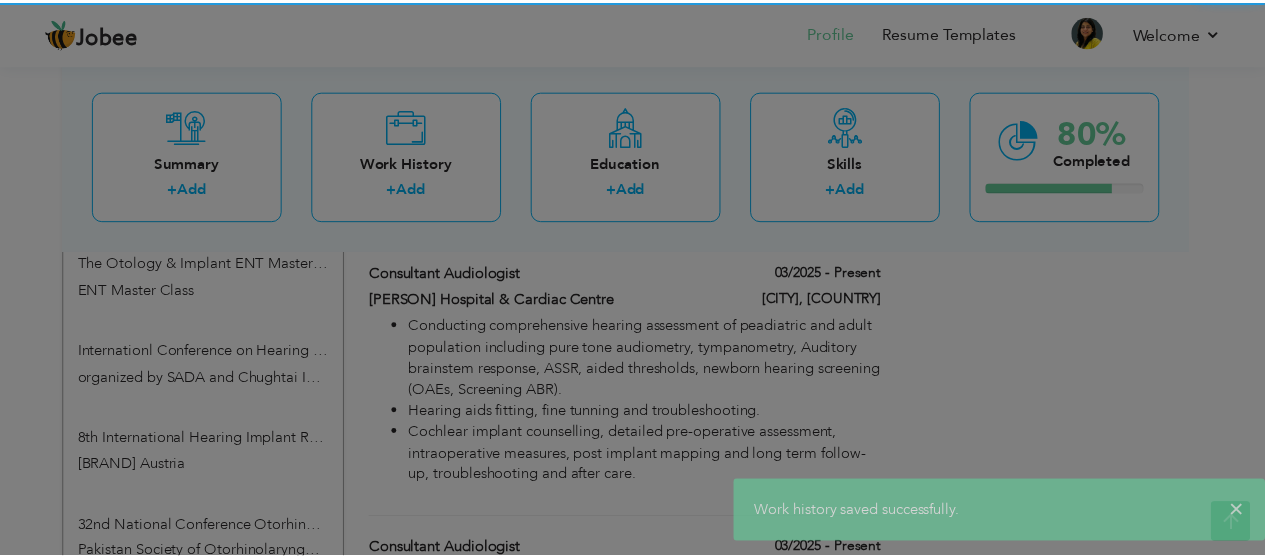 scroll, scrollTop: 0, scrollLeft: 0, axis: both 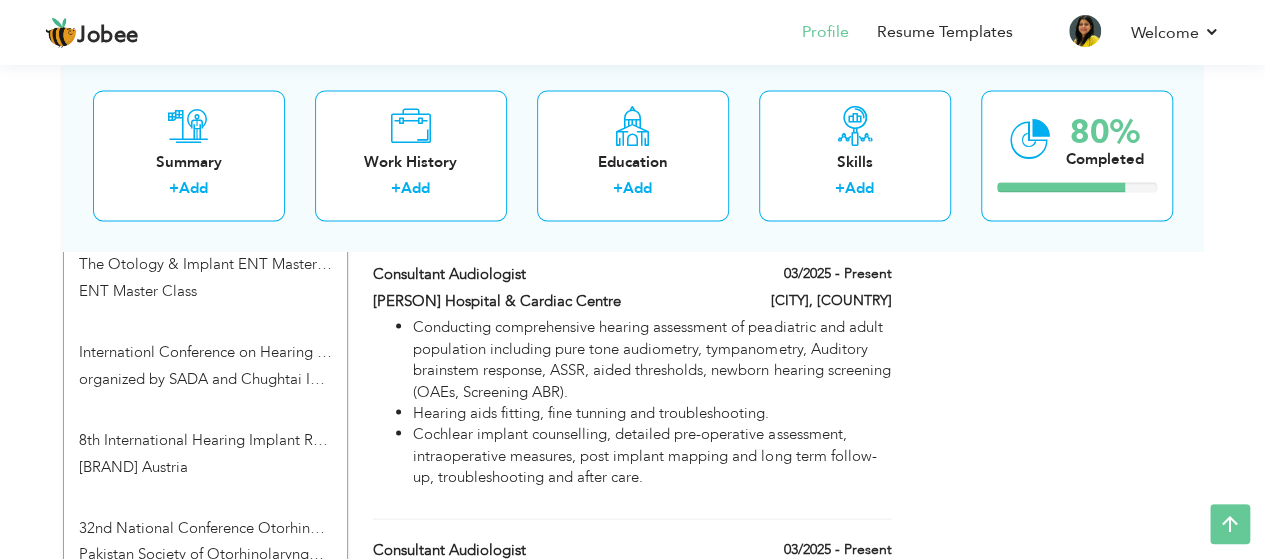 drag, startPoint x: 811, startPoint y: 489, endPoint x: 1232, endPoint y: 419, distance: 426.77982 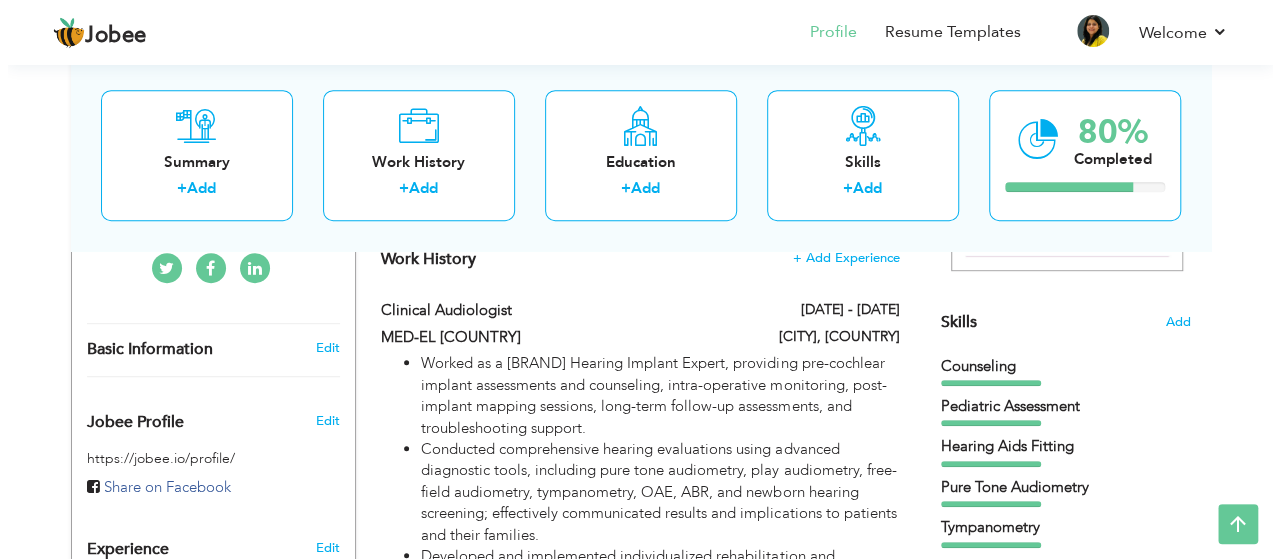 scroll, scrollTop: 444, scrollLeft: 0, axis: vertical 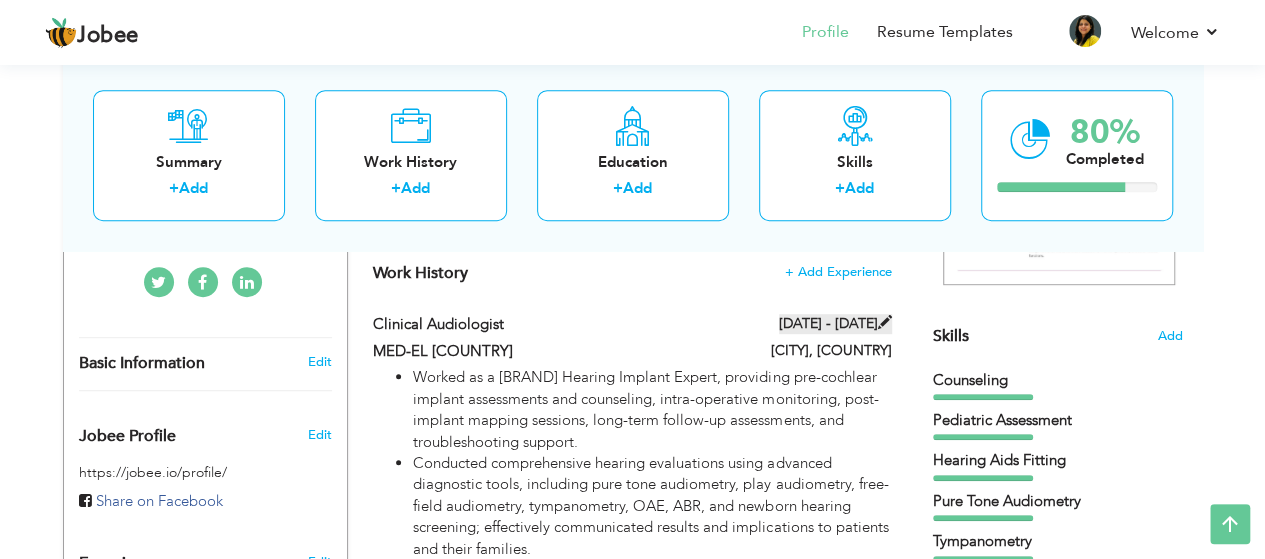 click on "08/2019 - 02/2025" at bounding box center (835, 324) 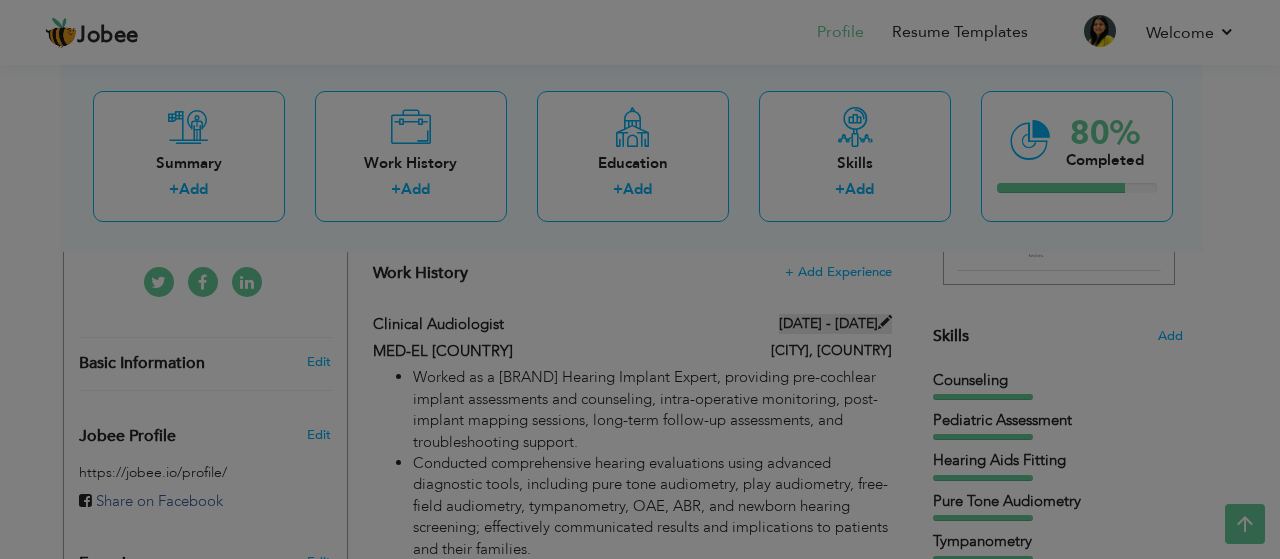 scroll, scrollTop: 0, scrollLeft: 0, axis: both 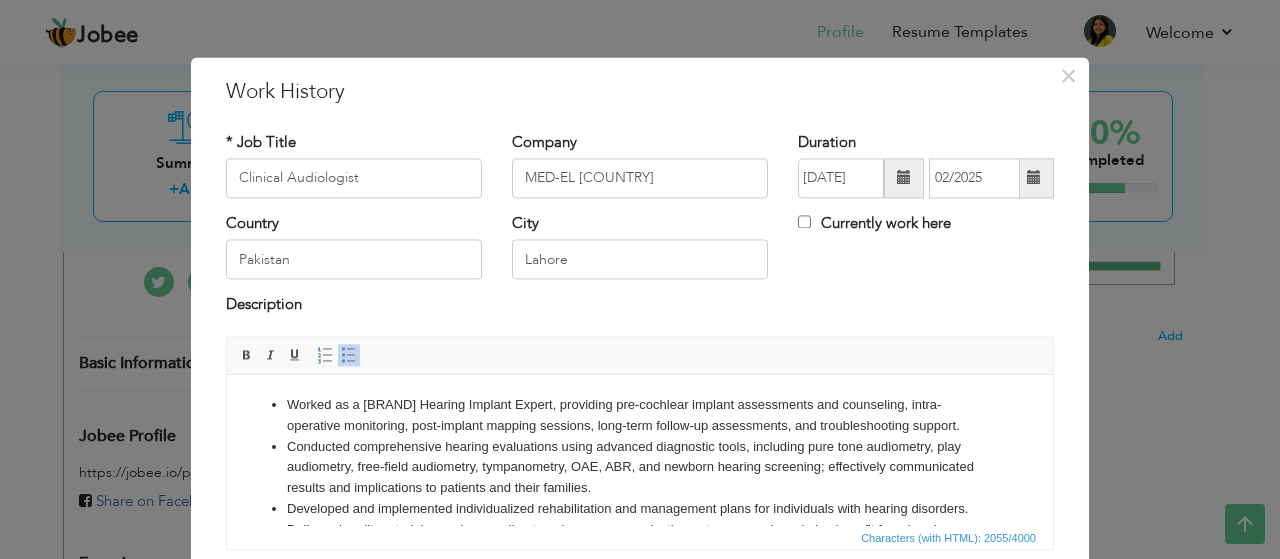 click at bounding box center (1034, 178) 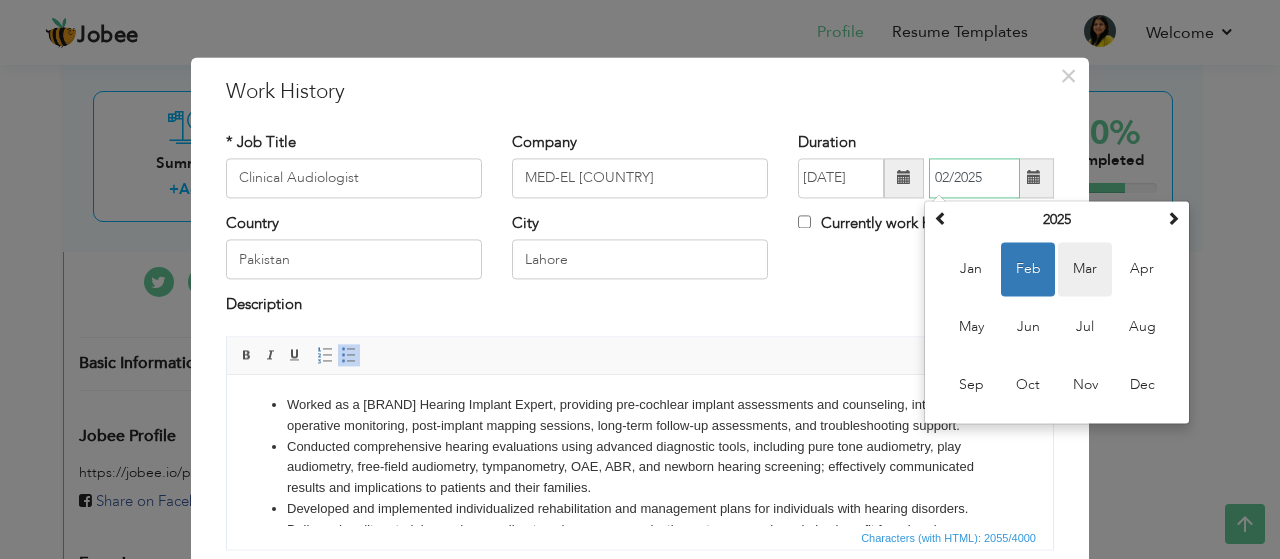 click on "Mar" at bounding box center (1085, 269) 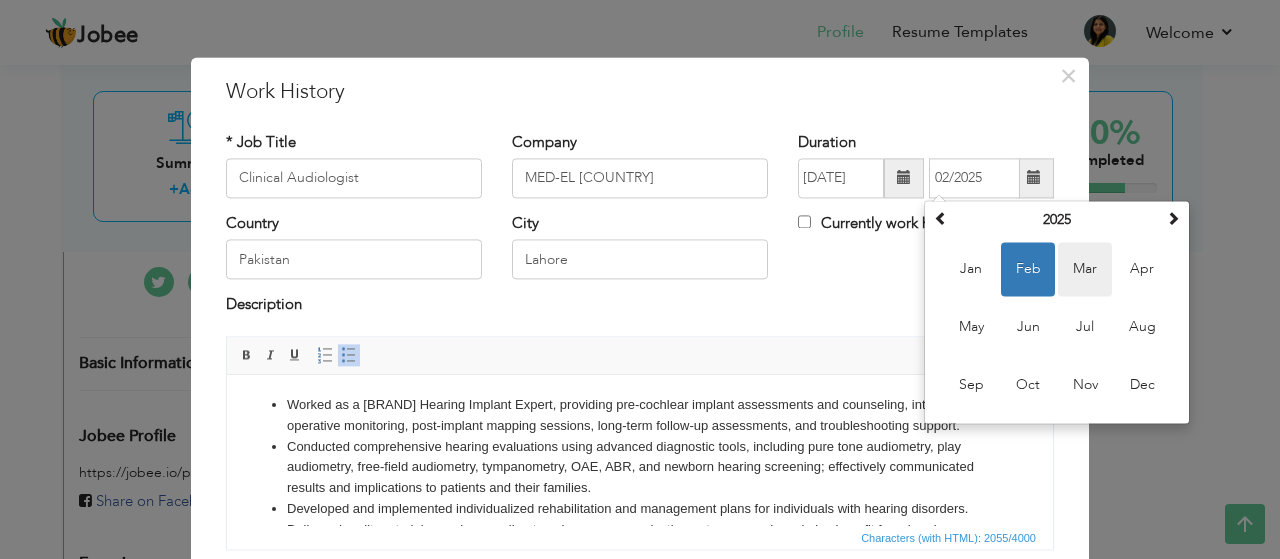 type on "03/2025" 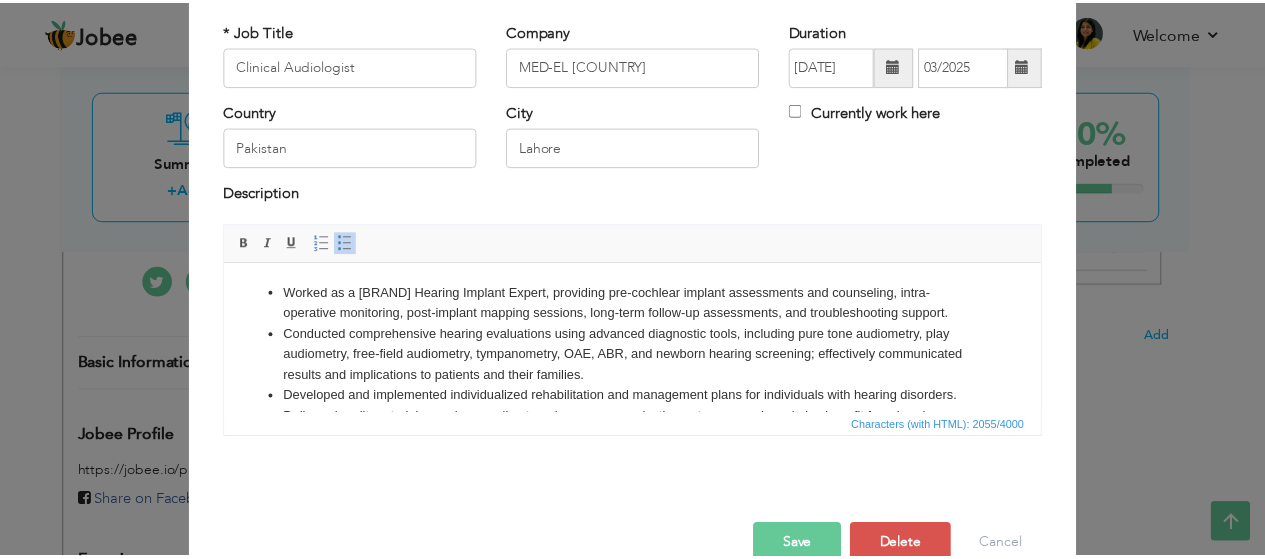 scroll, scrollTop: 151, scrollLeft: 0, axis: vertical 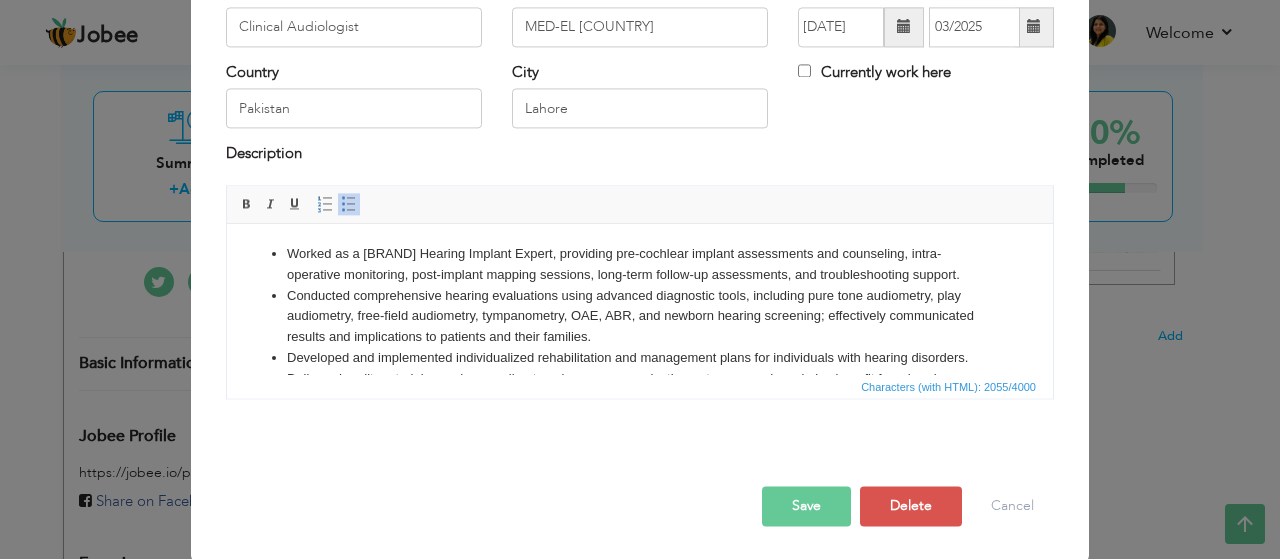 click on "Save" at bounding box center [806, 506] 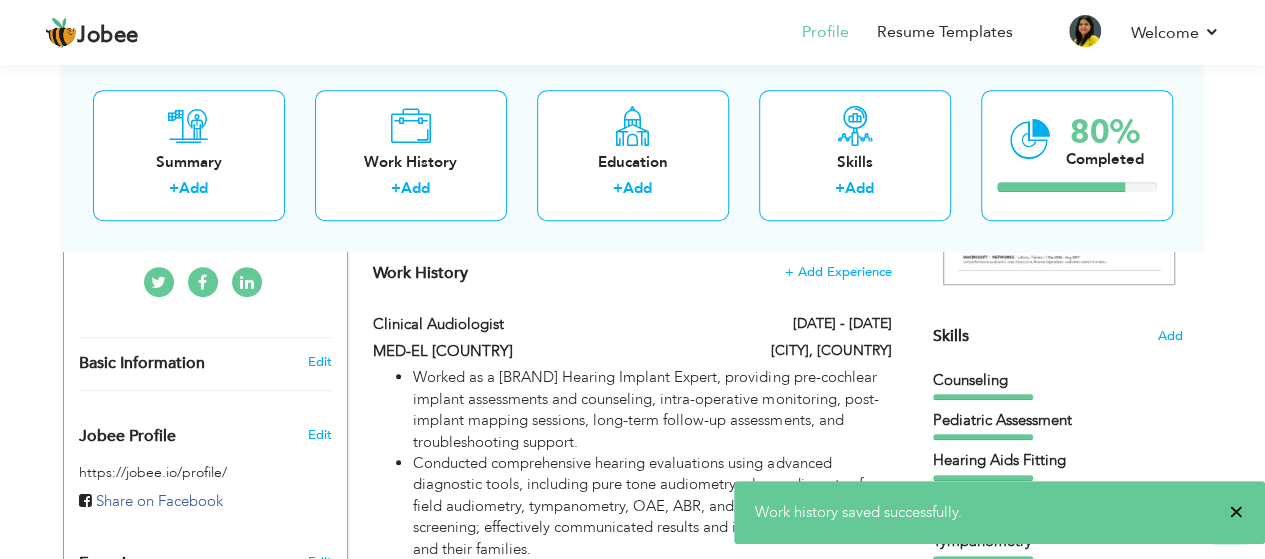 click on "×" at bounding box center [1236, 512] 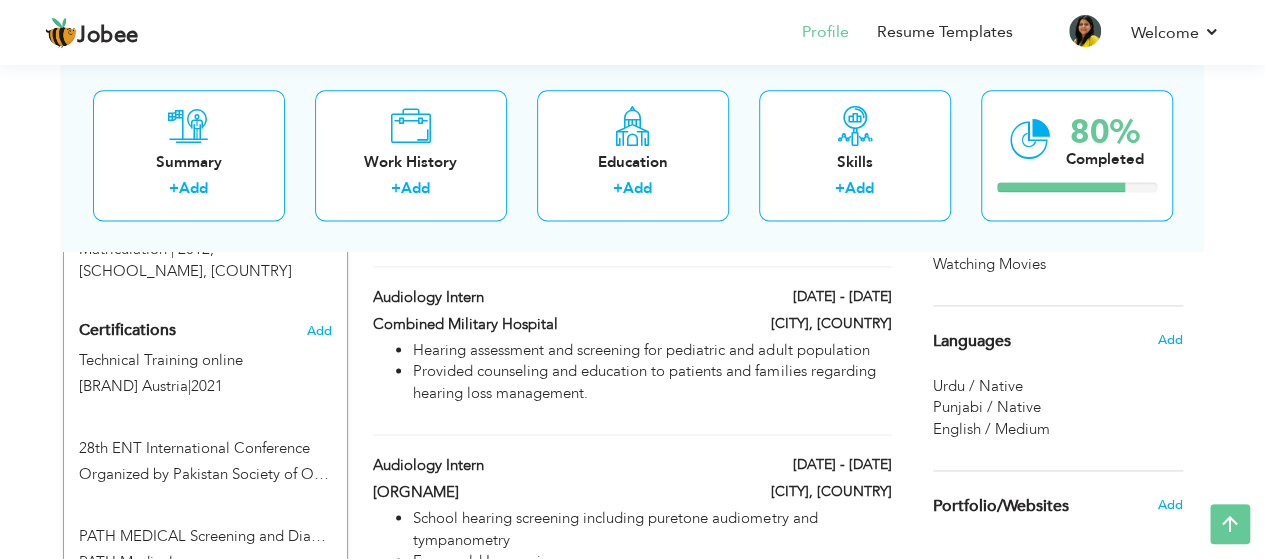 scroll, scrollTop: 1292, scrollLeft: 0, axis: vertical 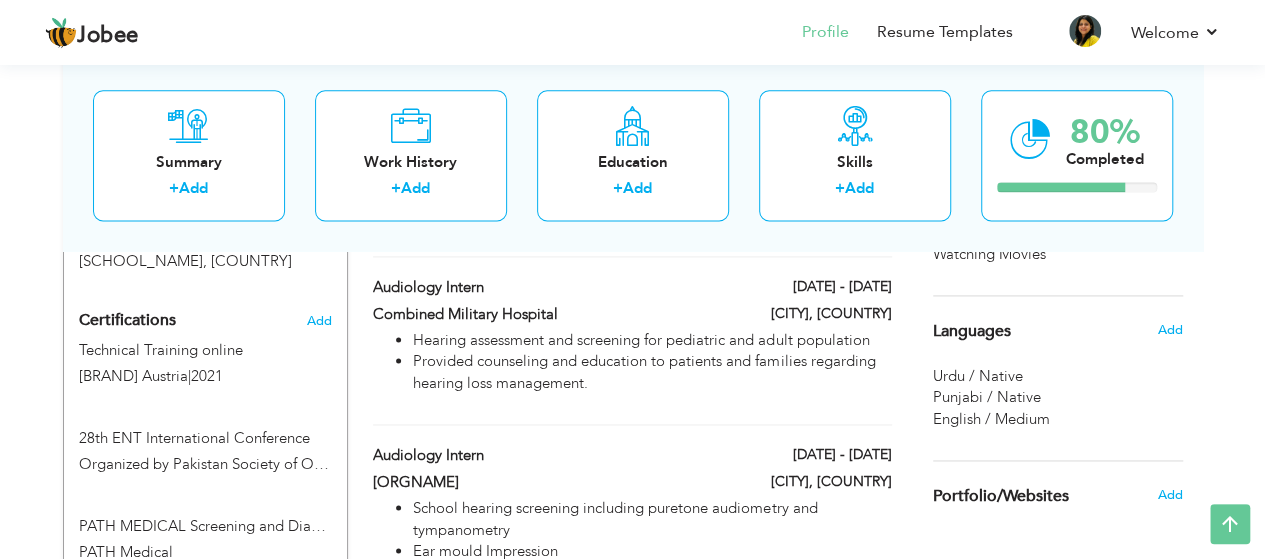 click on "Punjabi / Native" at bounding box center (1058, 397) 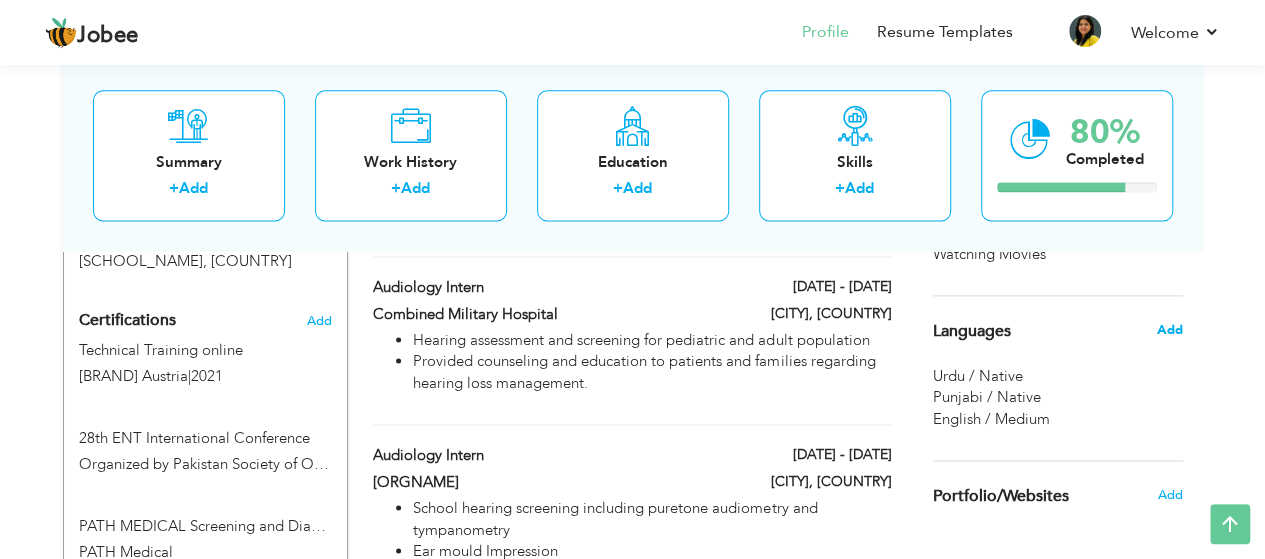 click on "Add" at bounding box center [1169, 330] 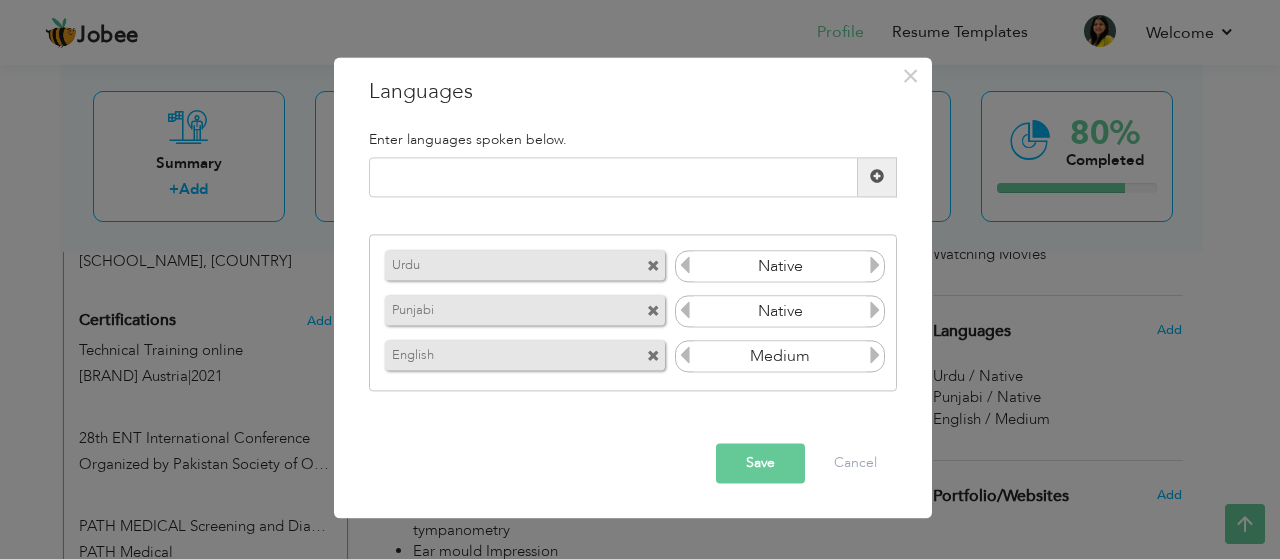 click on "Medium" at bounding box center [780, 357] 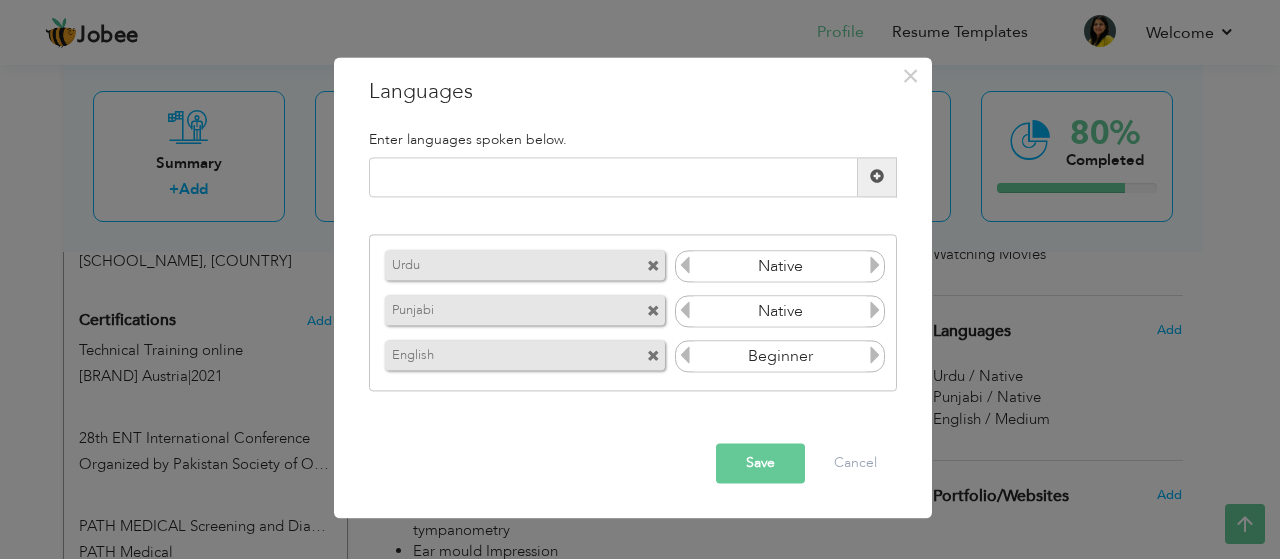 click at bounding box center (685, 356) 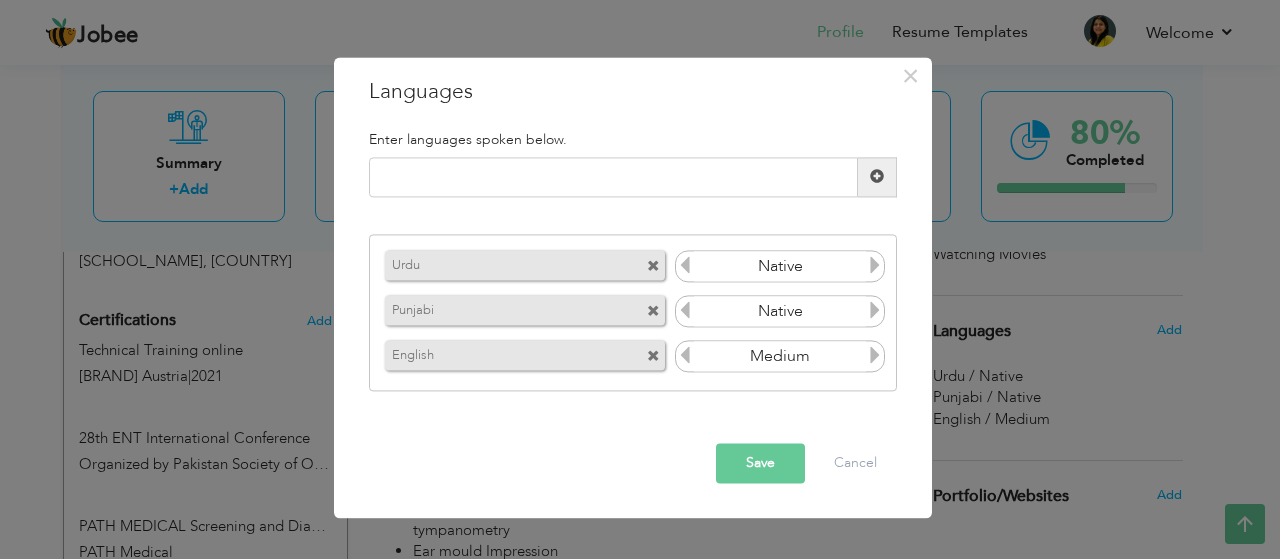 click at bounding box center [875, 356] 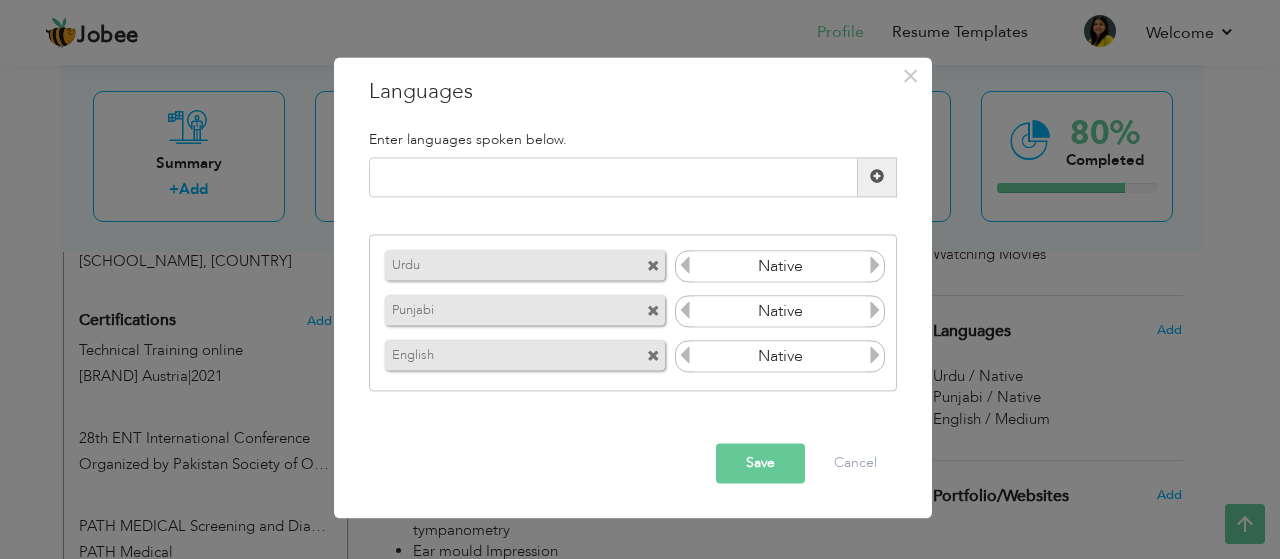 click at bounding box center [875, 356] 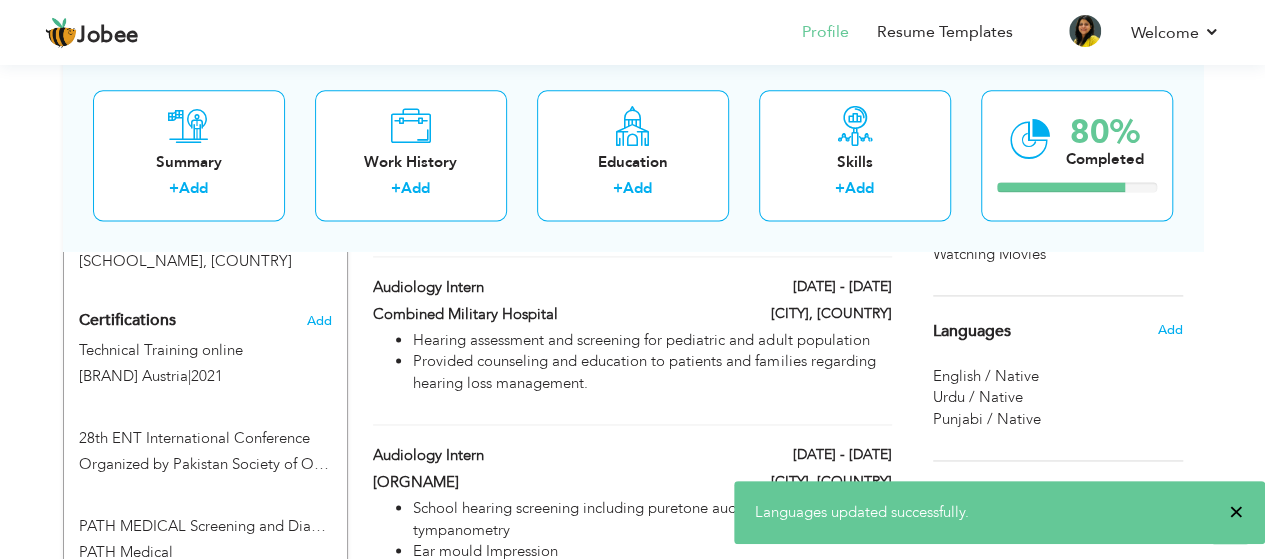 click on "×" at bounding box center [1236, 512] 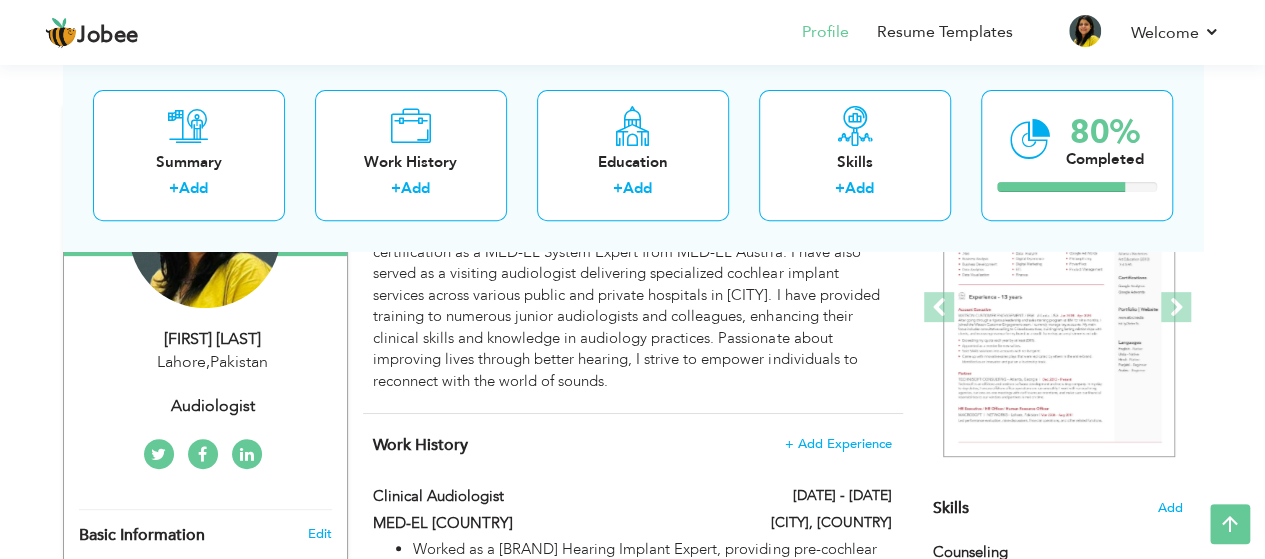 scroll, scrollTop: 0, scrollLeft: 0, axis: both 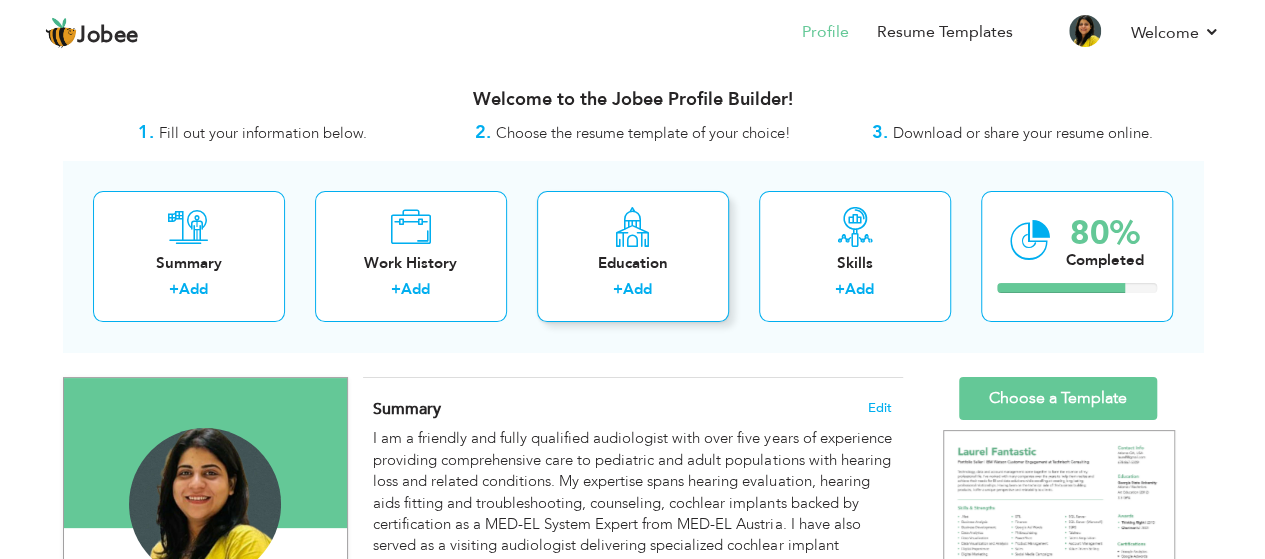 click on "+  Add" at bounding box center (633, 292) 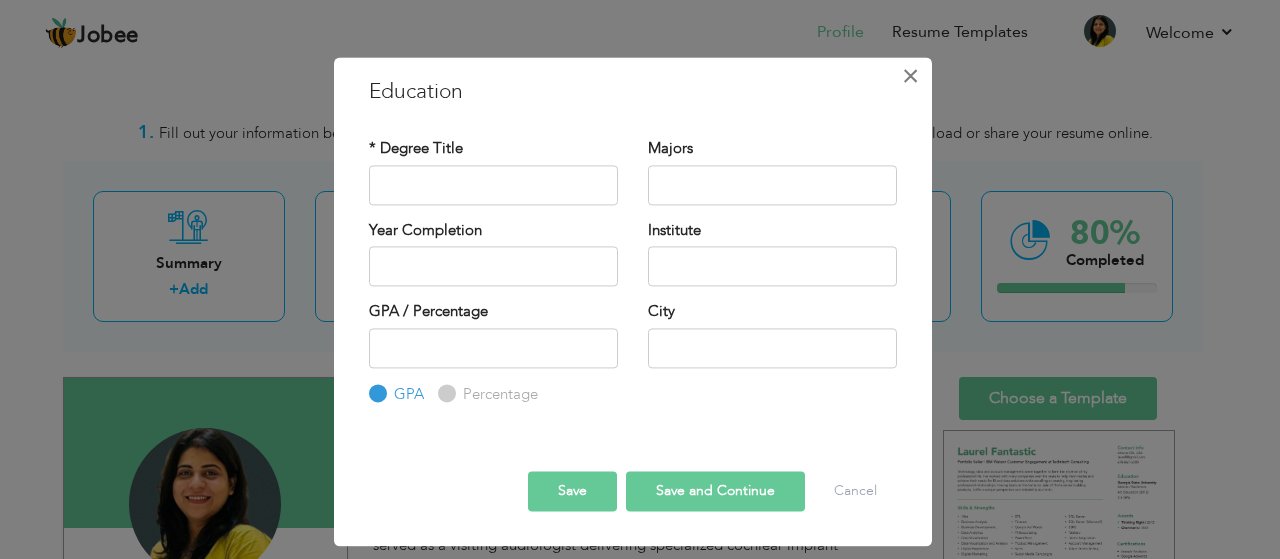 click on "×" at bounding box center (910, 76) 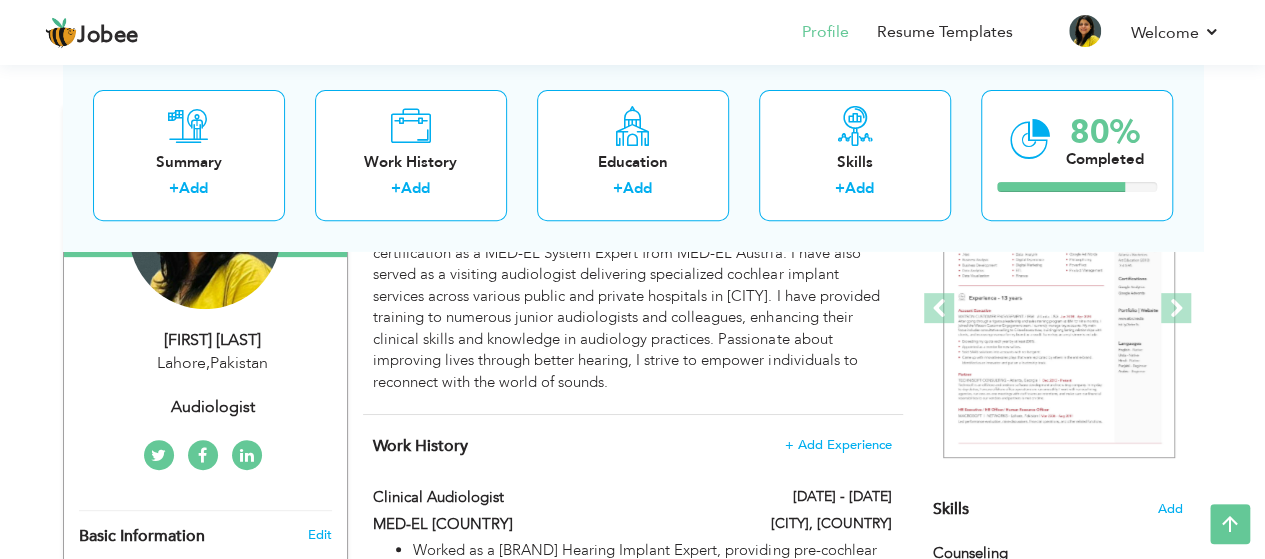 scroll, scrollTop: 0, scrollLeft: 0, axis: both 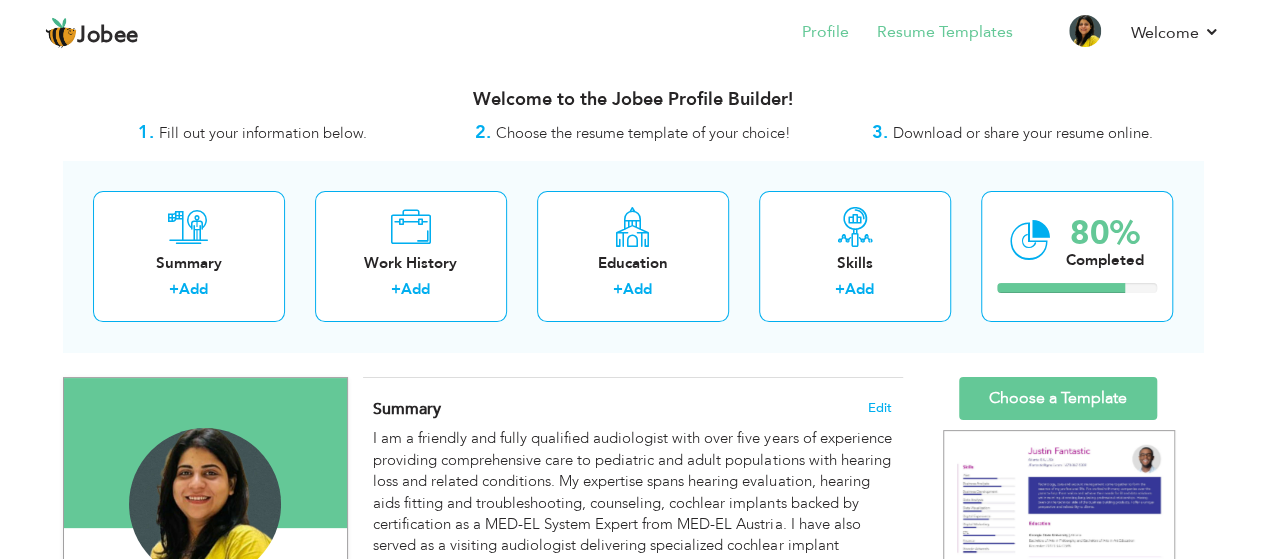 click on "Resume Templates" at bounding box center (931, 34) 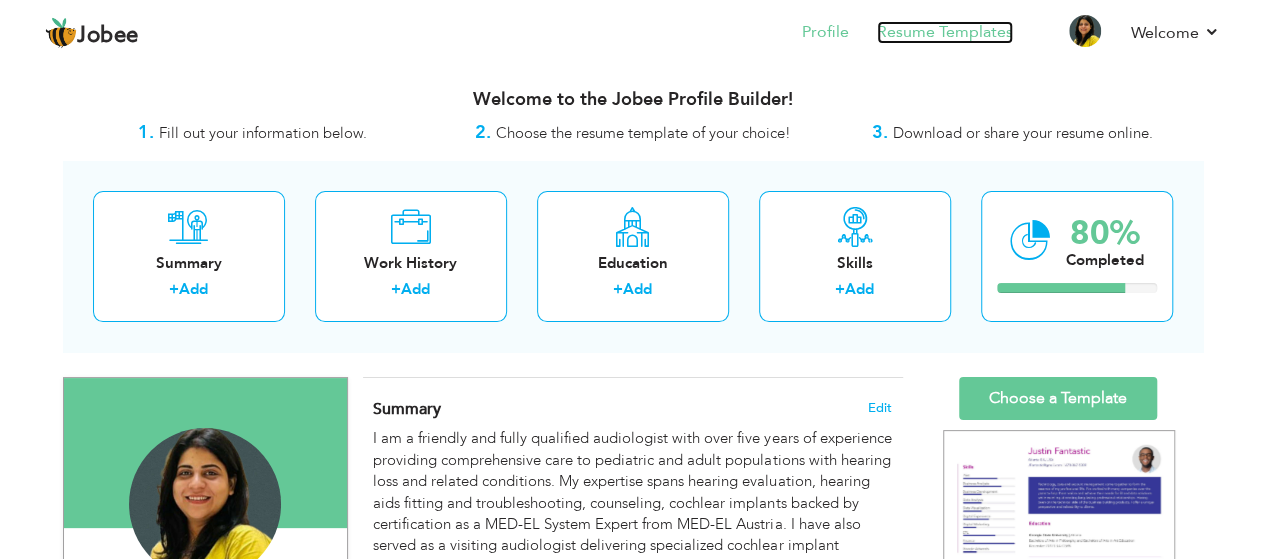 click on "Resume Templates" at bounding box center (945, 32) 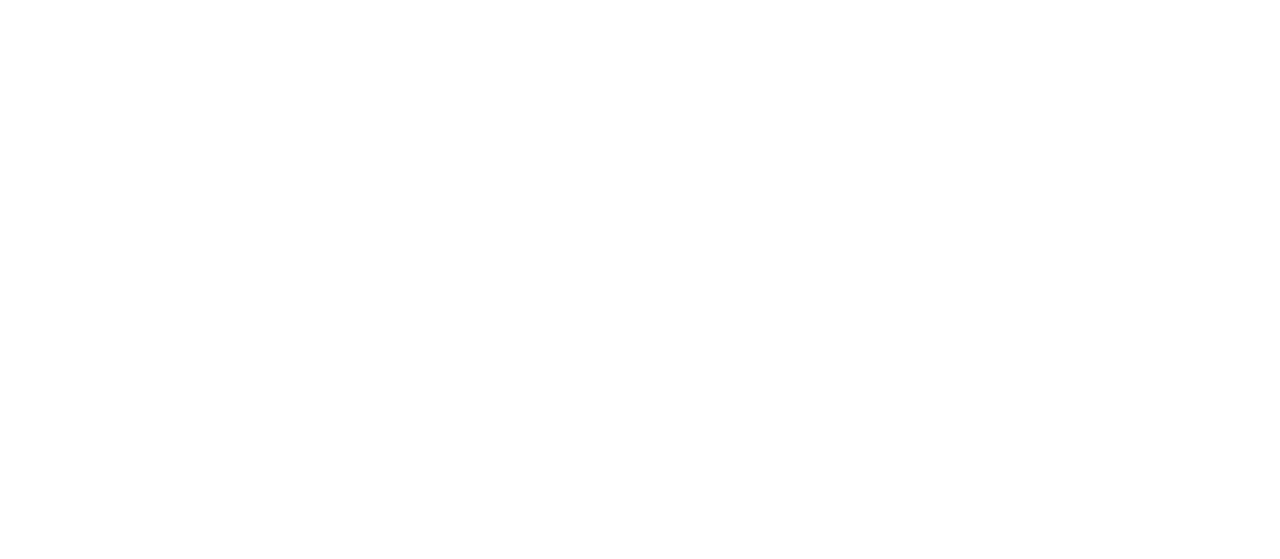 scroll, scrollTop: 0, scrollLeft: 0, axis: both 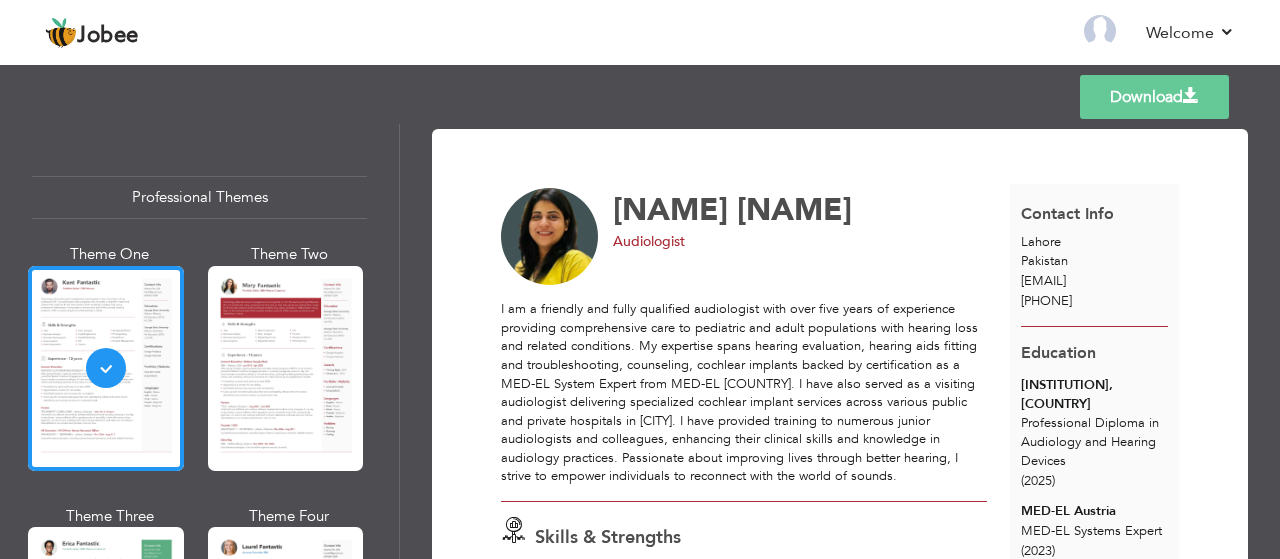 click at bounding box center [1191, 96] 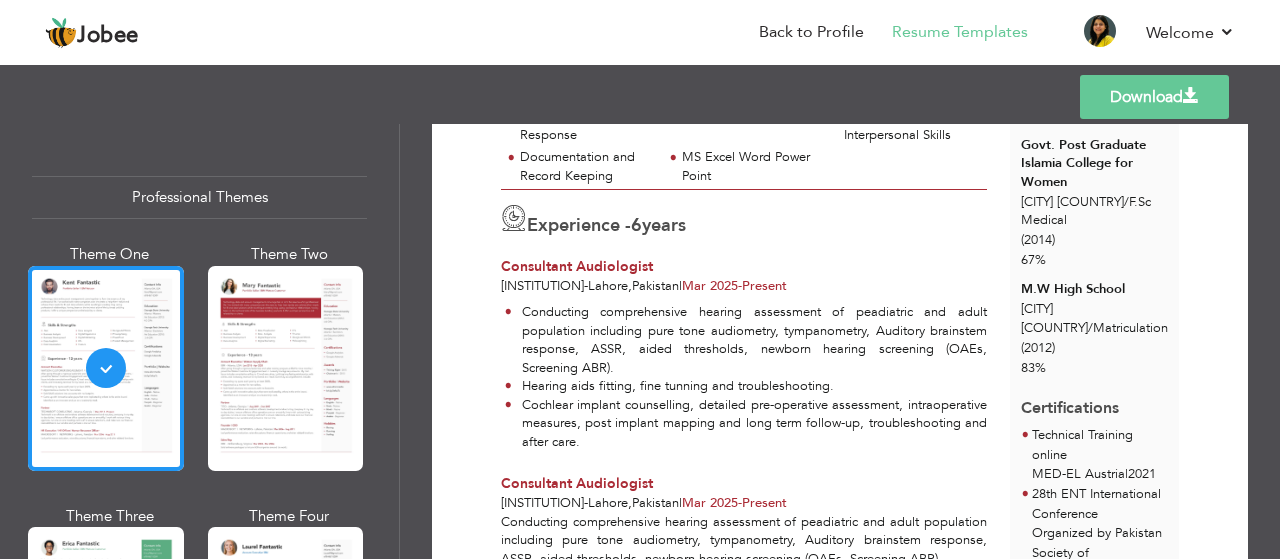 scroll, scrollTop: 528, scrollLeft: 0, axis: vertical 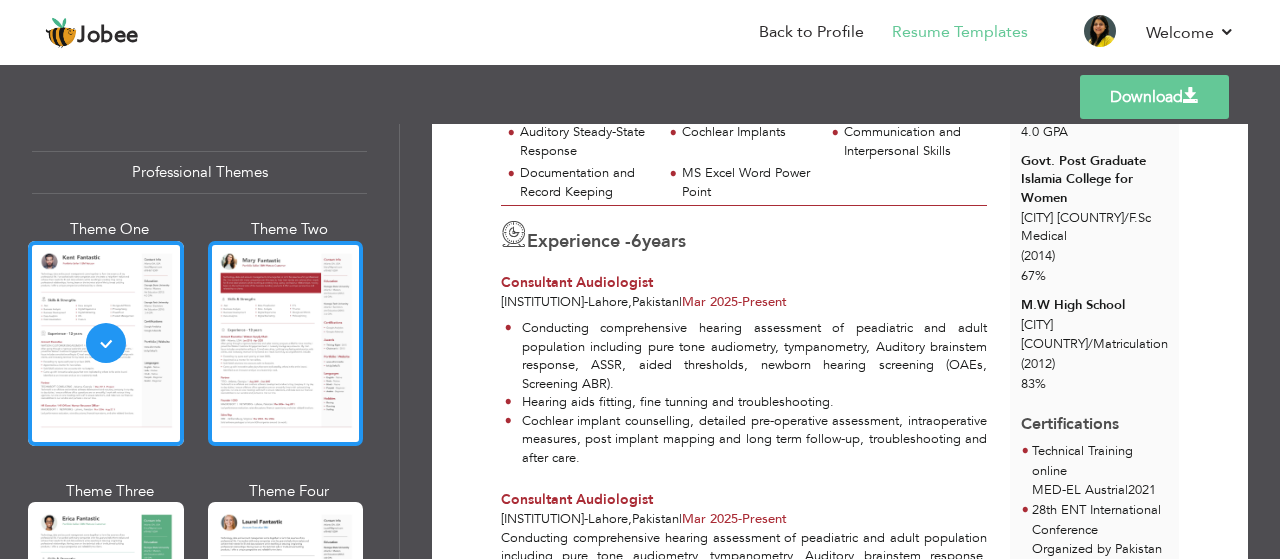 click at bounding box center [286, 343] 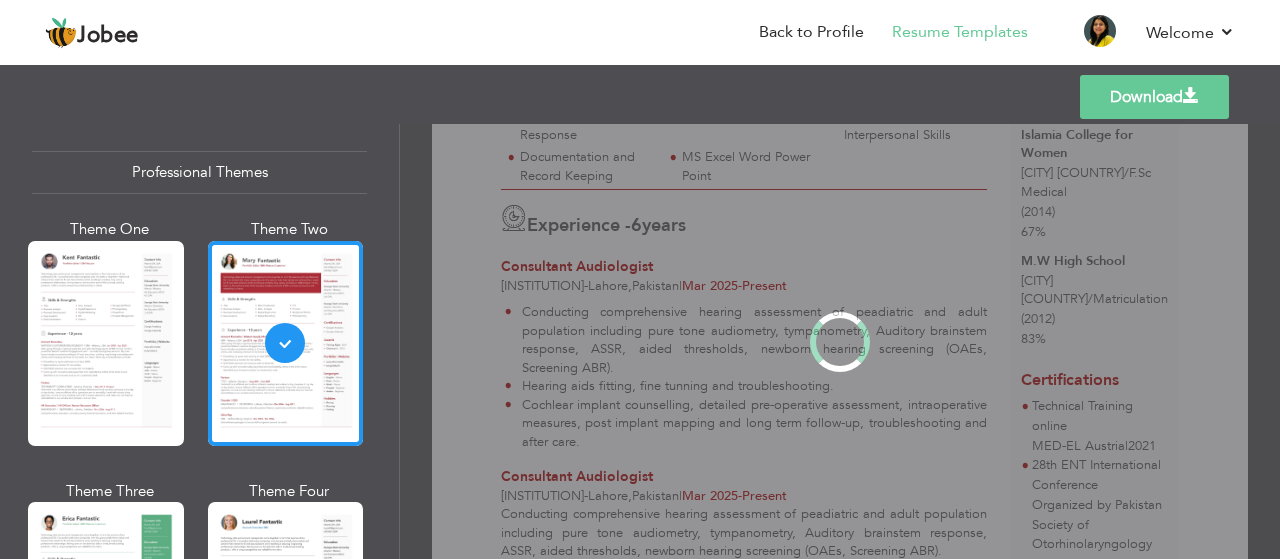 scroll, scrollTop: 0, scrollLeft: 0, axis: both 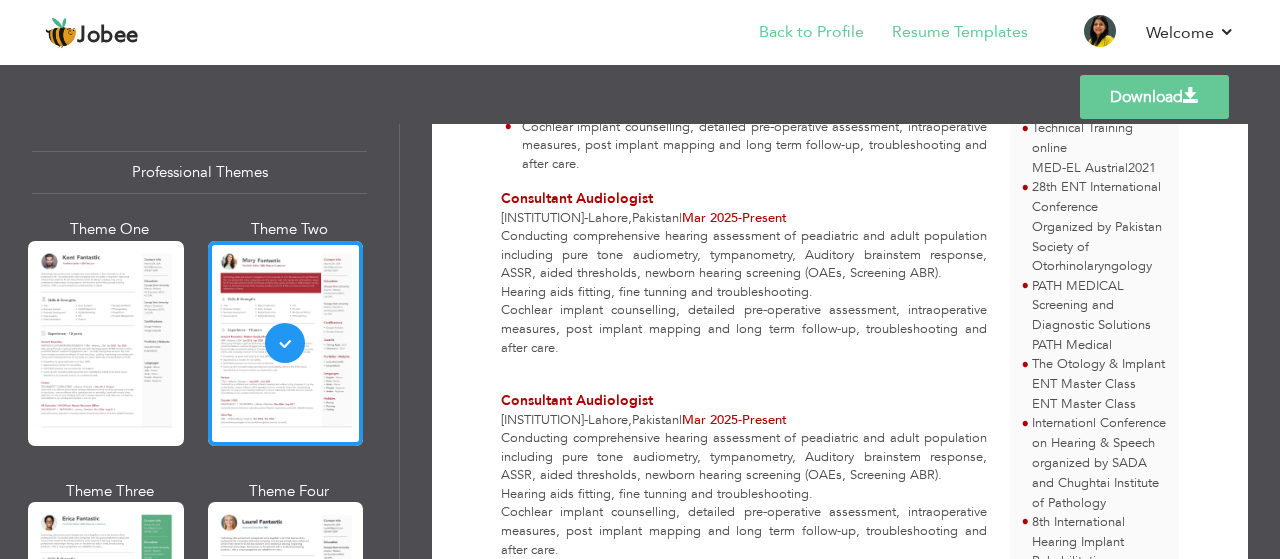 click on "Back to Profile" at bounding box center (797, 34) 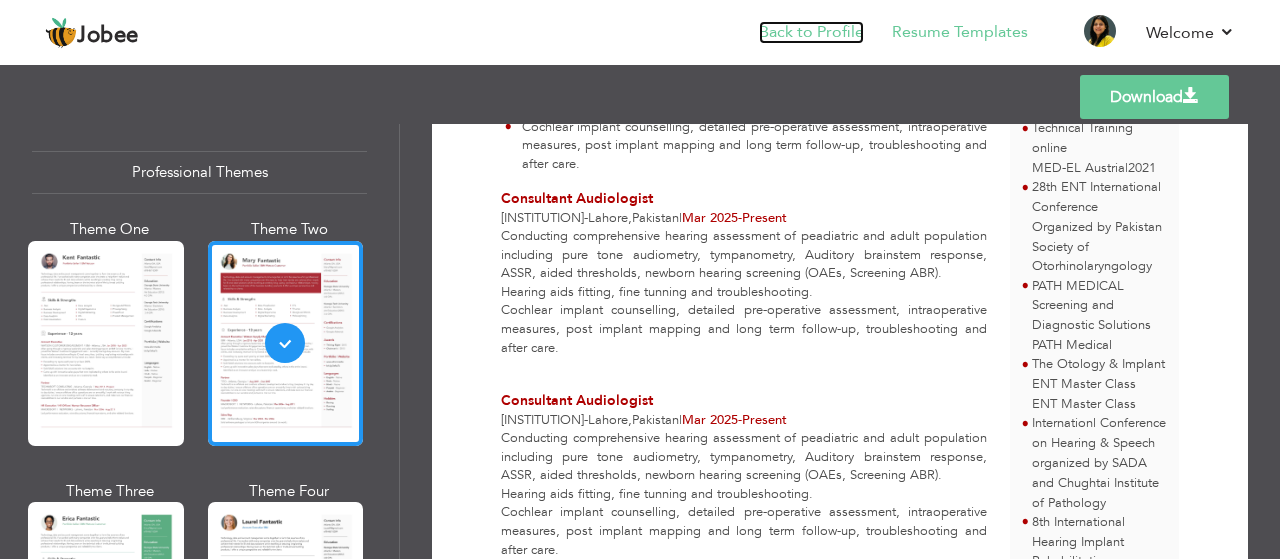 click on "Back to Profile" at bounding box center [811, 32] 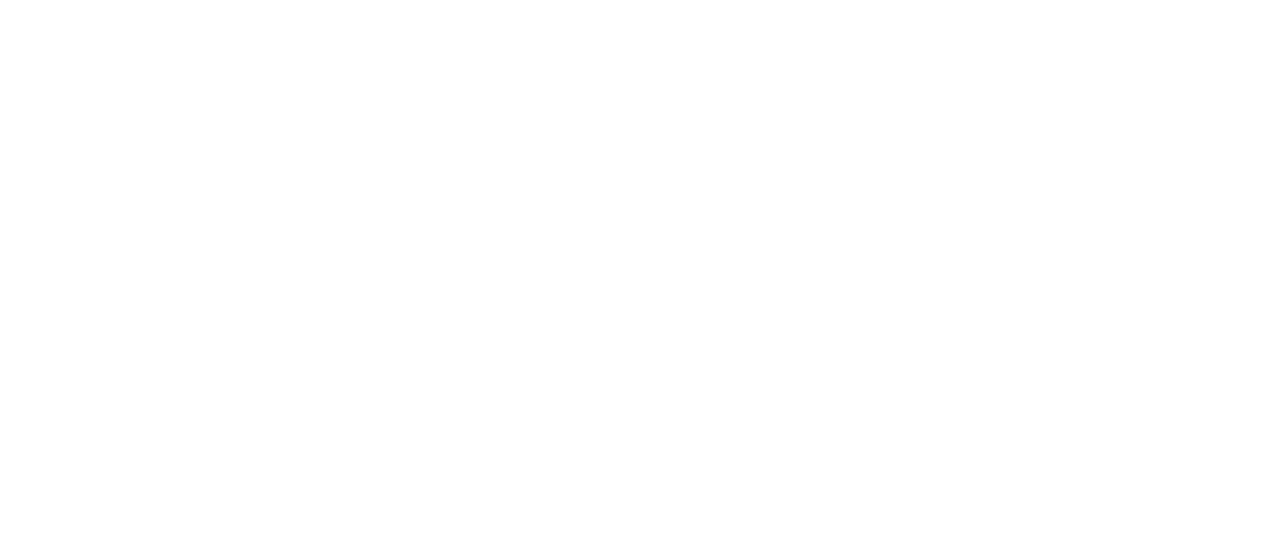 scroll, scrollTop: 0, scrollLeft: 0, axis: both 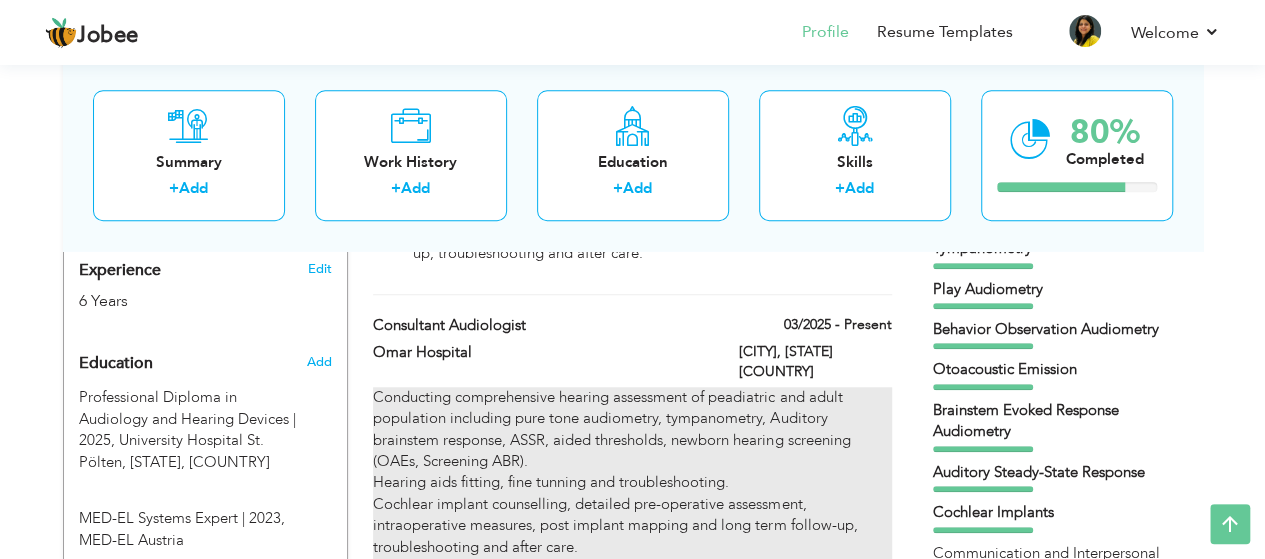 click on "Conducting comprehensive hearing assessment of peadiatric and adult population including pure tone audiometry, tympanometry, Auditory brainstem response, ASSR, aided thresholds, newborn hearing screening (OAEs, Screening ABR).
Hearing aids fitting, fine tunning and troubleshooting.
Cochlear implant counselling, detailed pre-operative assessment, intraoperative measures, post implant mapping and long term follow-up, troubleshooting and after care." at bounding box center [632, 483] 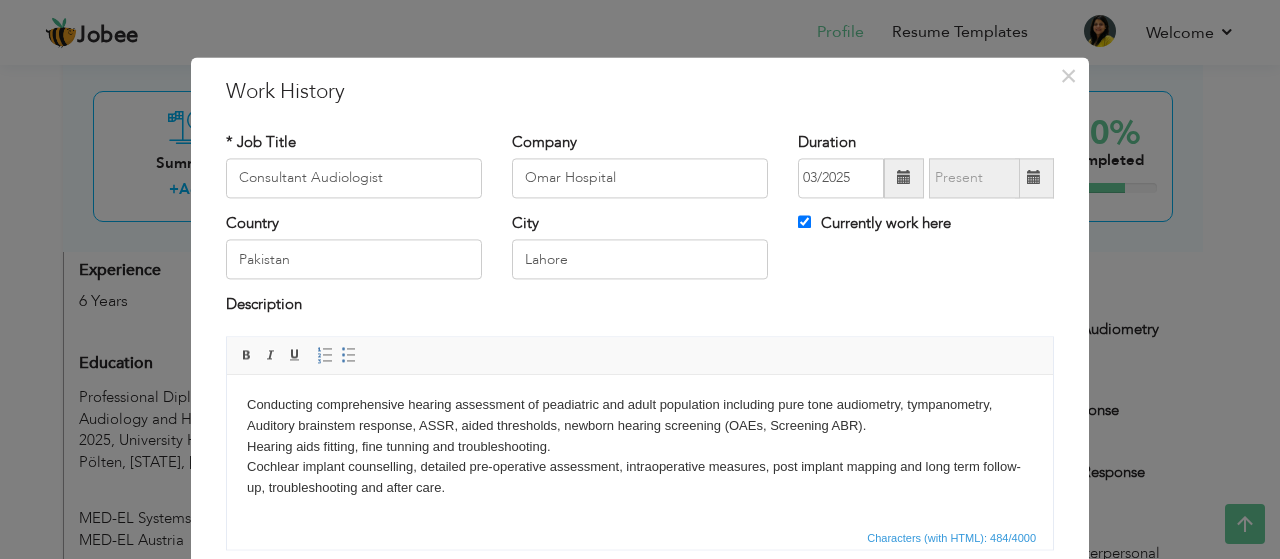 scroll, scrollTop: 14, scrollLeft: 0, axis: vertical 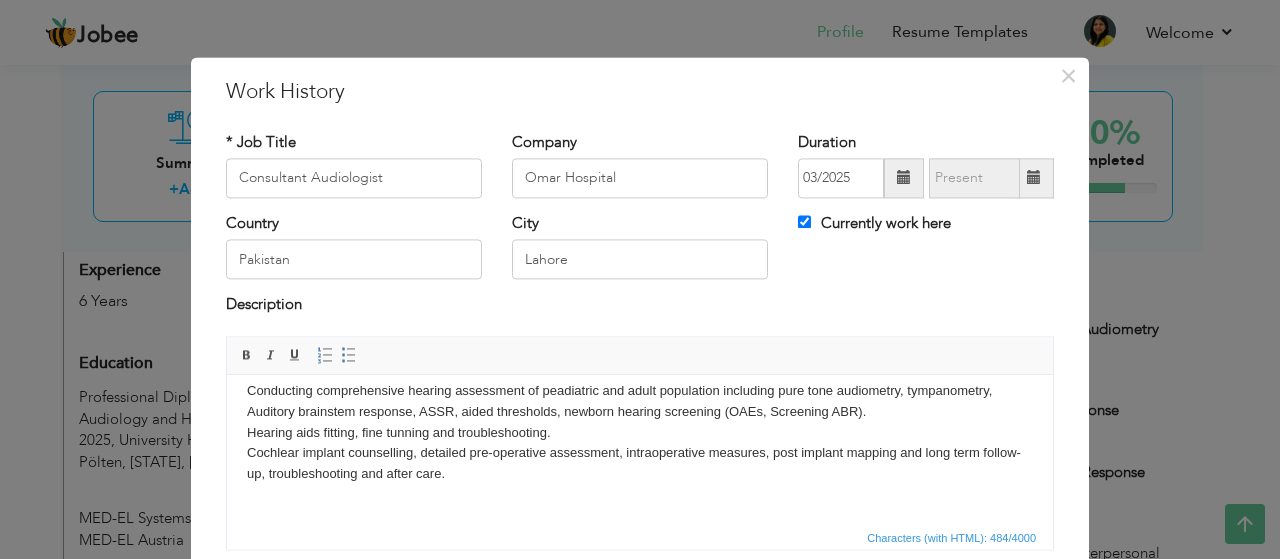 drag, startPoint x: 1046, startPoint y: 477, endPoint x: 1269, endPoint y: 916, distance: 492.39212 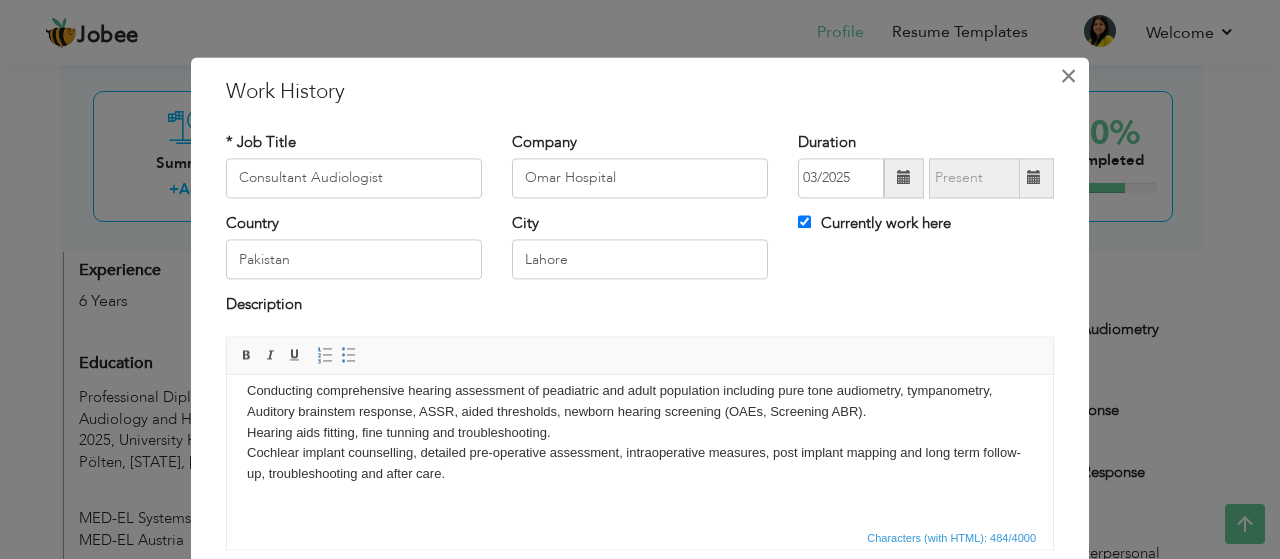click on "×" at bounding box center (1068, 76) 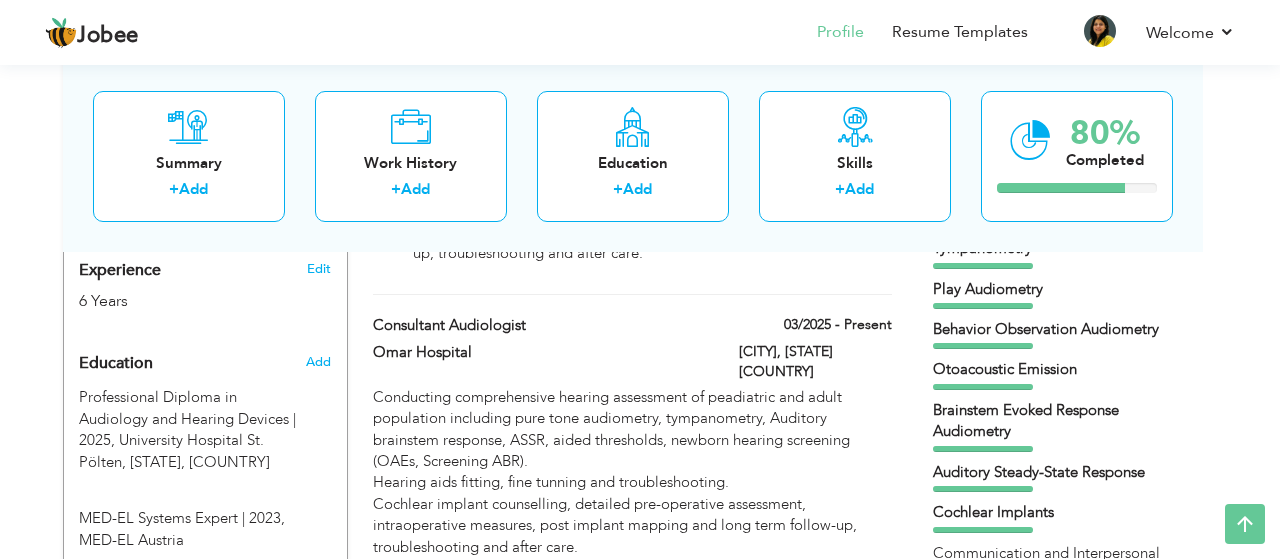 scroll, scrollTop: 0, scrollLeft: 0, axis: both 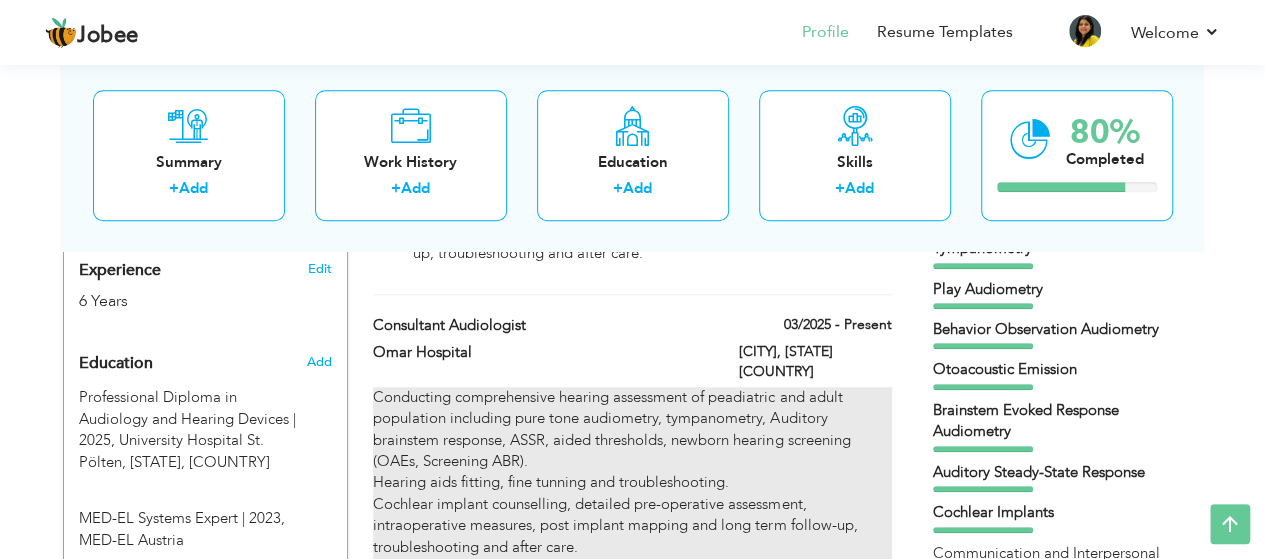 drag, startPoint x: 522, startPoint y: 313, endPoint x: 680, endPoint y: 393, distance: 177.09885 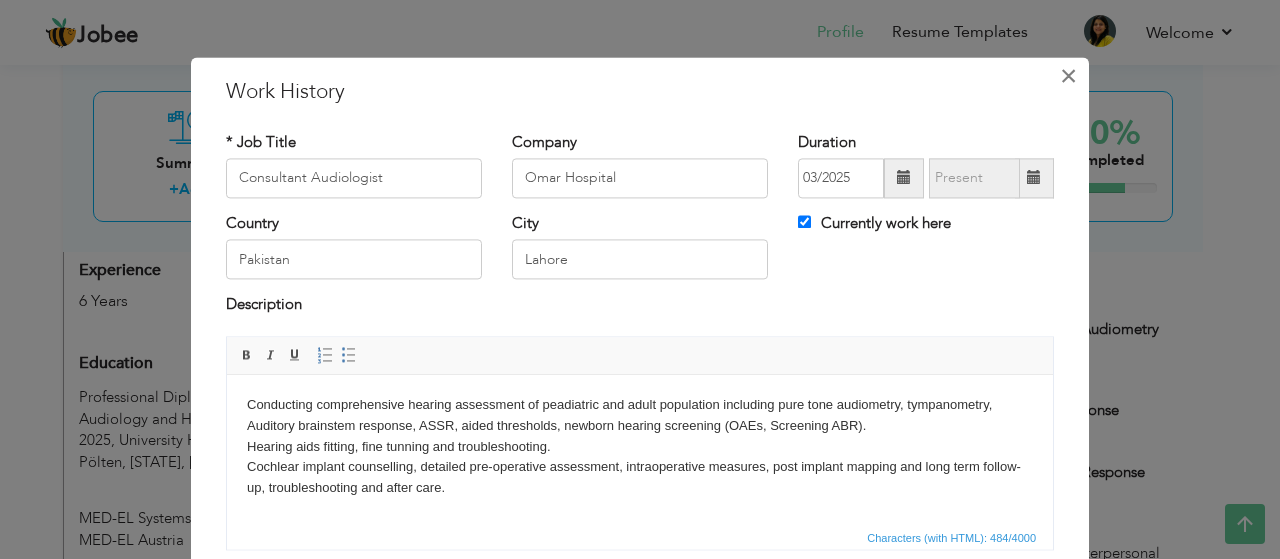 click on "×" at bounding box center [1068, 76] 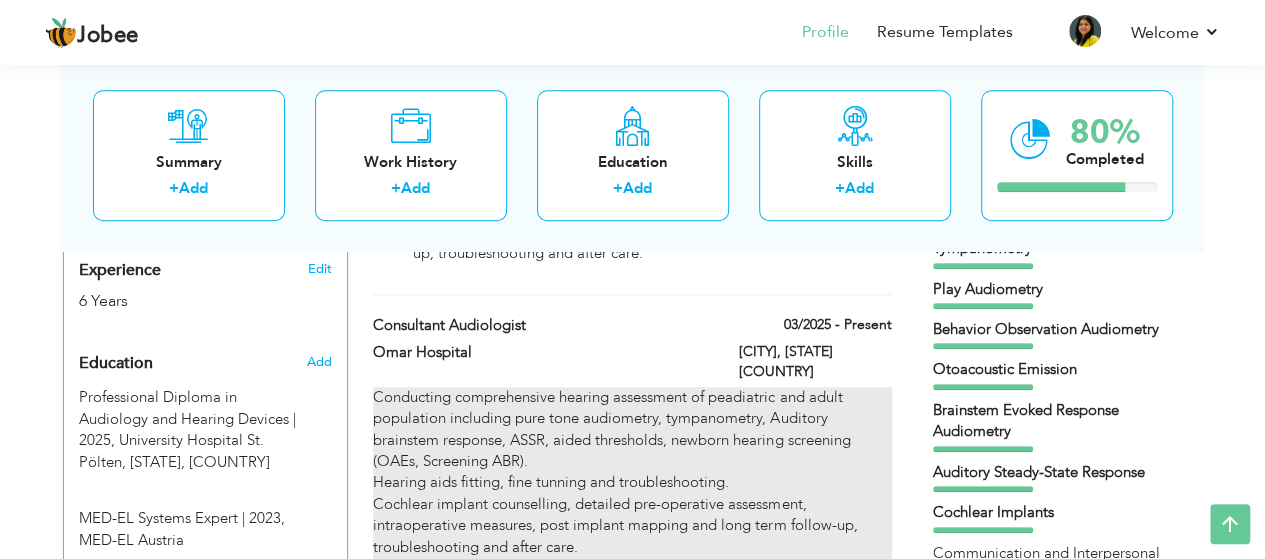click on "Conducting comprehensive hearing assessment of peadiatric and adult population including pure tone audiometry, tympanometry, Auditory brainstem response, ASSR, aided thresholds, newborn hearing screening (OAEs, Screening ABR).
Hearing aids fitting, fine tunning and troubleshooting.
Cochlear implant counselling, detailed pre-operative assessment, intraoperative measures, post implant mapping and long term follow-up, troubleshooting and after care." at bounding box center [632, 483] 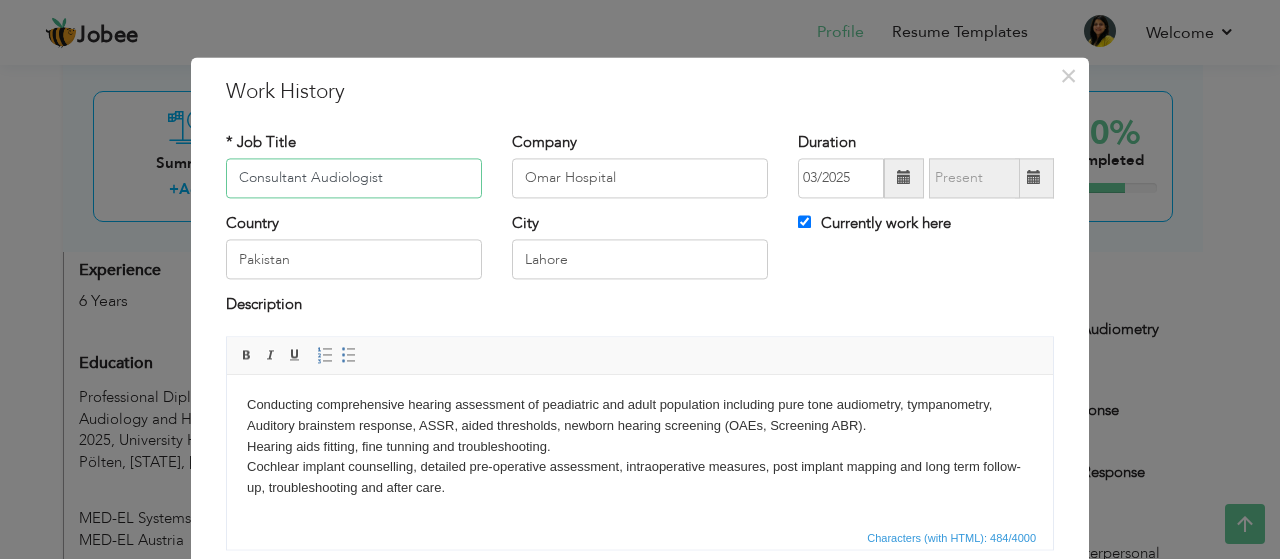 click on "Consultant Audiologist" at bounding box center (354, 178) 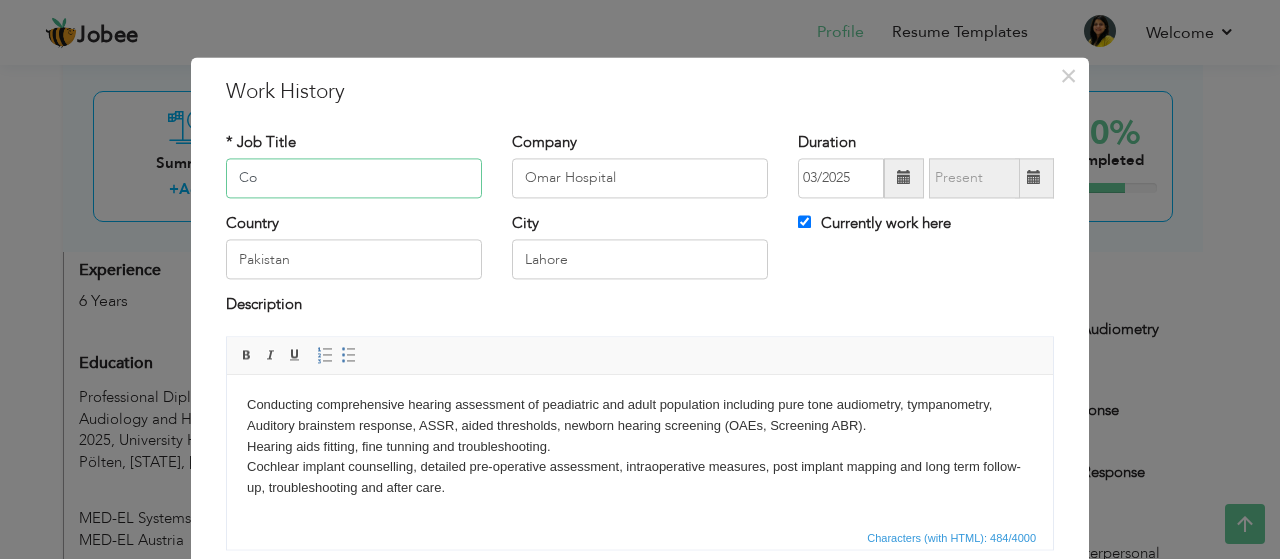 type on "C" 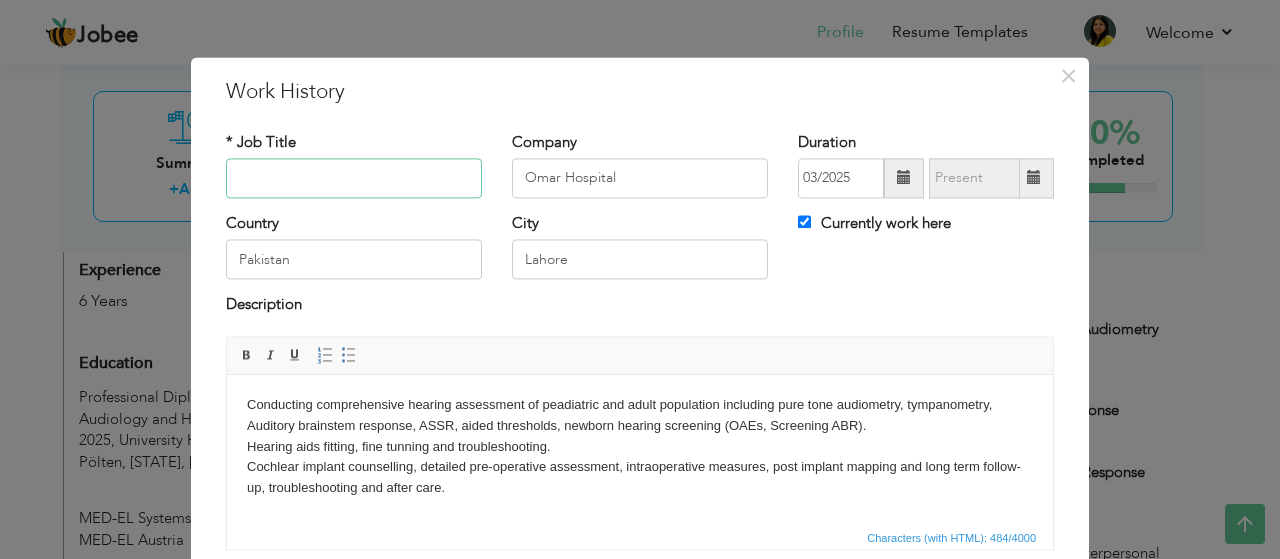 type 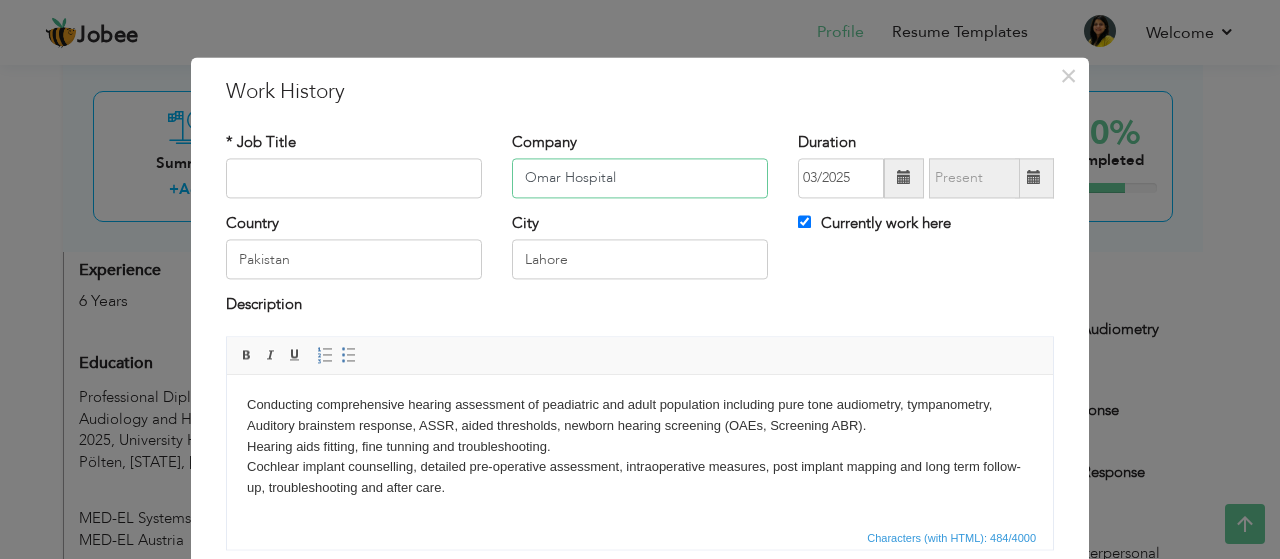drag, startPoint x: 636, startPoint y: 181, endPoint x: 458, endPoint y: 158, distance: 179.4798 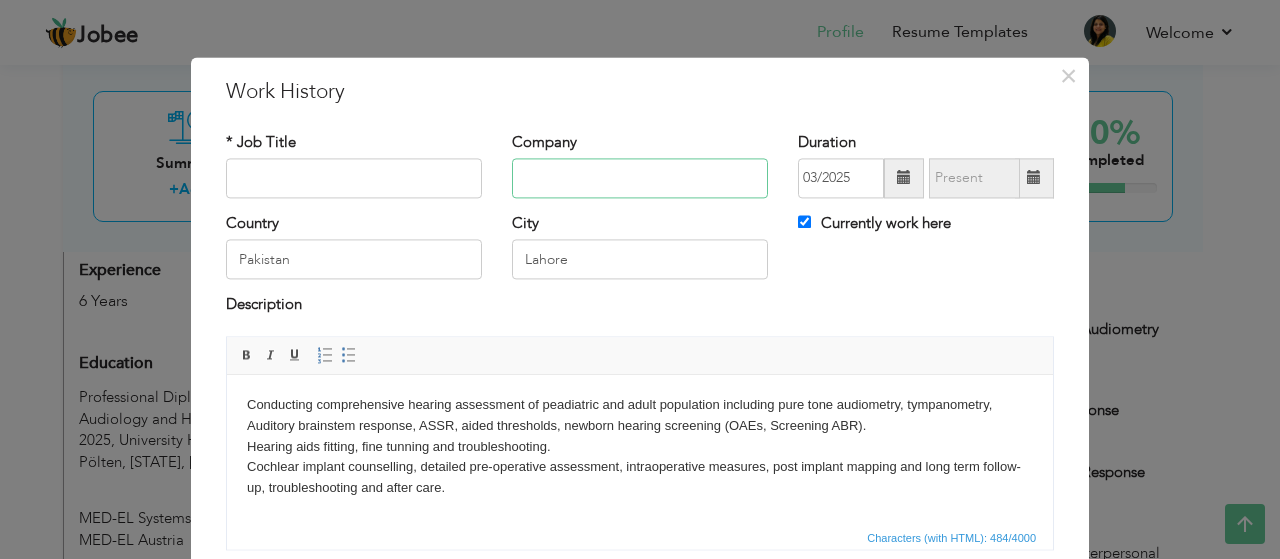 type 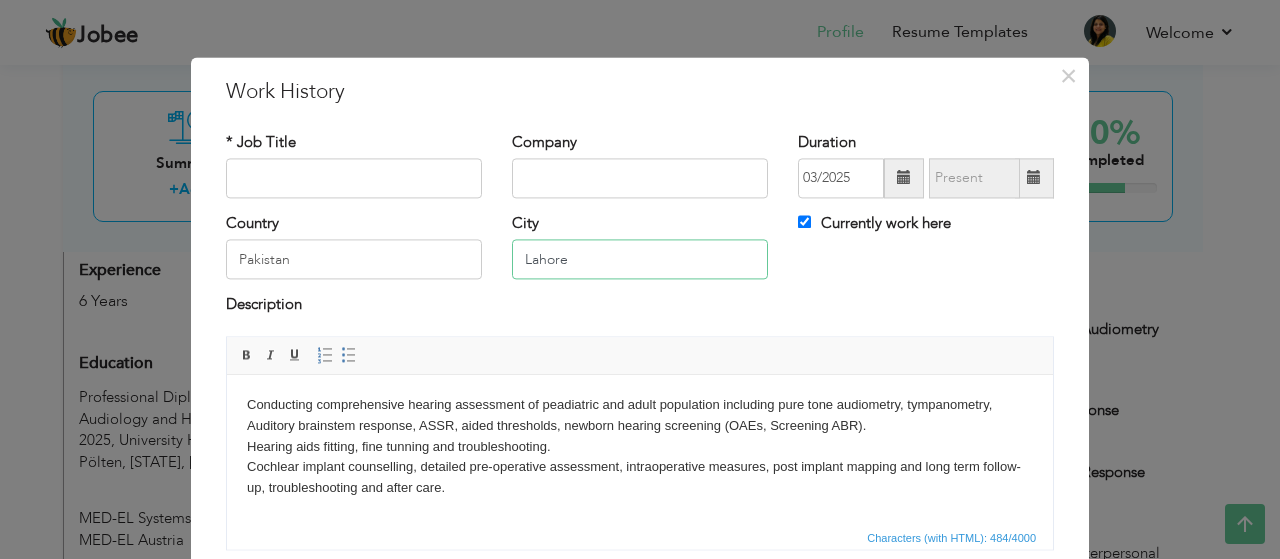 drag, startPoint x: 639, startPoint y: 260, endPoint x: 387, endPoint y: 236, distance: 253.14027 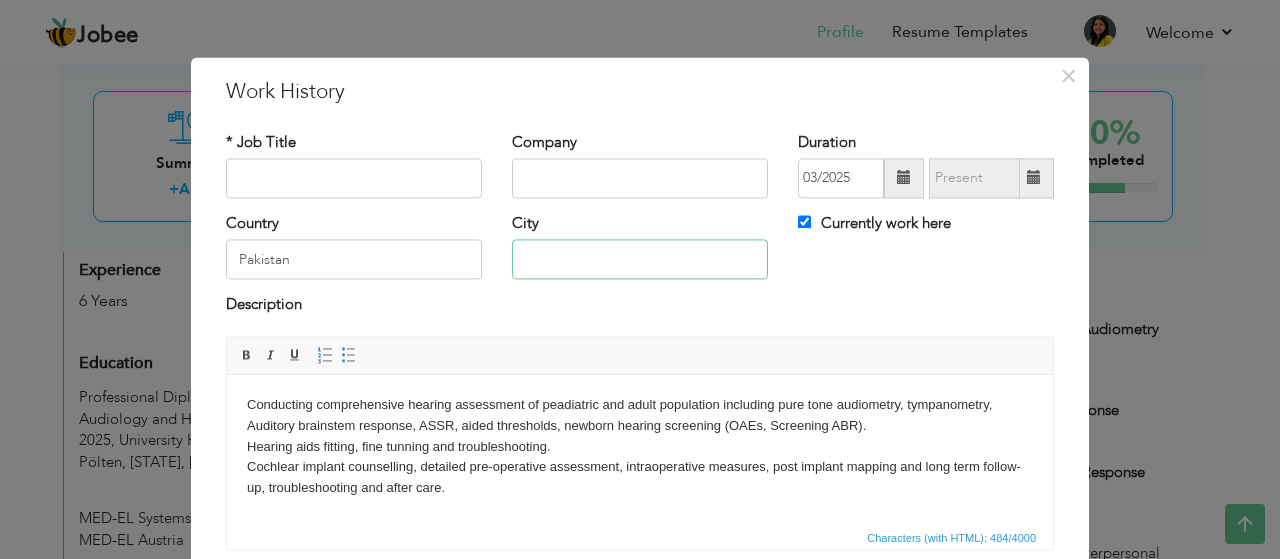 type 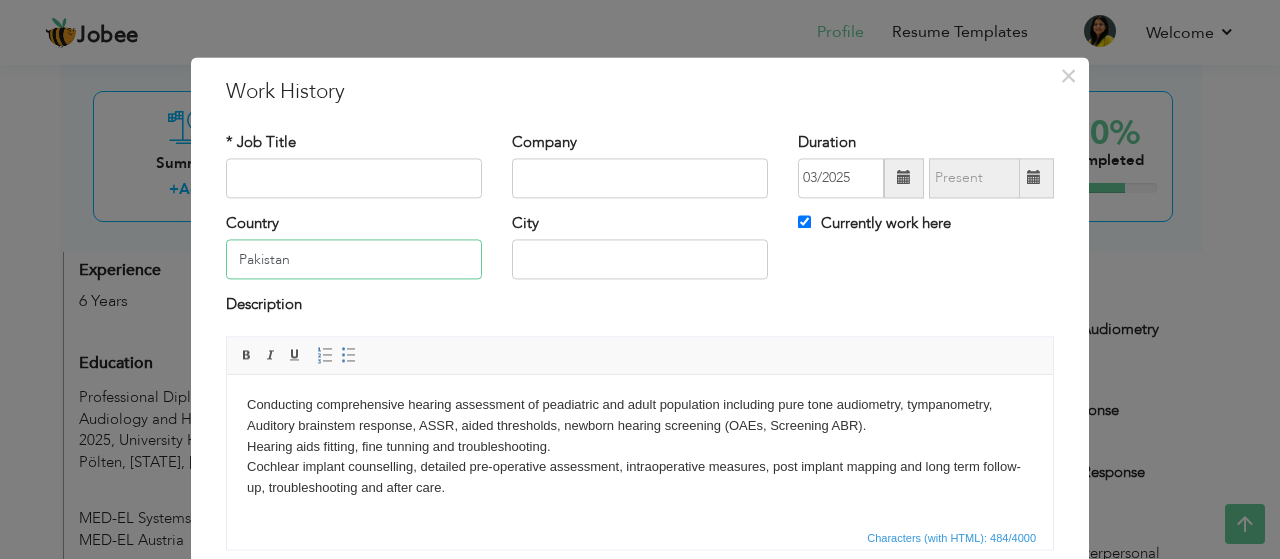 drag, startPoint x: 324, startPoint y: 269, endPoint x: 135, endPoint y: 275, distance: 189.09521 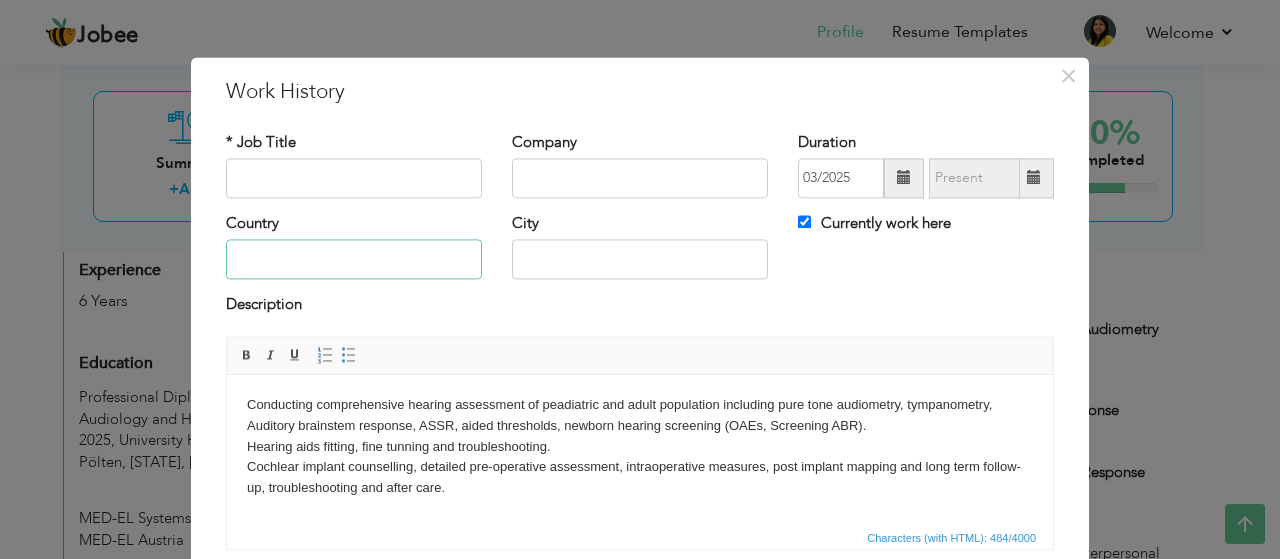 type 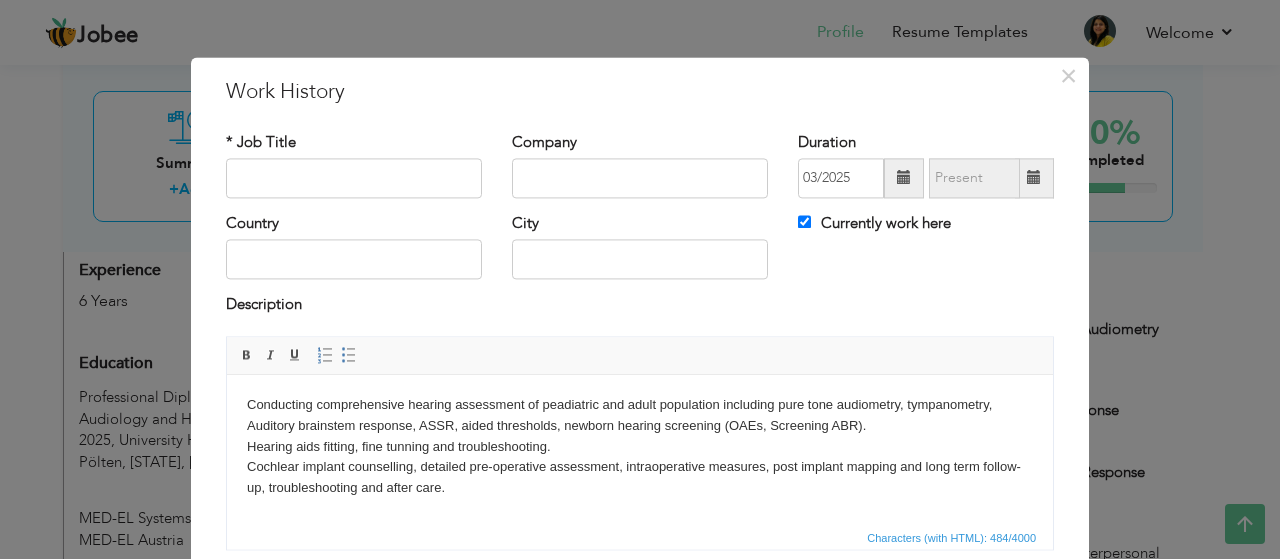 drag, startPoint x: 523, startPoint y: 497, endPoint x: 160, endPoint y: 370, distance: 384.5751 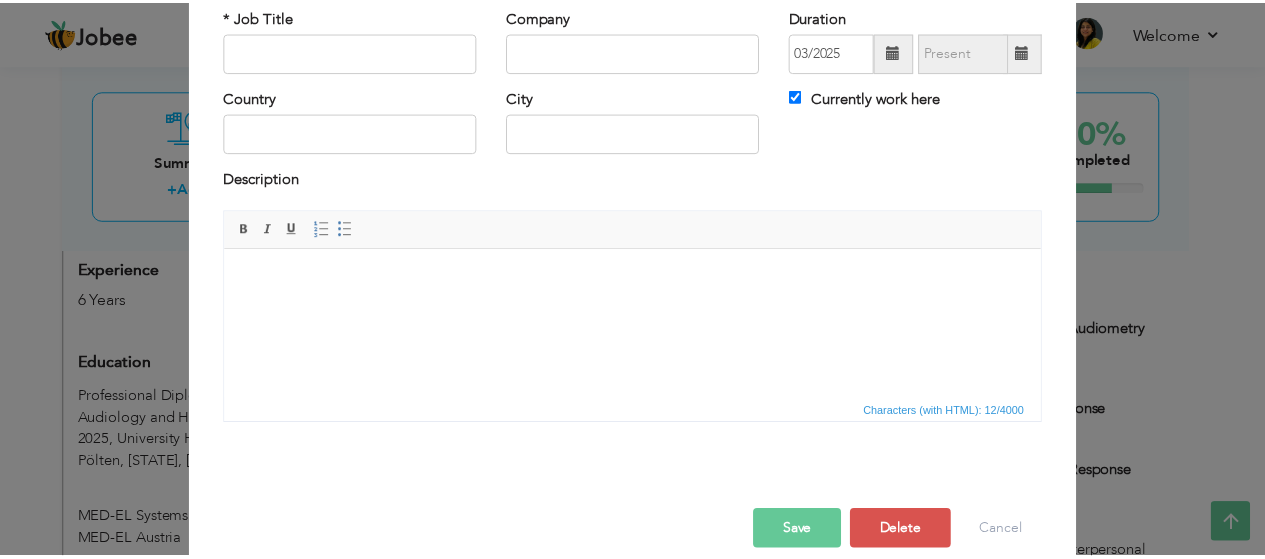 scroll, scrollTop: 151, scrollLeft: 0, axis: vertical 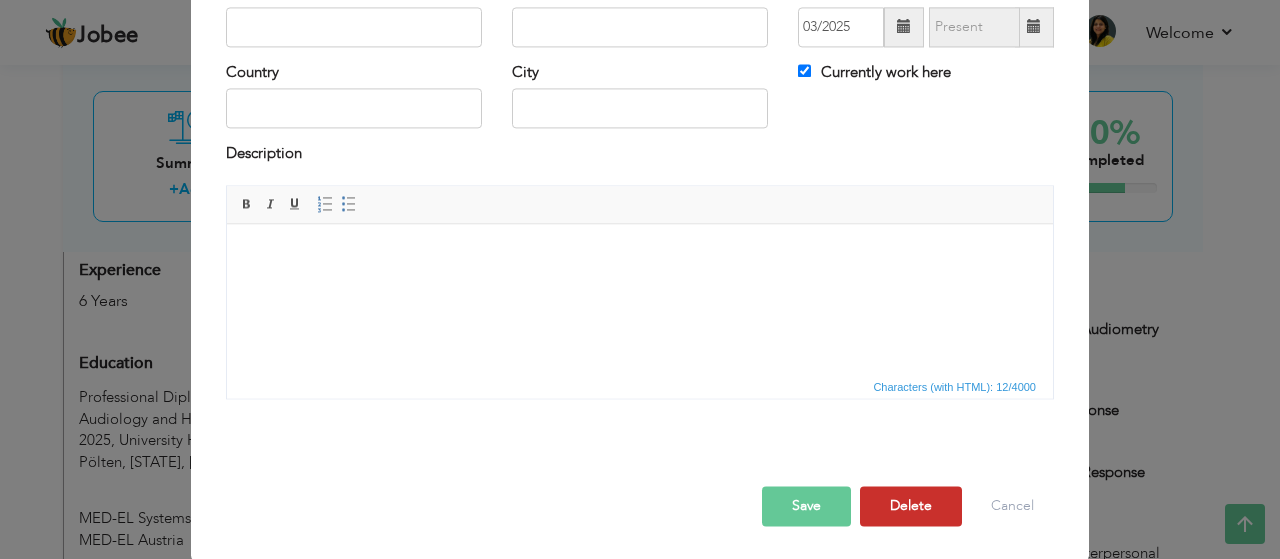click on "Delete" at bounding box center (911, 506) 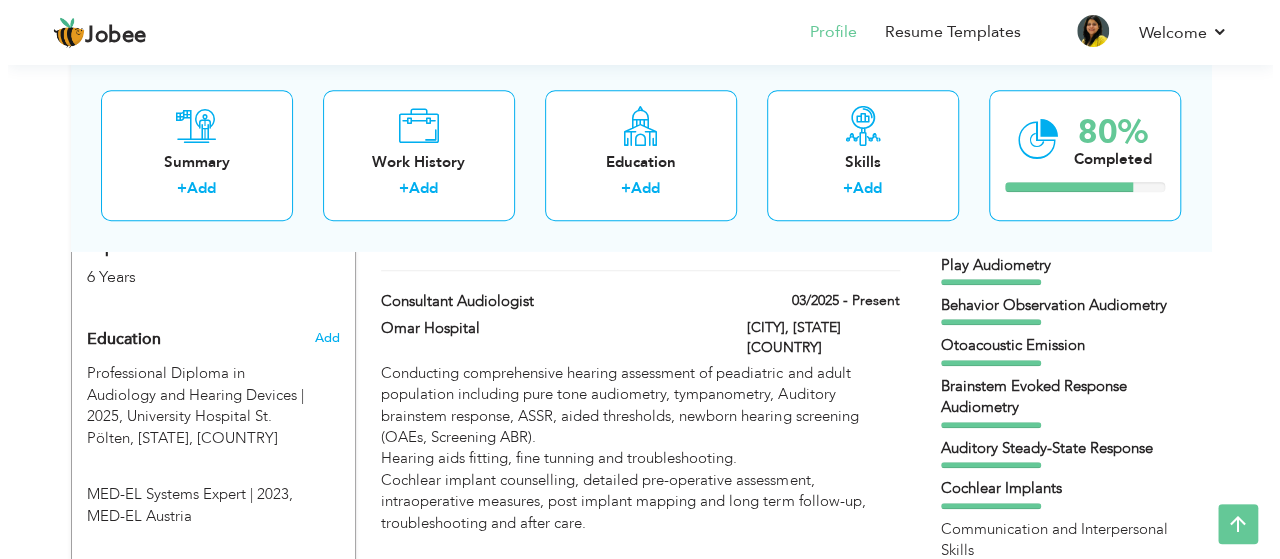 scroll, scrollTop: 770, scrollLeft: 0, axis: vertical 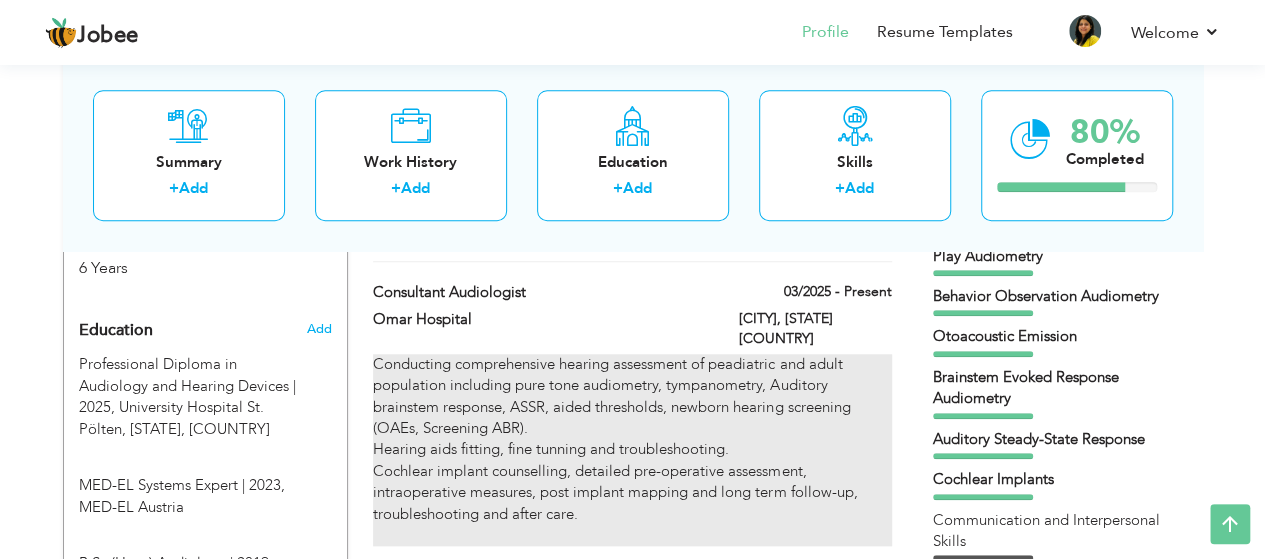 click on "Conducting comprehensive hearing assessment of peadiatric and adult population including pure tone audiometry, tympanometry, Auditory brainstem response, ASSR, aided thresholds, newborn hearing screening (OAEs, Screening ABR).
Hearing aids fitting, fine tunning and troubleshooting.
Cochlear implant counselling, detailed pre-operative assessment, intraoperative measures, post implant mapping and long term follow-up, troubleshooting and after care." at bounding box center [632, 450] 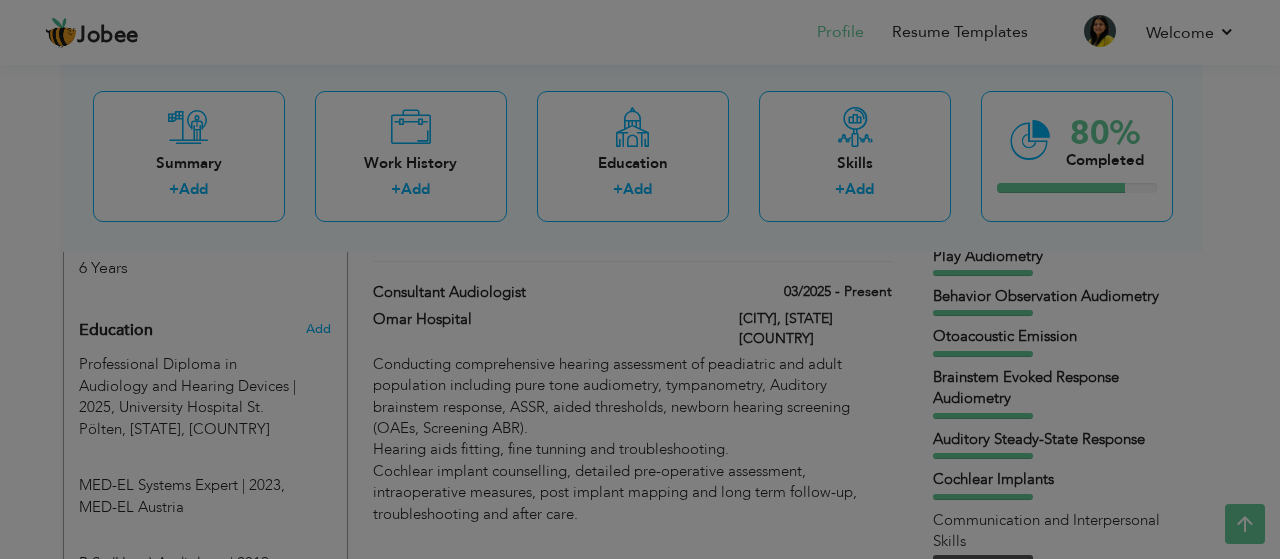 scroll, scrollTop: 0, scrollLeft: 0, axis: both 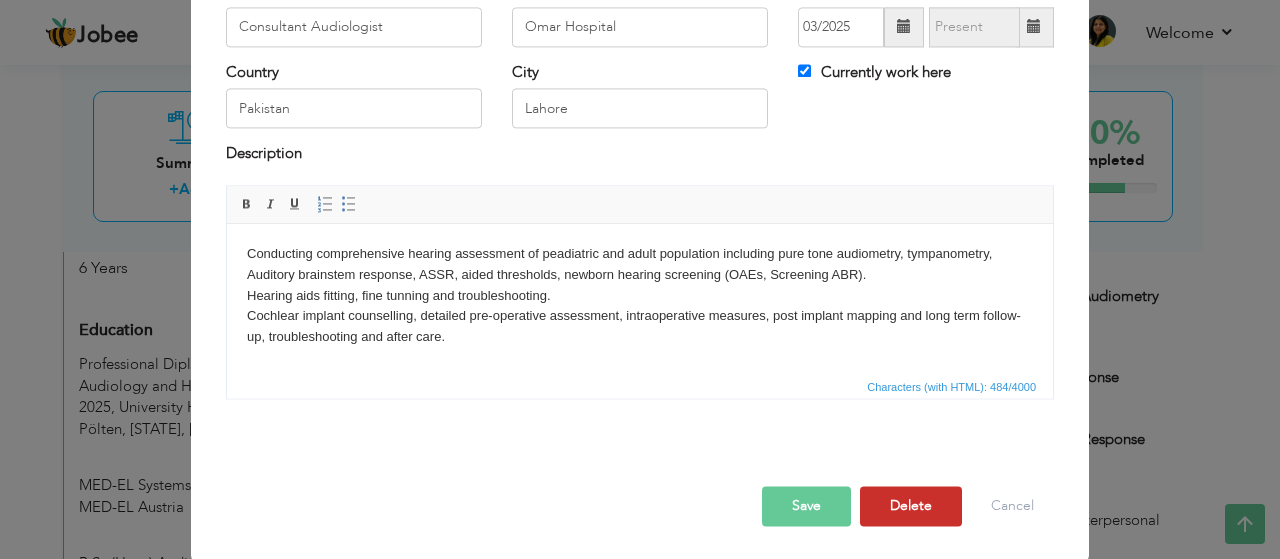 click on "Delete" at bounding box center [911, 506] 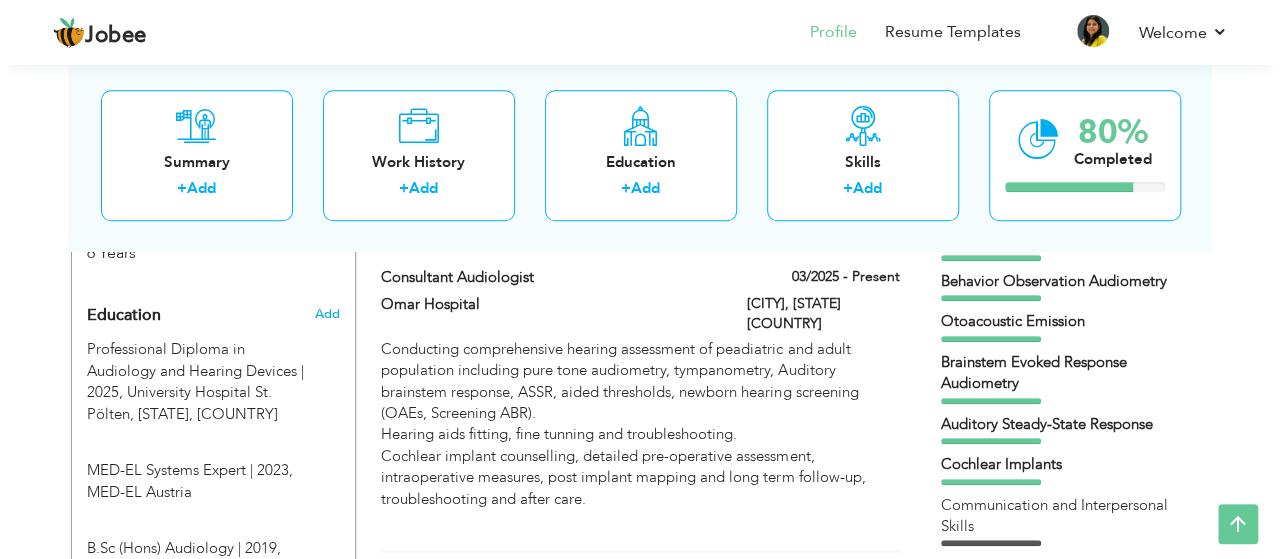 scroll, scrollTop: 798, scrollLeft: 0, axis: vertical 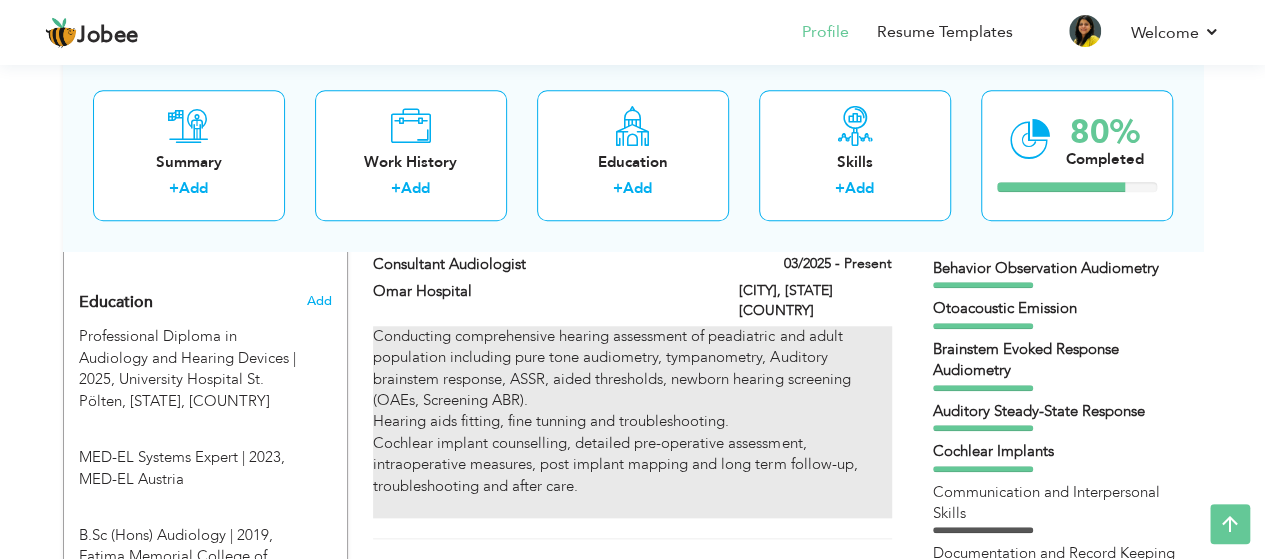 click on "Conducting comprehensive hearing assessment of peadiatric and adult population including pure tone audiometry, tympanometry, Auditory brainstem response, ASSR, aided thresholds, newborn hearing screening (OAEs, Screening ABR).
Hearing aids fitting, fine tunning and troubleshooting.
Cochlear implant counselling, detailed pre-operative assessment, intraoperative measures, post implant mapping and long term follow-up, troubleshooting and after care." at bounding box center [632, 422] 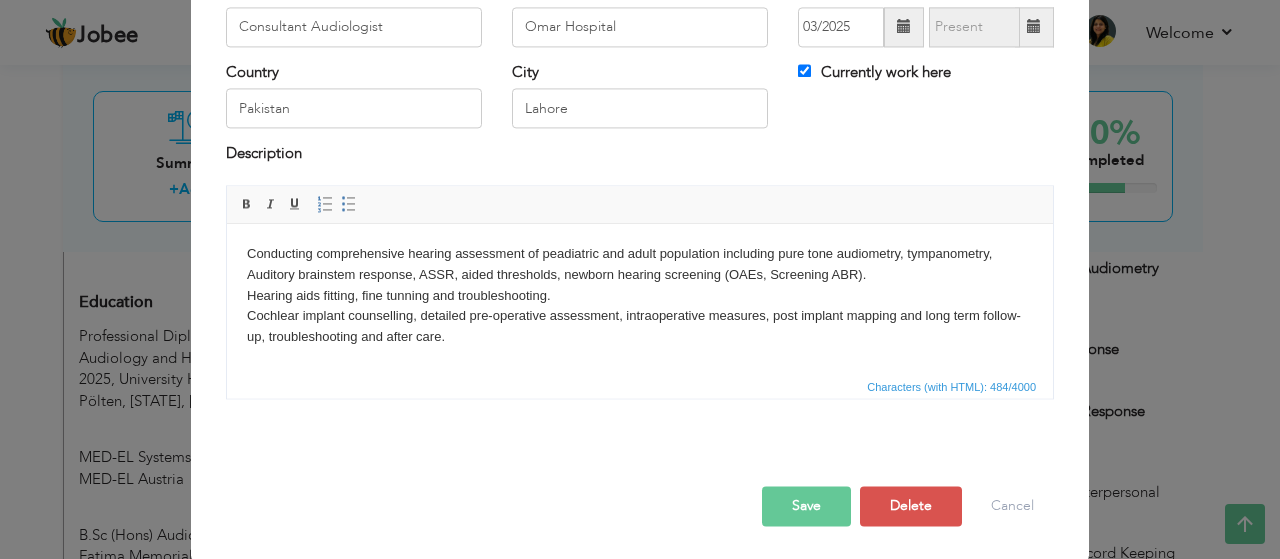 scroll, scrollTop: 0, scrollLeft: 0, axis: both 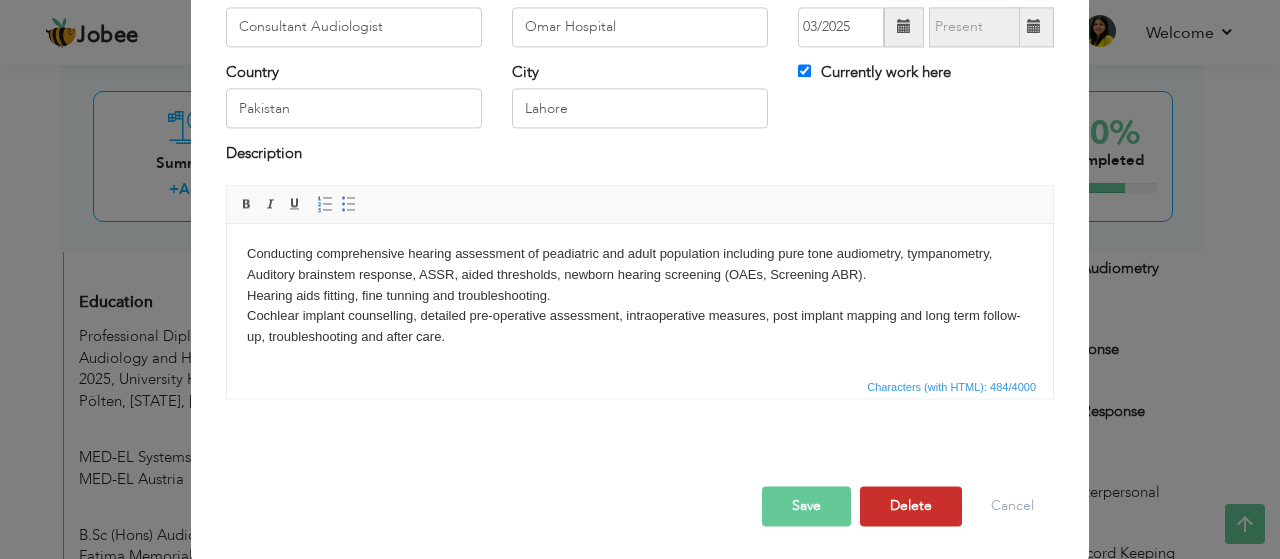 click on "Delete" at bounding box center [911, 506] 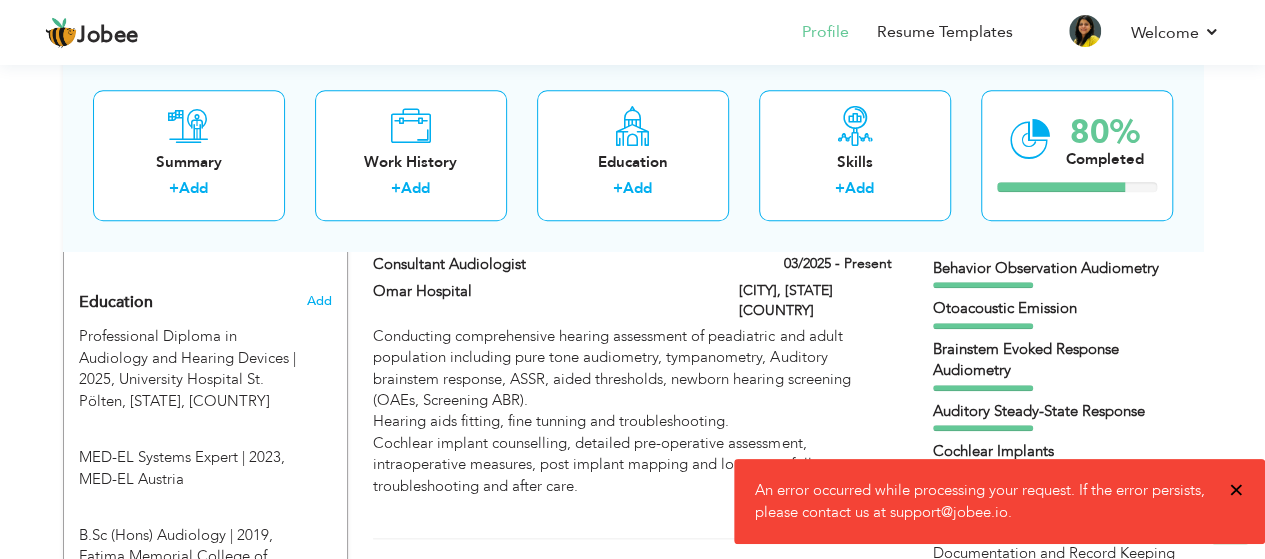 click on "×" at bounding box center [1236, 490] 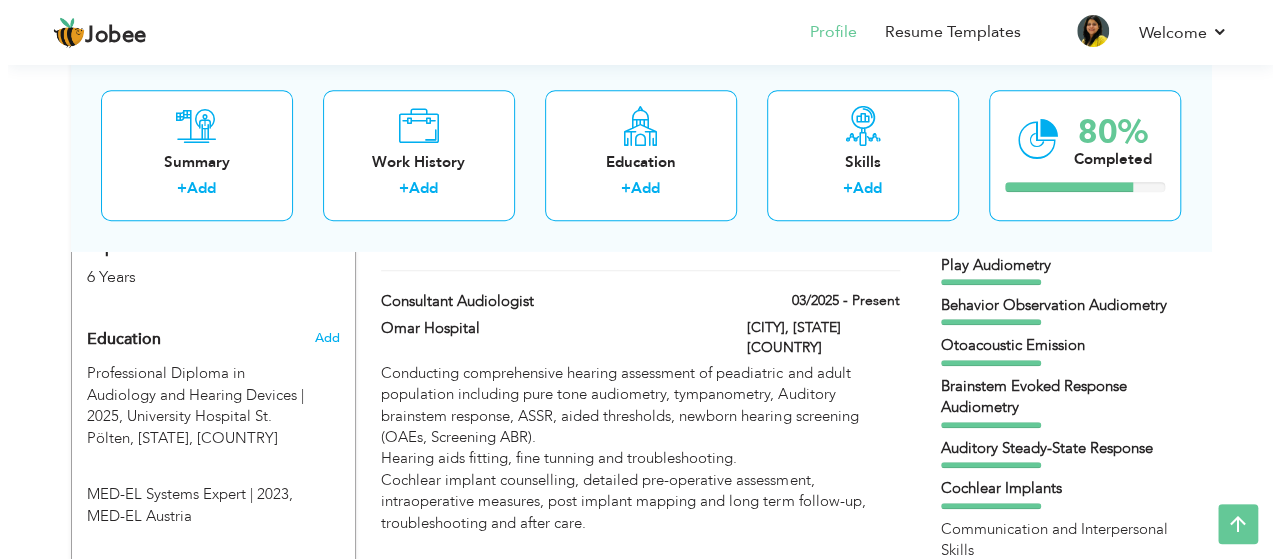 scroll, scrollTop: 766, scrollLeft: 0, axis: vertical 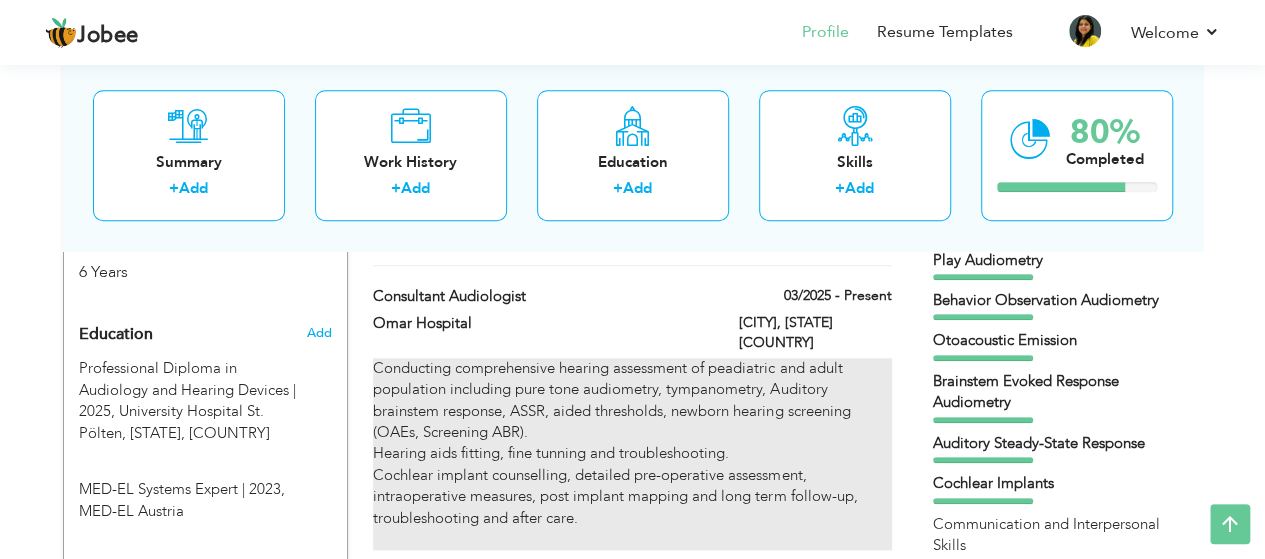 click on "Conducting comprehensive hearing assessment of peadiatric and adult population including pure tone audiometry, tympanometry, Auditory brainstem response, ASSR, aided thresholds, newborn hearing screening (OAEs, Screening ABR).
Hearing aids fitting, fine tunning and troubleshooting.
Cochlear implant counselling, detailed pre-operative assessment, intraoperative measures, post implant mapping and long term follow-up, troubleshooting and after care." at bounding box center (632, 454) 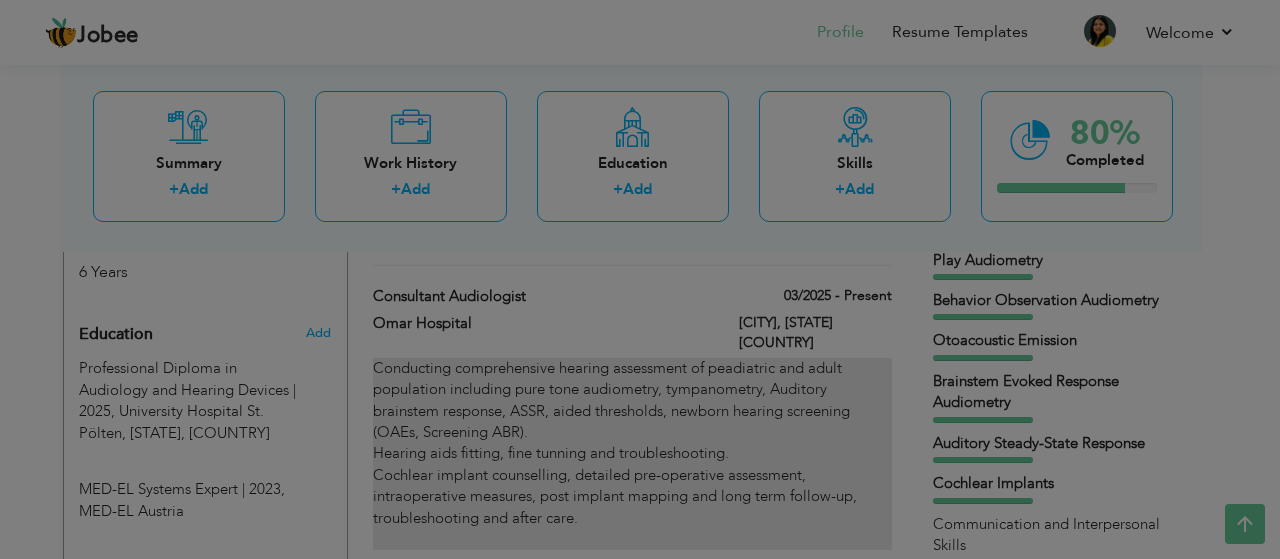 scroll, scrollTop: 0, scrollLeft: 0, axis: both 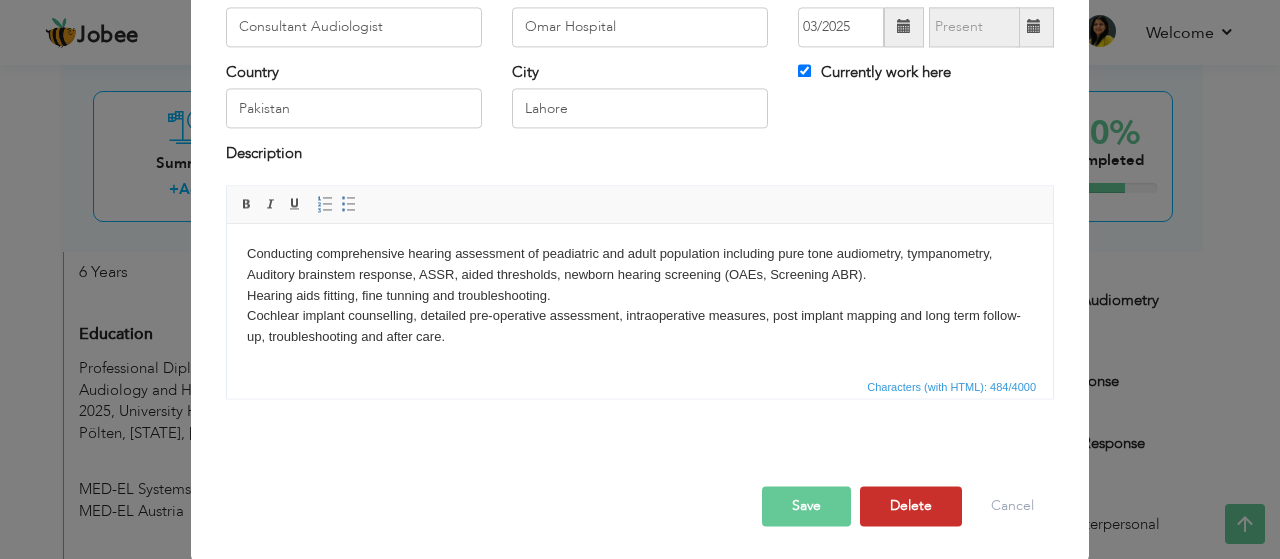 click on "Delete" at bounding box center (911, 506) 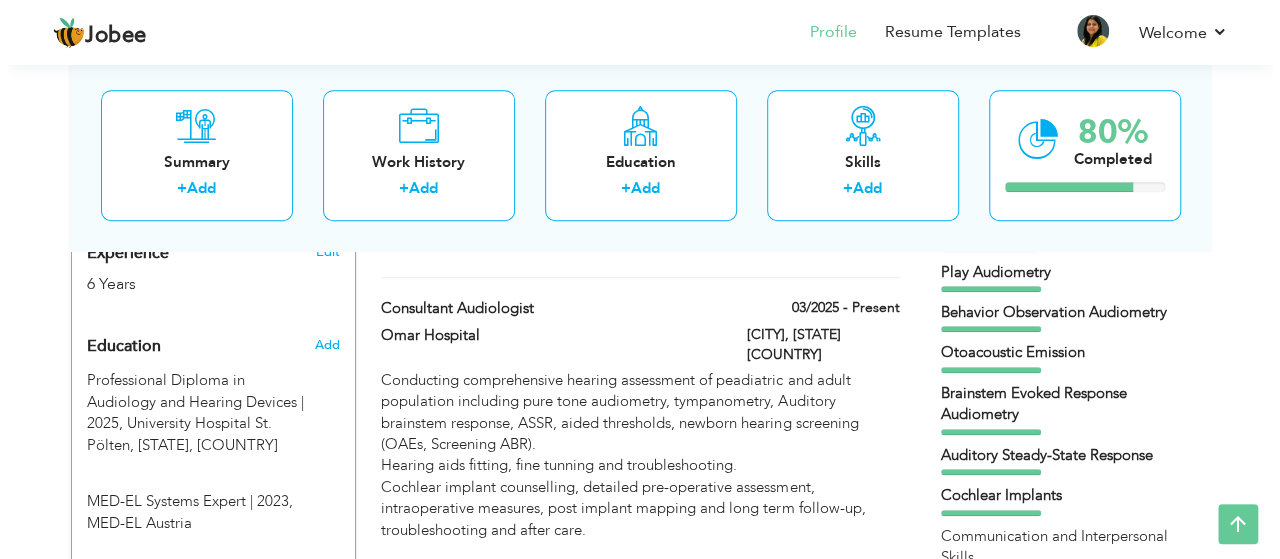 scroll, scrollTop: 764, scrollLeft: 0, axis: vertical 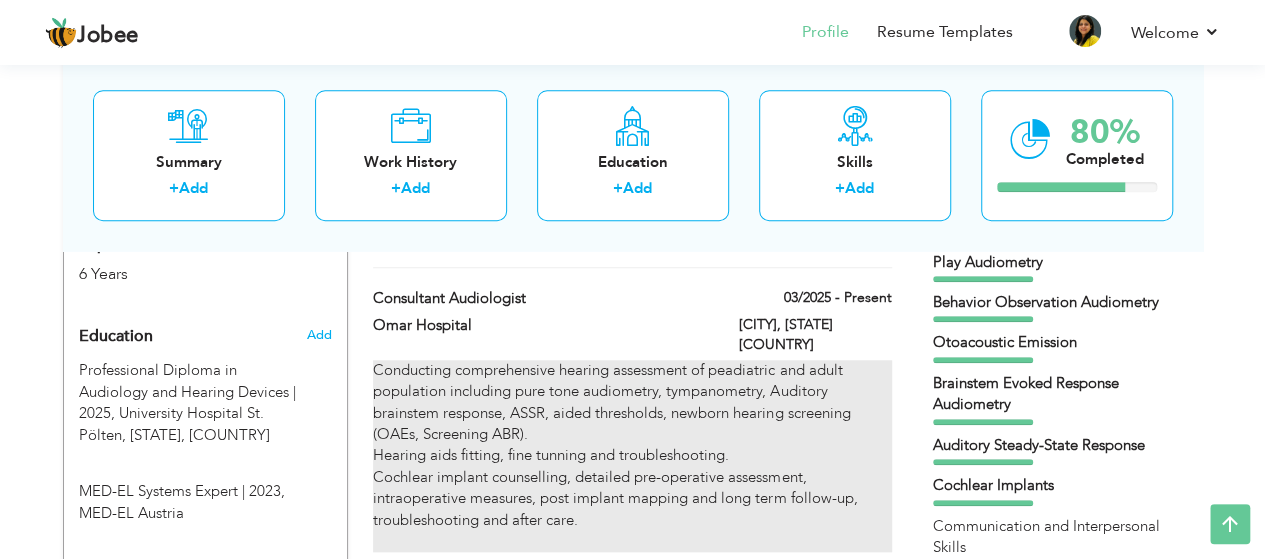 click on "Conducting comprehensive hearing assessment of peadiatric and adult population including pure tone audiometry, tympanometry, Auditory brainstem response, ASSR, aided thresholds, newborn hearing screening (OAEs, Screening ABR).
Hearing aids fitting, fine tunning and troubleshooting.
Cochlear implant counselling, detailed pre-operative assessment, intraoperative measures, post implant mapping and long term follow-up, troubleshooting and after care." at bounding box center [632, 456] 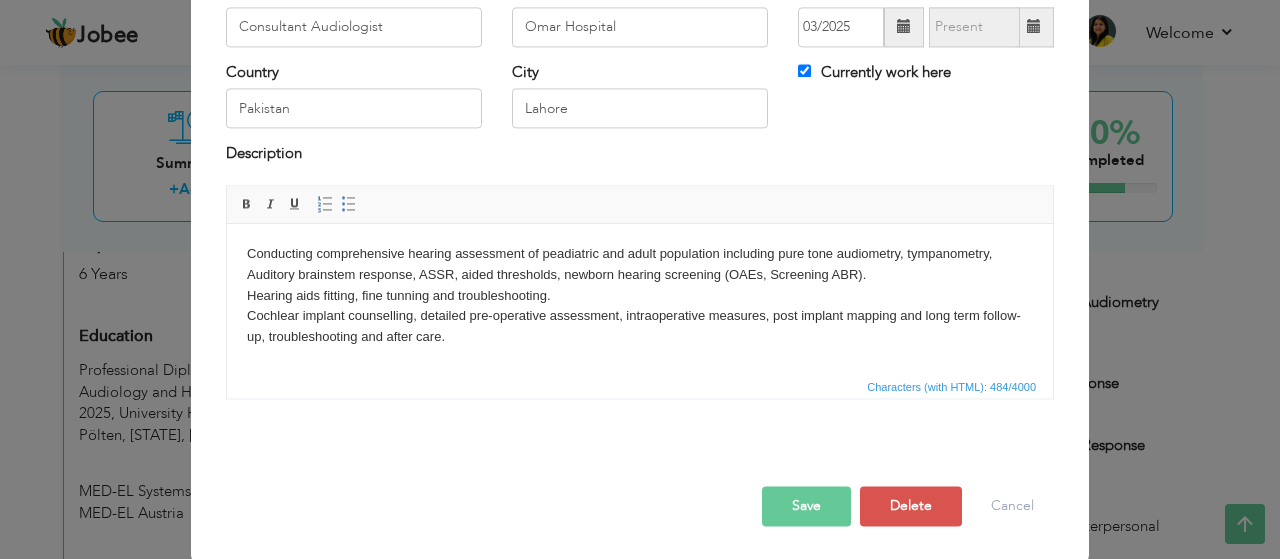 scroll, scrollTop: 0, scrollLeft: 0, axis: both 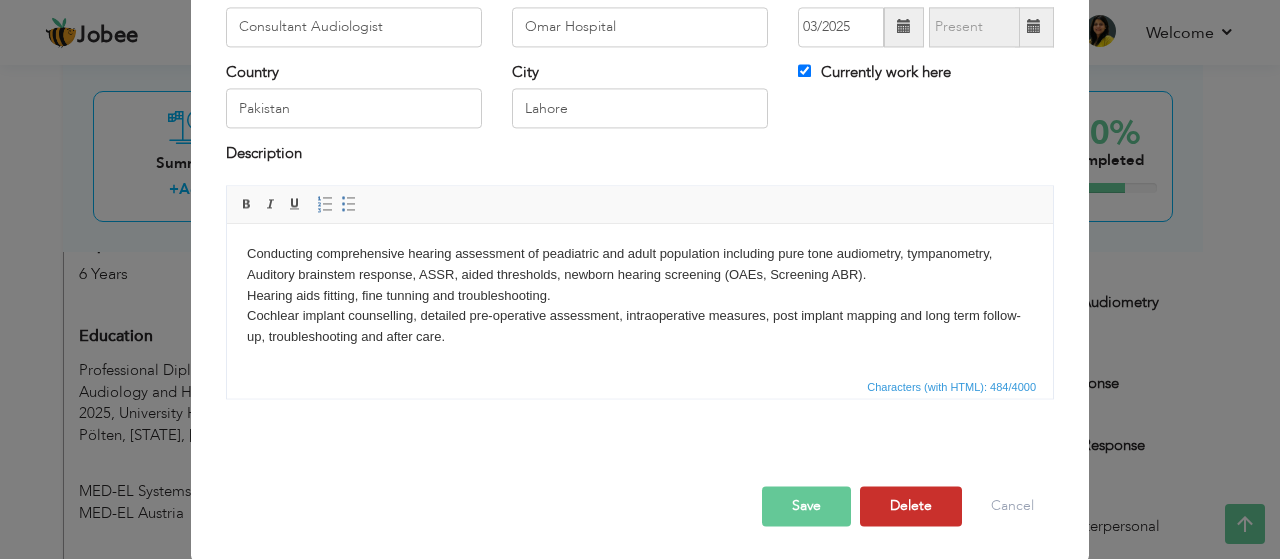 click on "Delete" at bounding box center (911, 506) 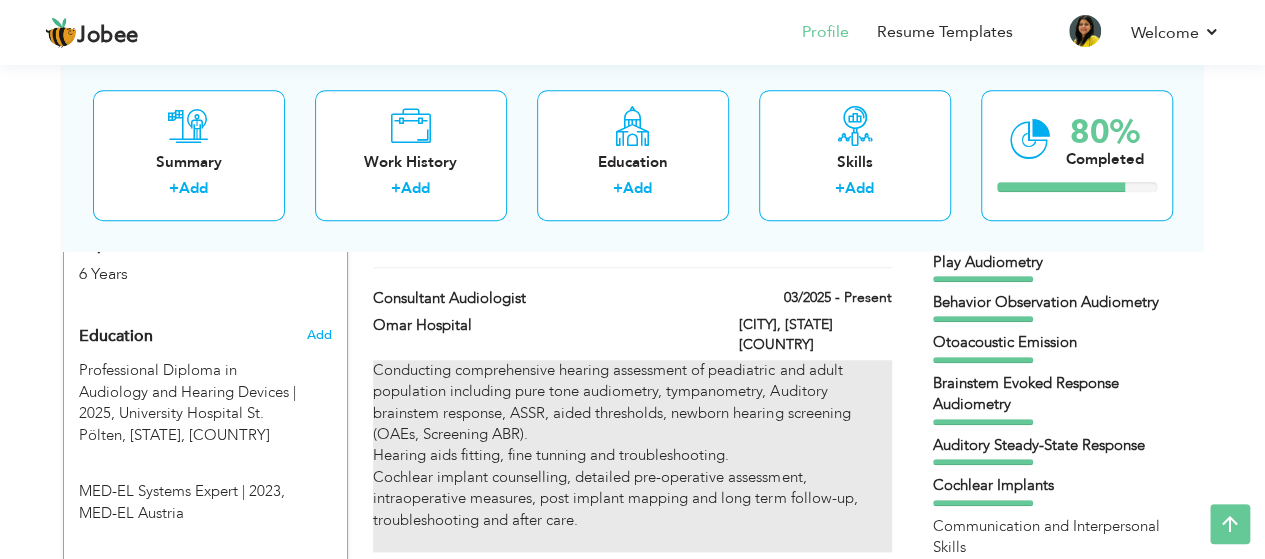 click on "Conducting comprehensive hearing assessment of peadiatric and adult population including pure tone audiometry, tympanometry, Auditory brainstem response, ASSR, aided thresholds, newborn hearing screening (OAEs, Screening ABR).
Hearing aids fitting, fine tunning and troubleshooting.
Cochlear implant counselling, detailed pre-operative assessment, intraoperative measures, post implant mapping and long term follow-up, troubleshooting and after care." at bounding box center [632, 456] 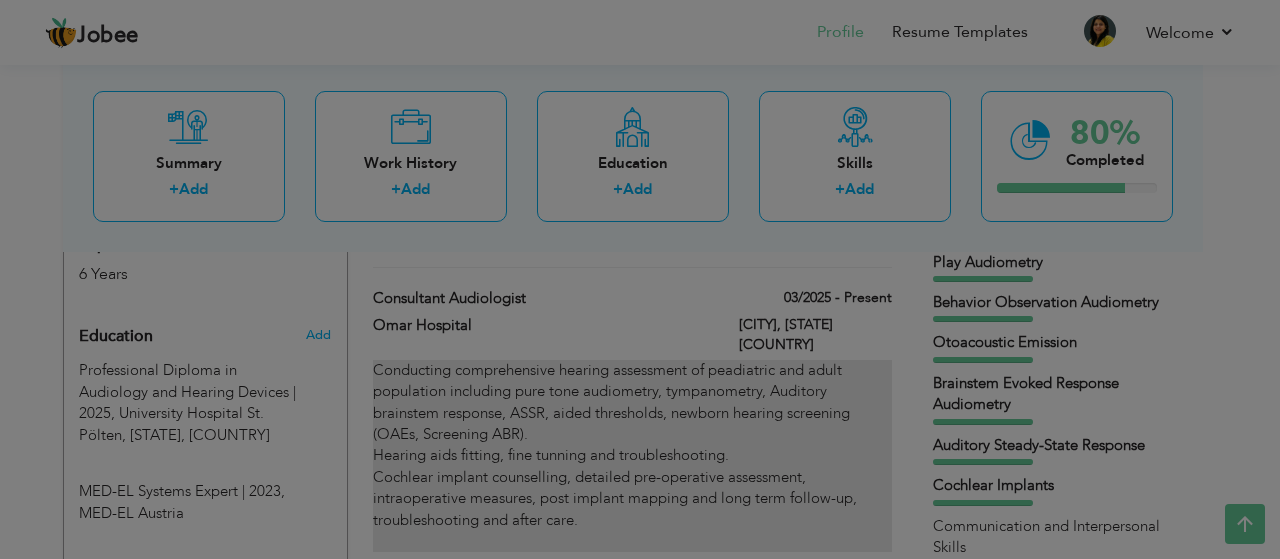 scroll, scrollTop: 0, scrollLeft: 0, axis: both 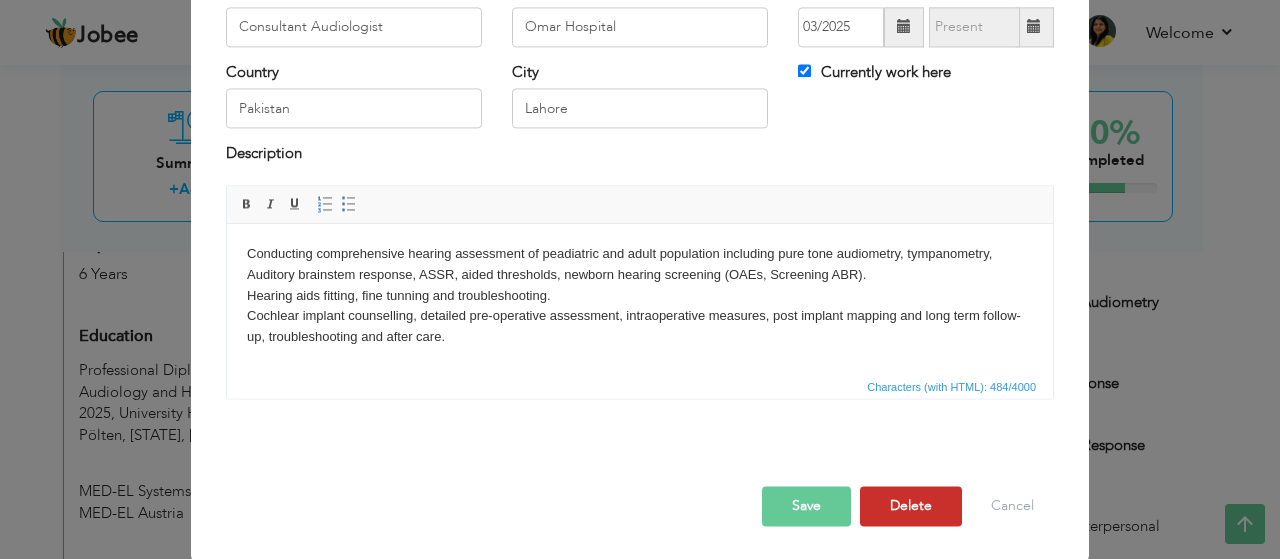click on "Delete" at bounding box center [911, 506] 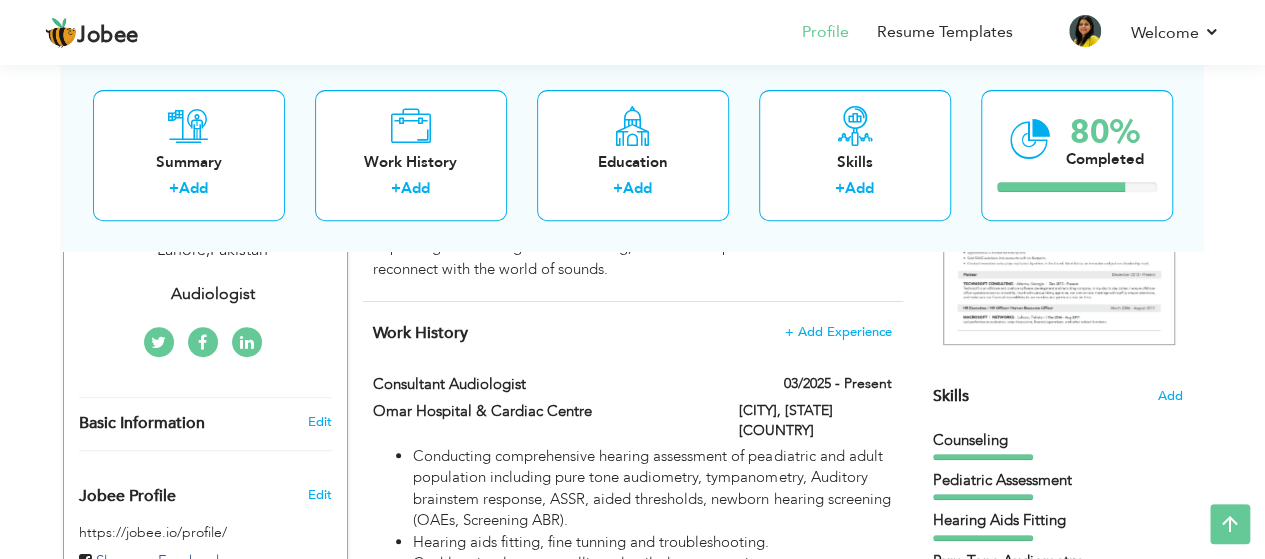 scroll, scrollTop: 380, scrollLeft: 0, axis: vertical 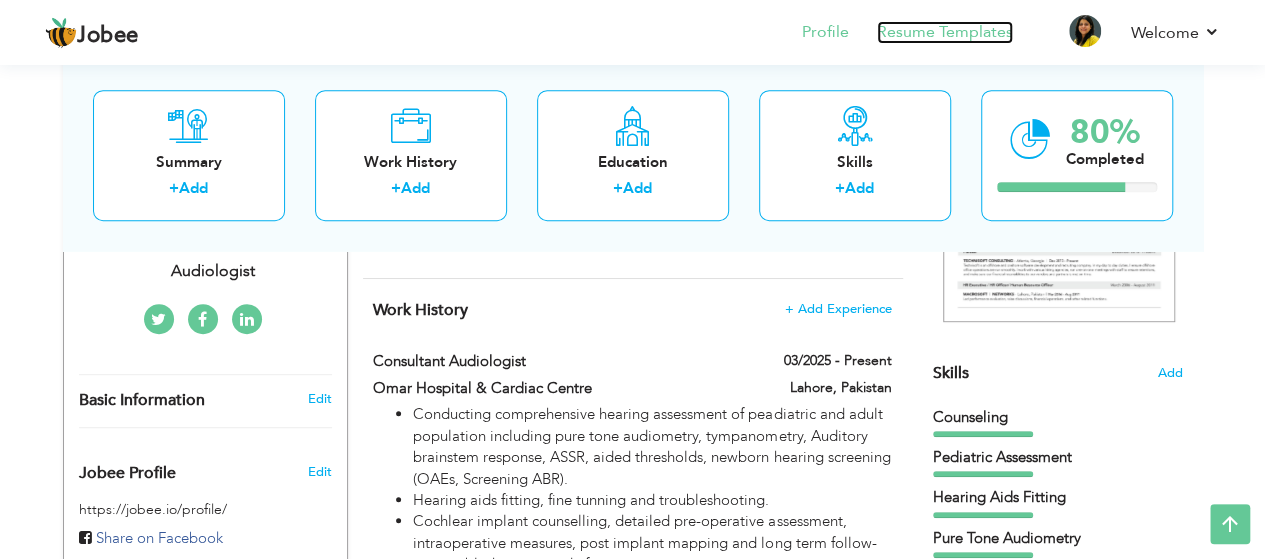 click on "Resume Templates" at bounding box center (945, 32) 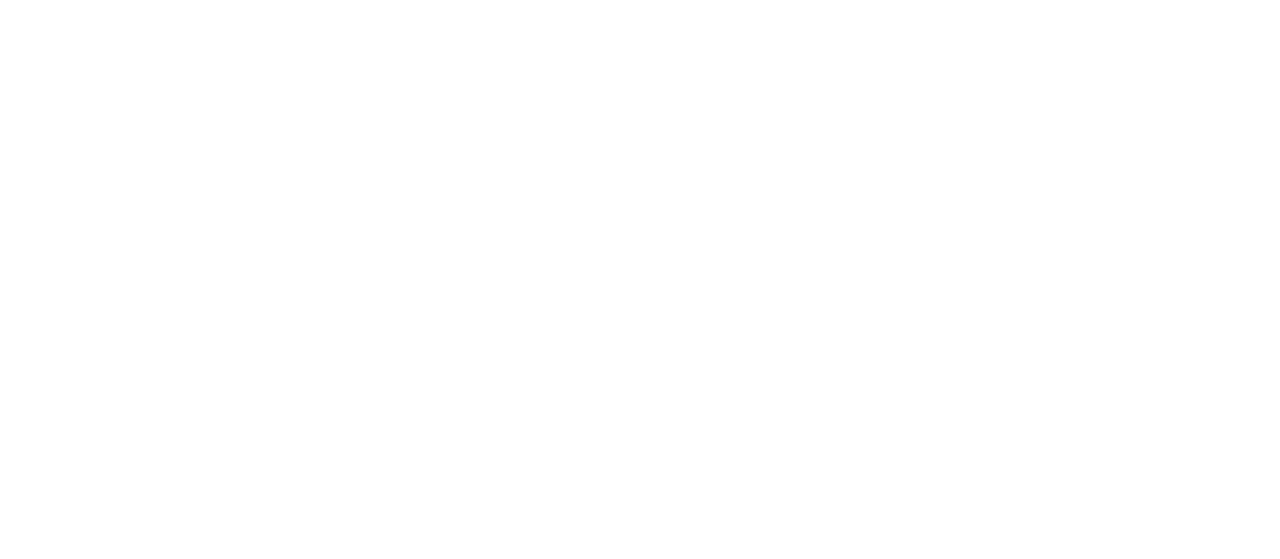 scroll, scrollTop: 0, scrollLeft: 0, axis: both 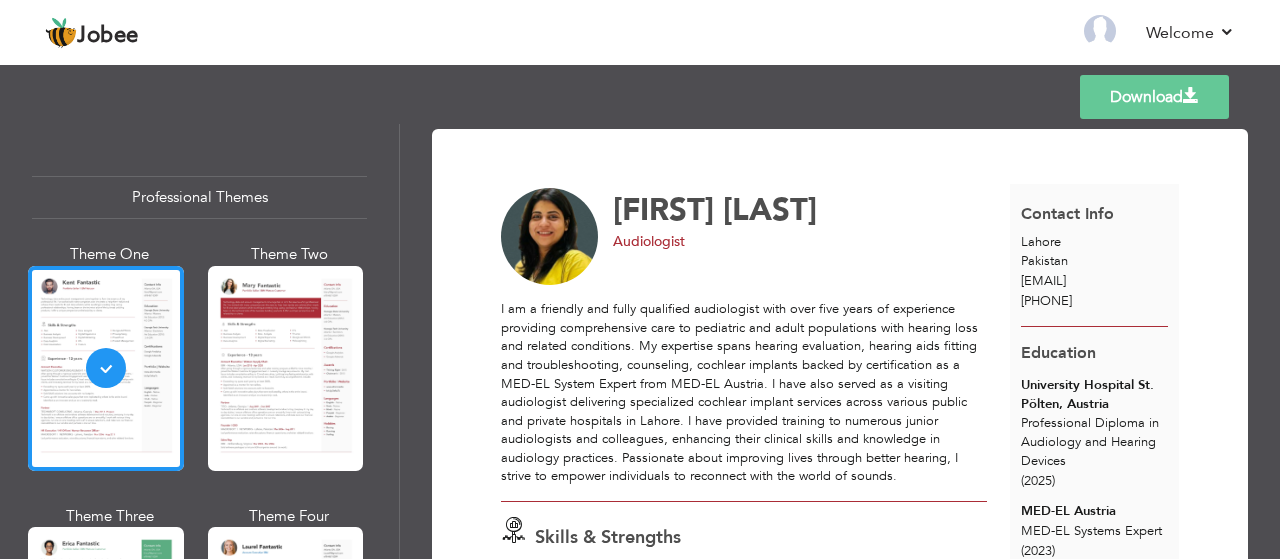click on "Professional Themes
Theme One
Theme Two
Theme Three
Theme Six" at bounding box center [199, 341] 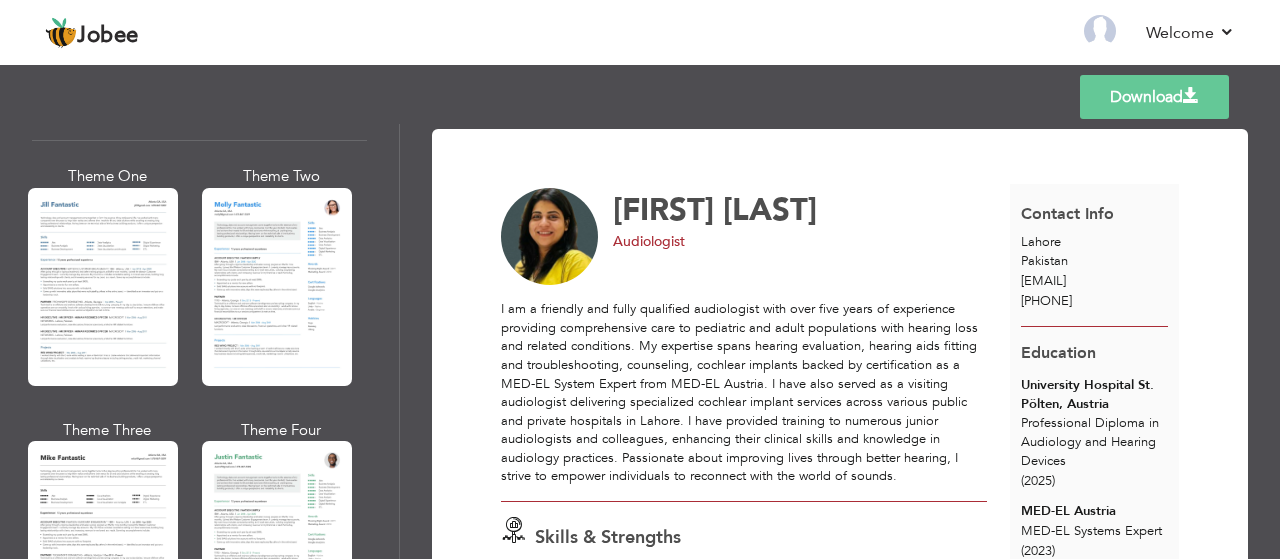 scroll, scrollTop: 3642, scrollLeft: 0, axis: vertical 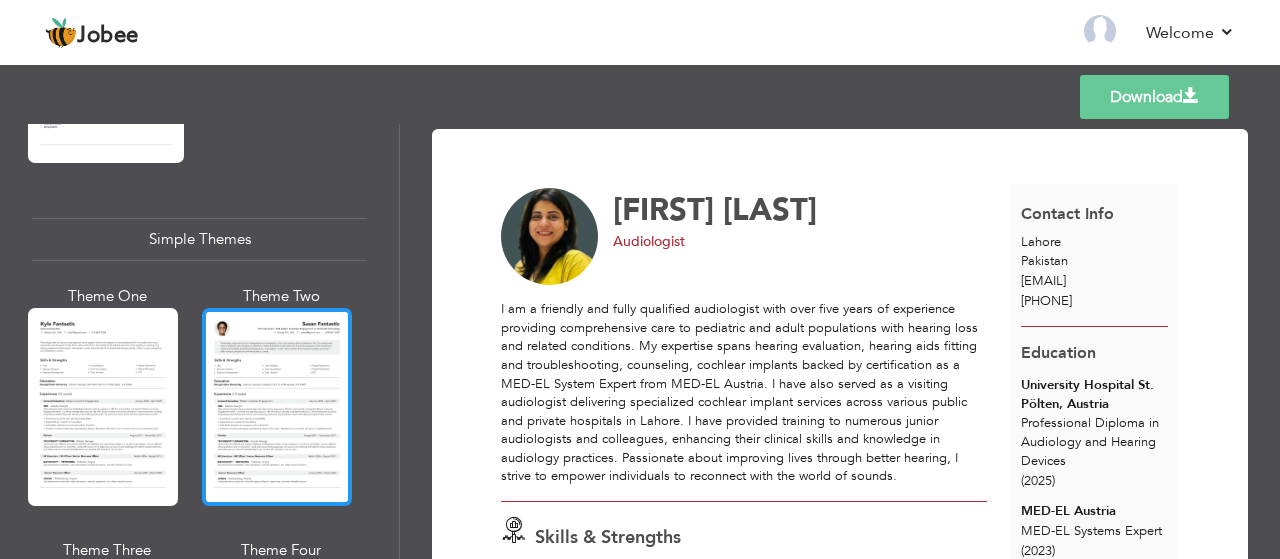 click at bounding box center (277, 407) 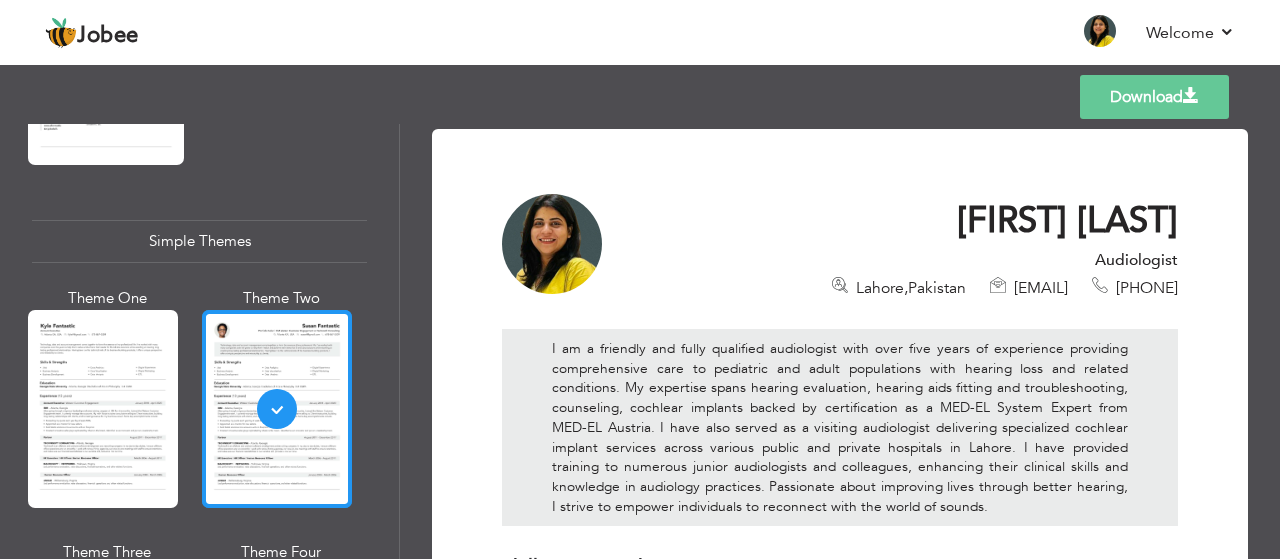 scroll, scrollTop: 3430, scrollLeft: 0, axis: vertical 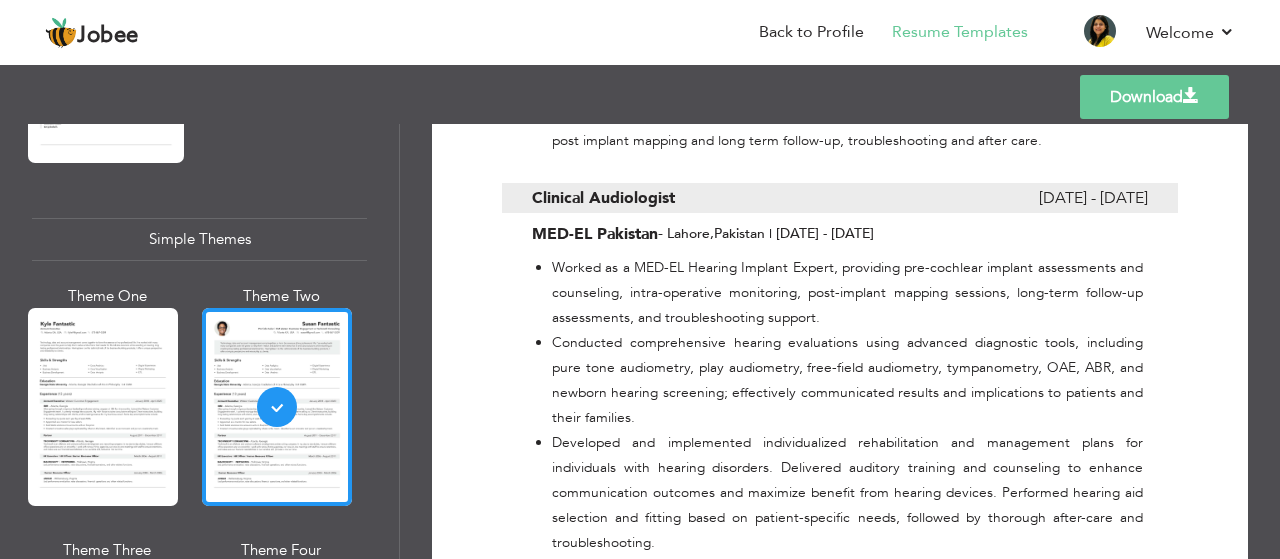 click on "Download" at bounding box center (1154, 97) 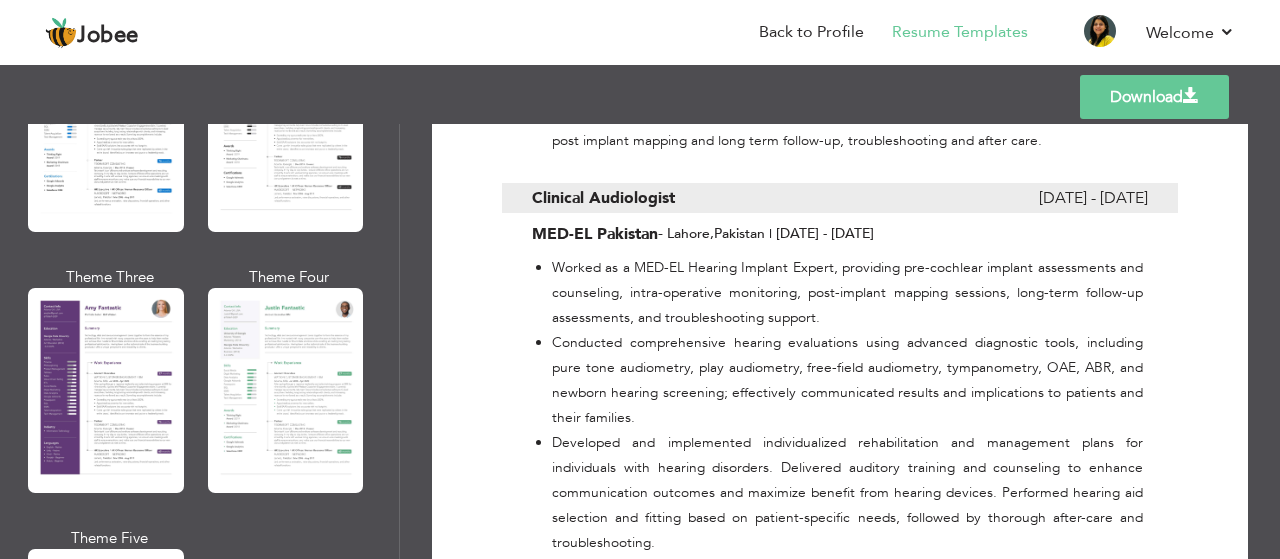 scroll, scrollTop: 1580, scrollLeft: 0, axis: vertical 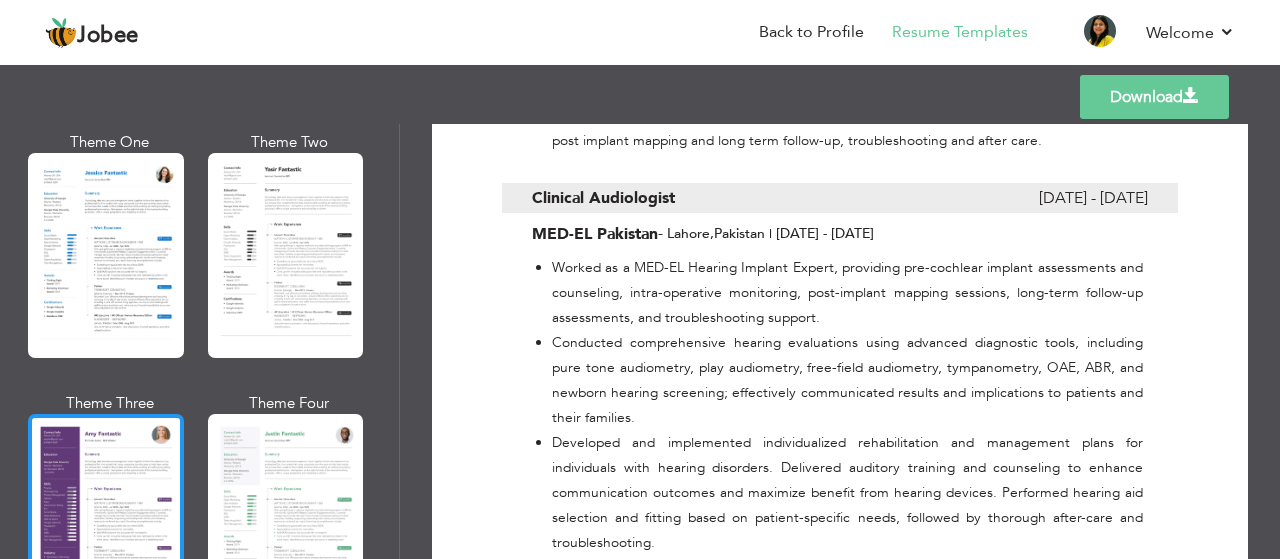 click at bounding box center [106, 516] 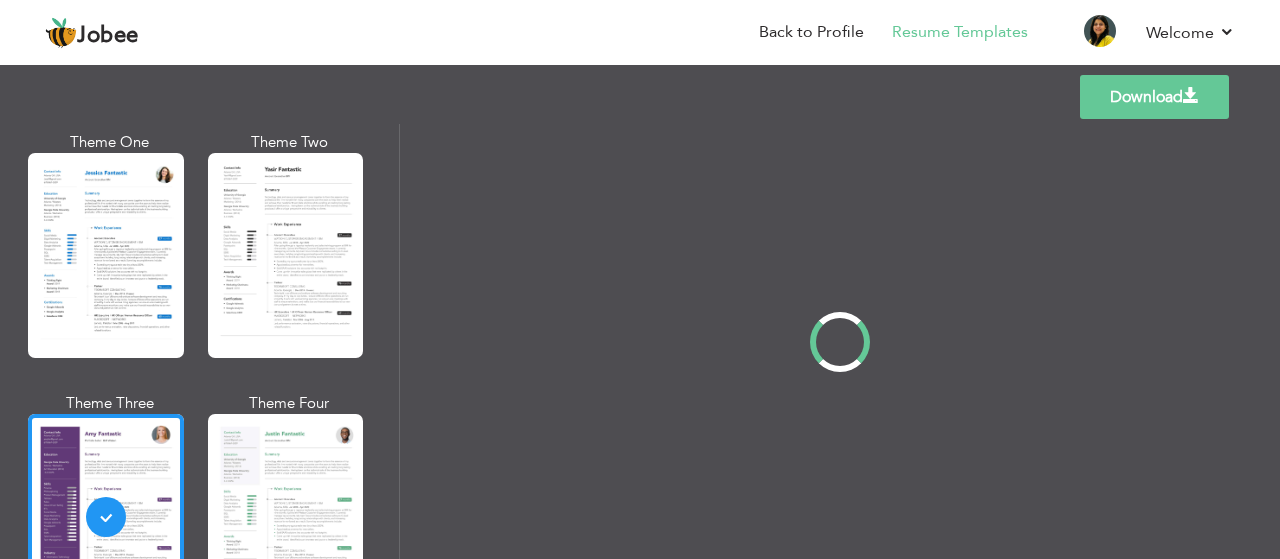 scroll, scrollTop: 0, scrollLeft: 0, axis: both 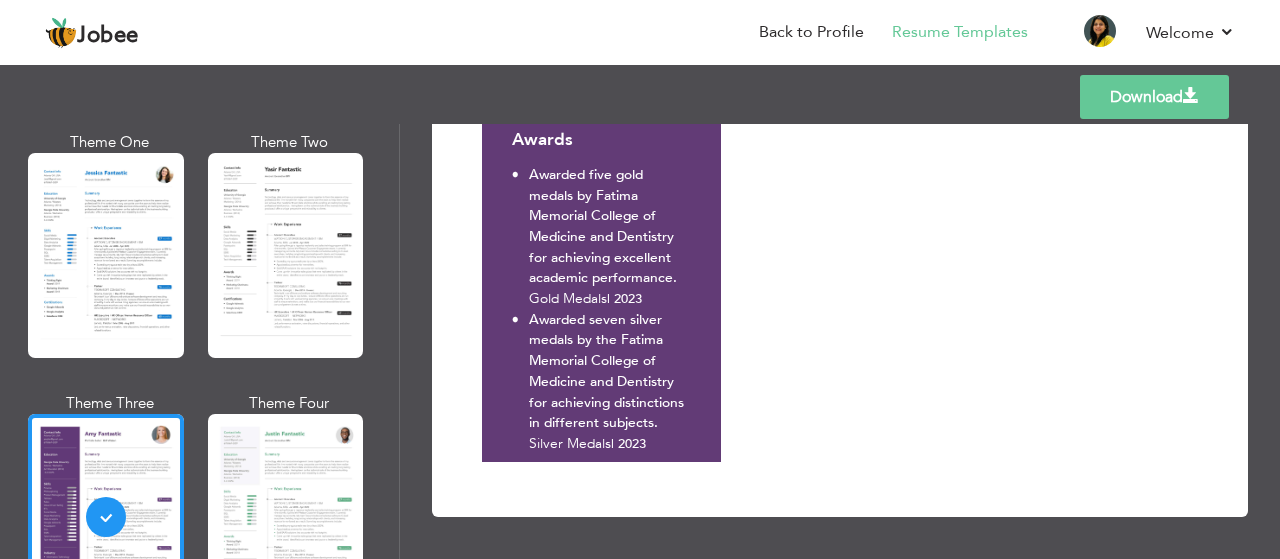 click on "[FIRST] [LAST]
[PROFESSION]
[SECTION]
[SECTION]
[PROFESSION] [CITY] ,  [COUNTRY] 5" at bounding box center [959, -723] 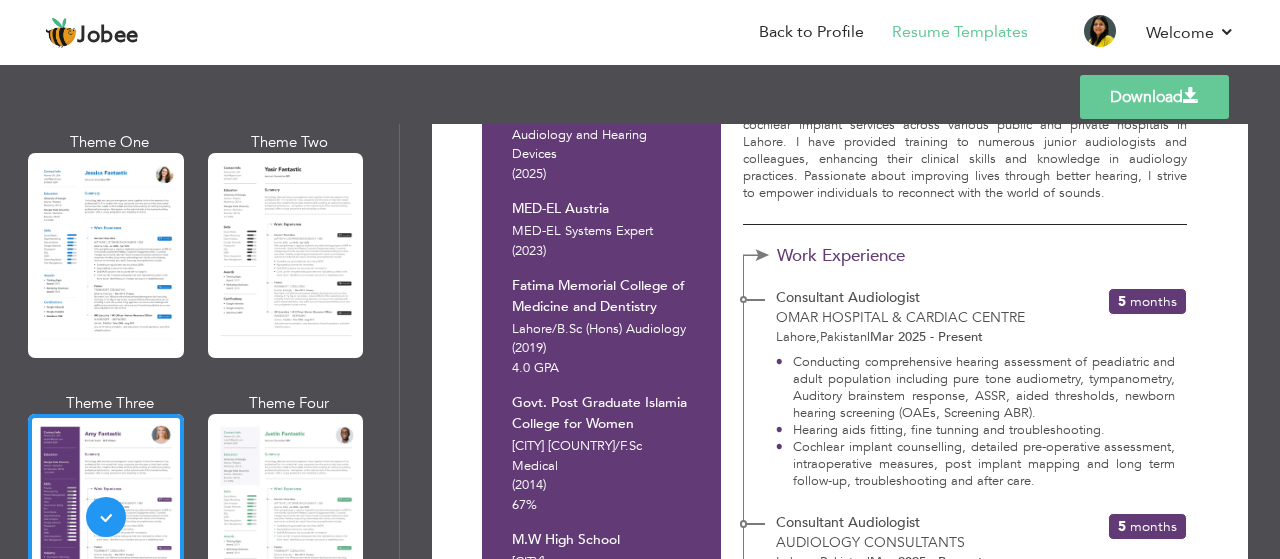 scroll, scrollTop: 0, scrollLeft: 0, axis: both 